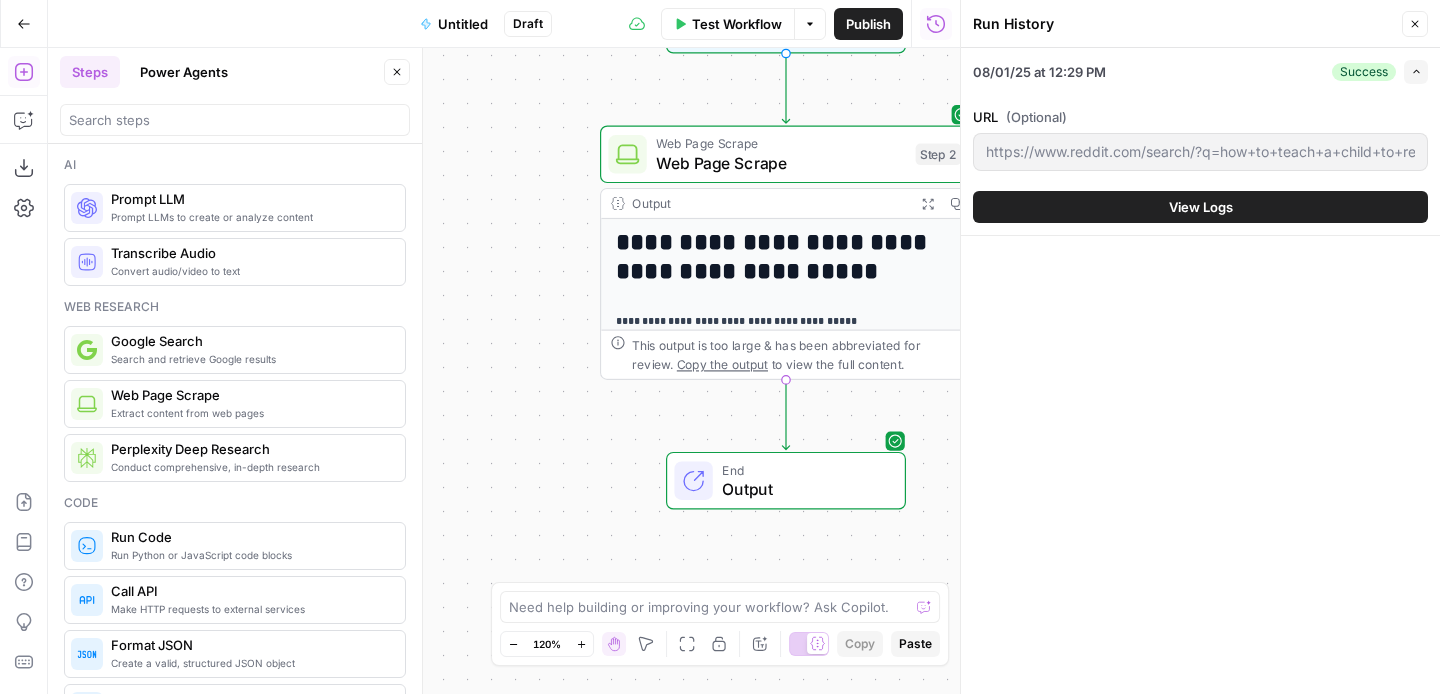 scroll, scrollTop: 0, scrollLeft: 0, axis: both 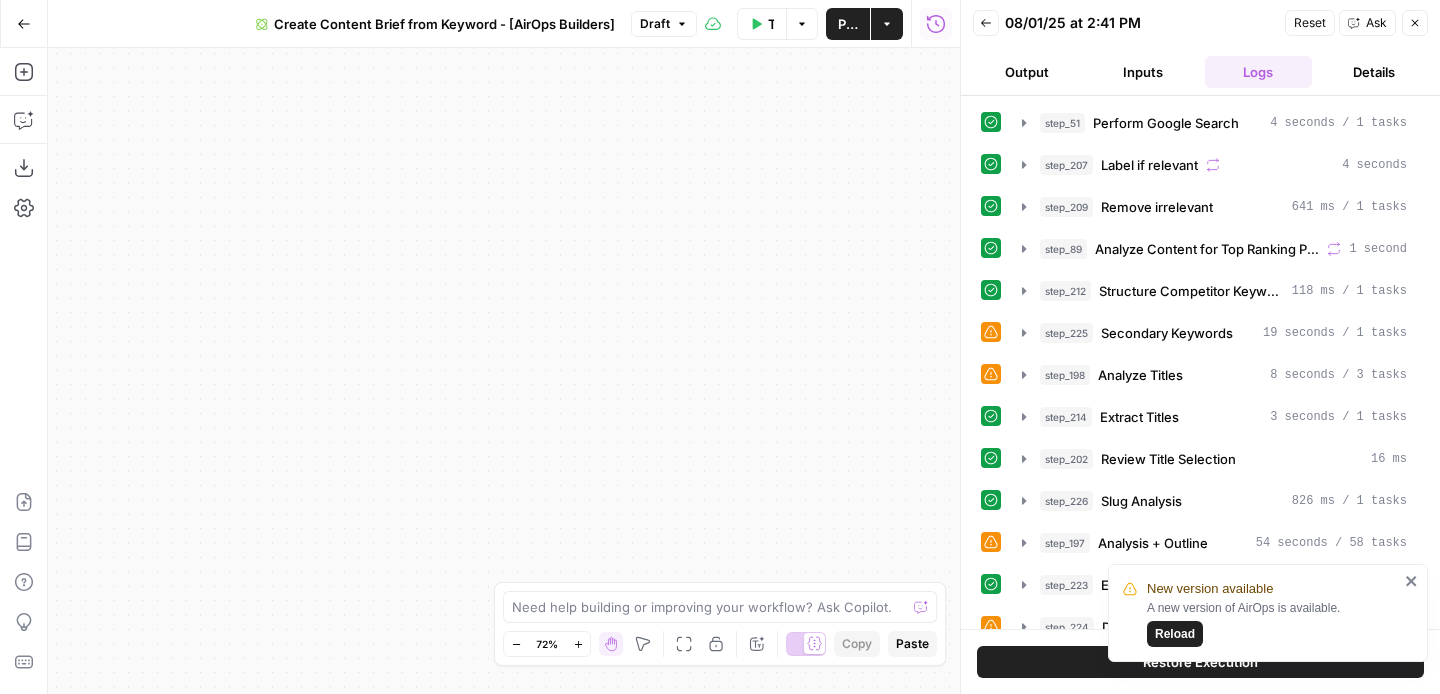 drag, startPoint x: 593, startPoint y: 179, endPoint x: 587, endPoint y: 458, distance: 279.0645 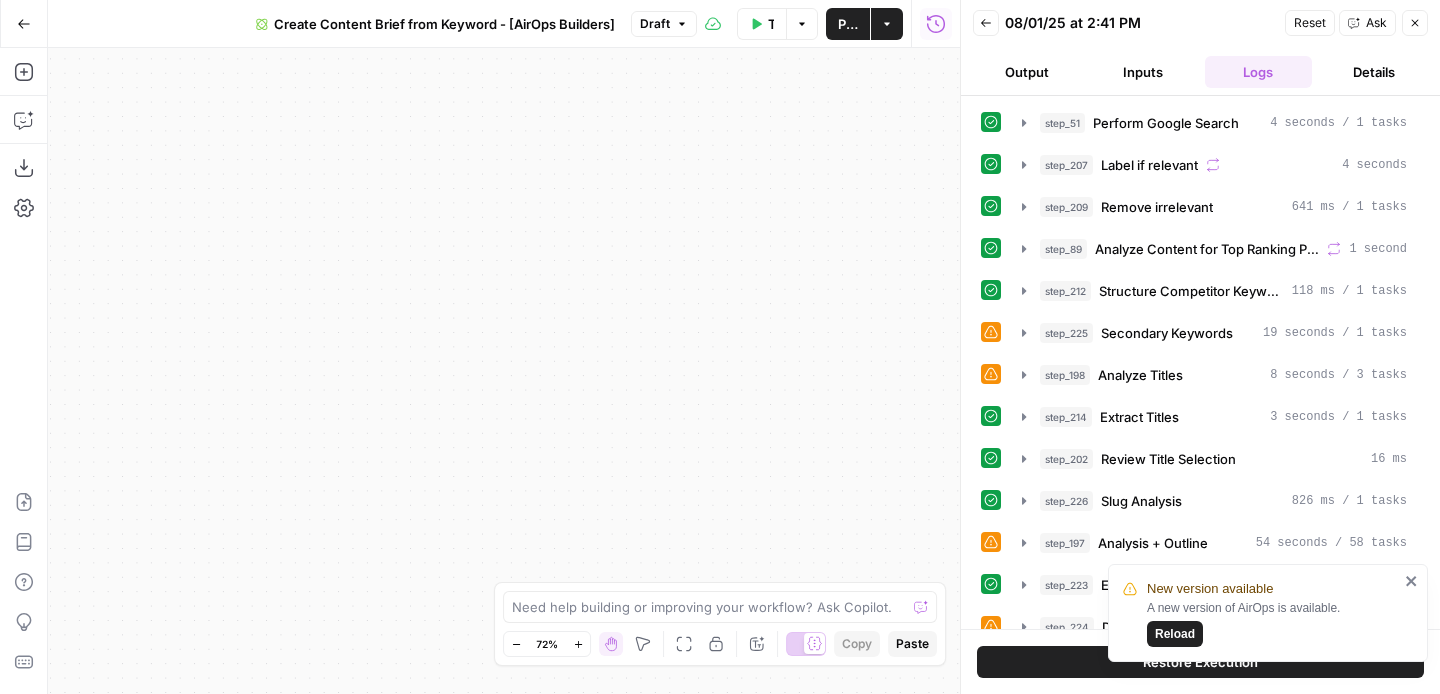 click 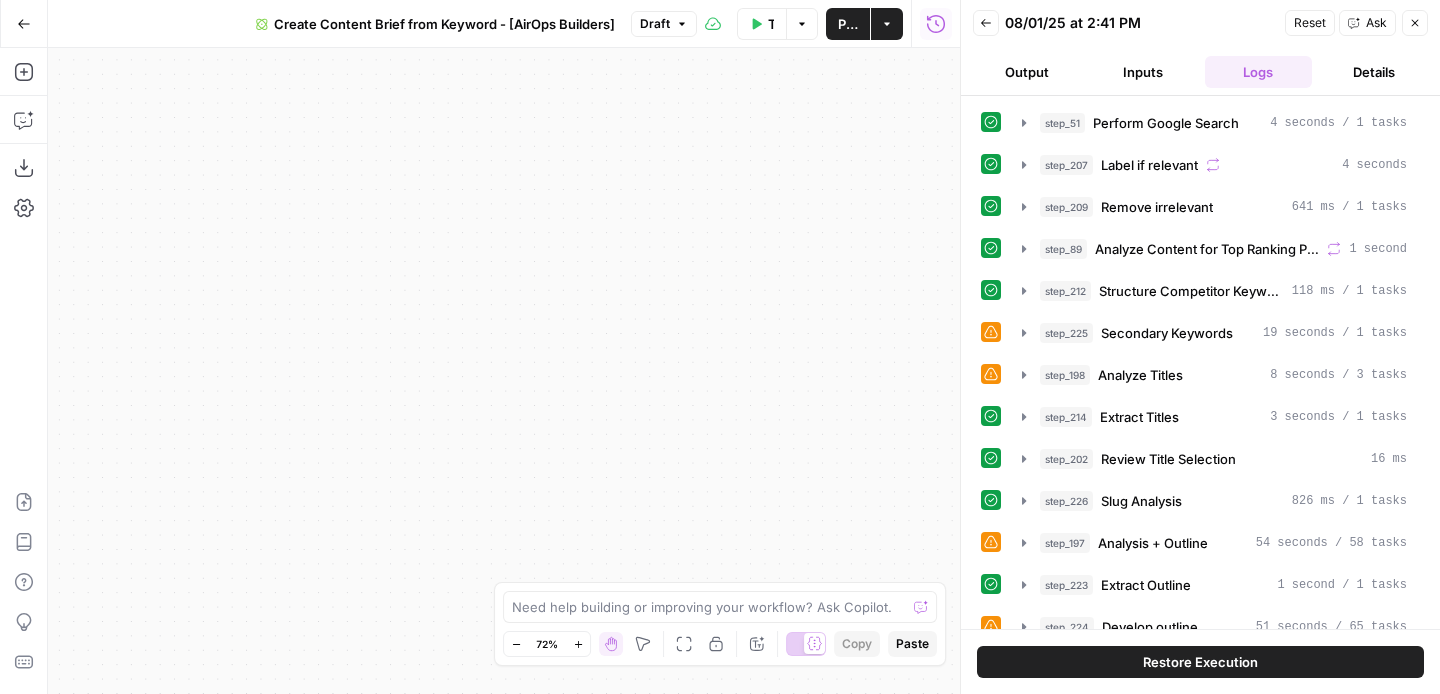click on "Output" at bounding box center (1027, 72) 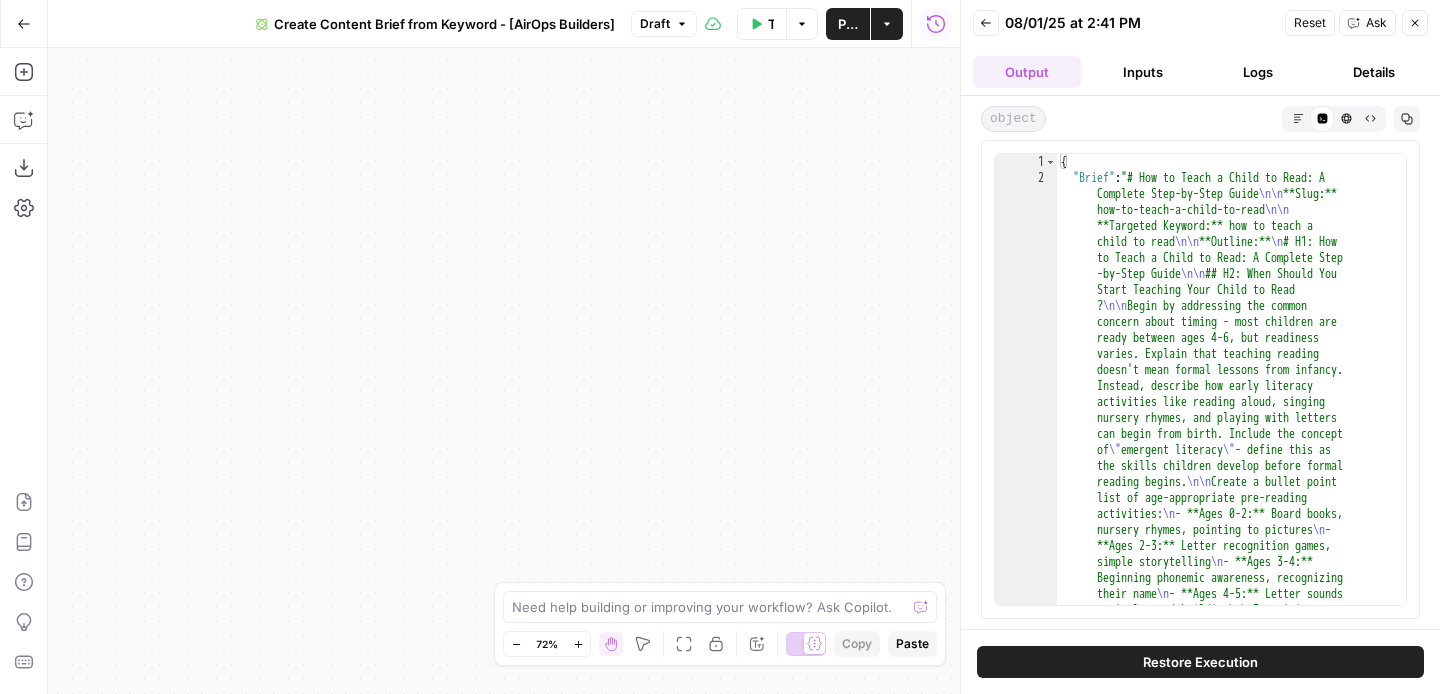 drag, startPoint x: 657, startPoint y: 244, endPoint x: 631, endPoint y: 361, distance: 119.85408 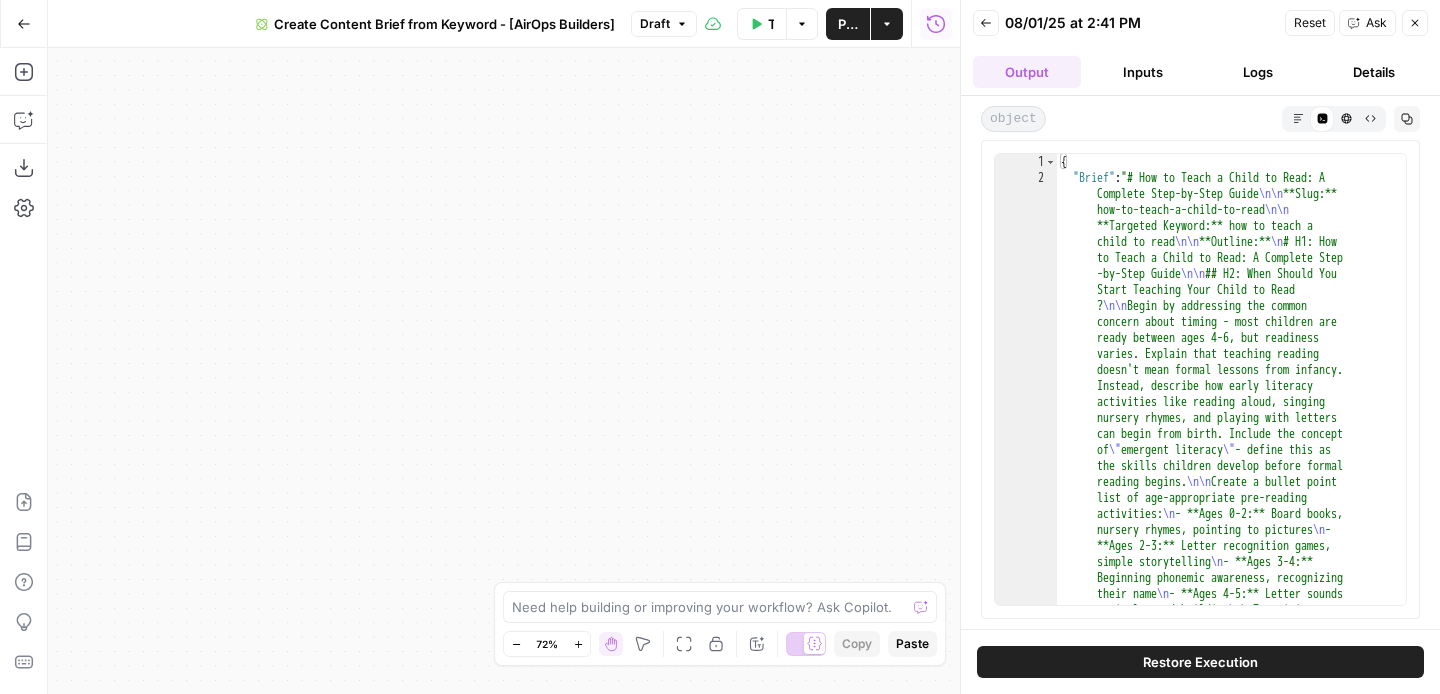 drag, startPoint x: 438, startPoint y: 381, endPoint x: 422, endPoint y: 78, distance: 303.42215 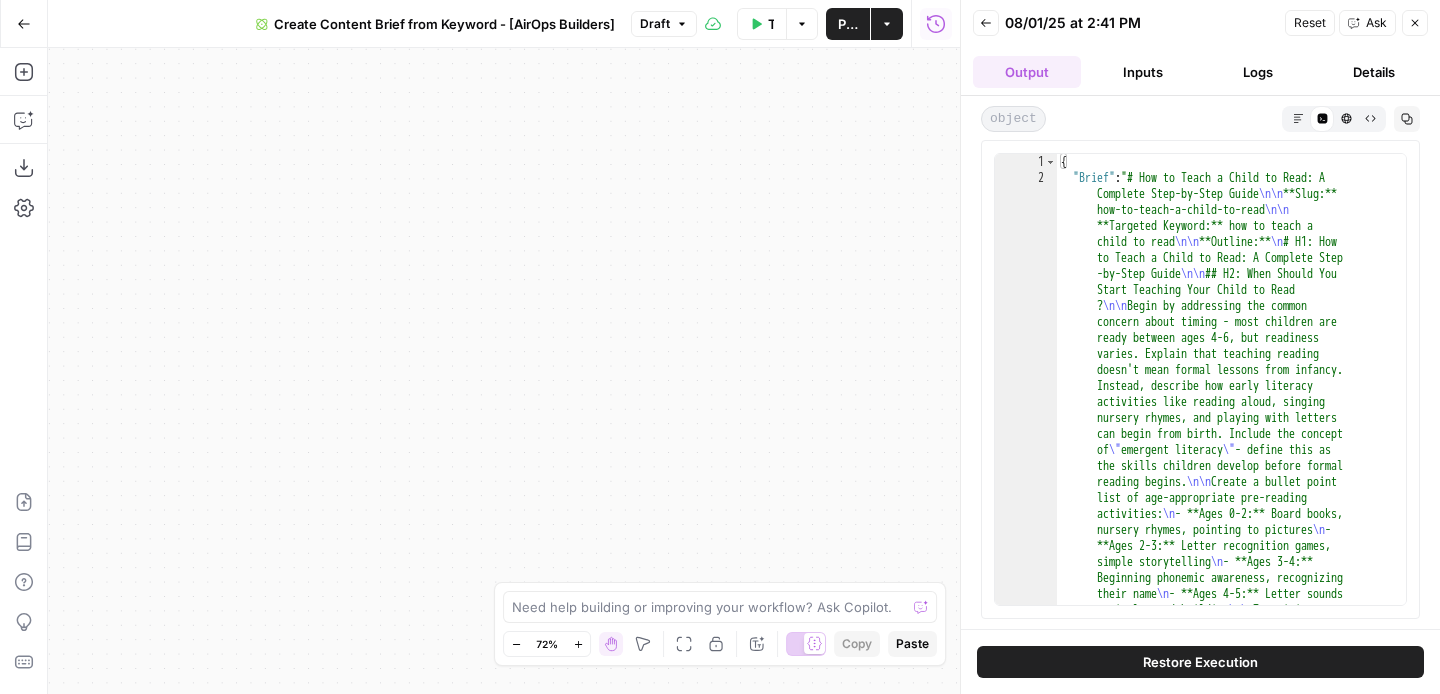 drag, startPoint x: 478, startPoint y: 481, endPoint x: 433, endPoint y: 130, distance: 353.87286 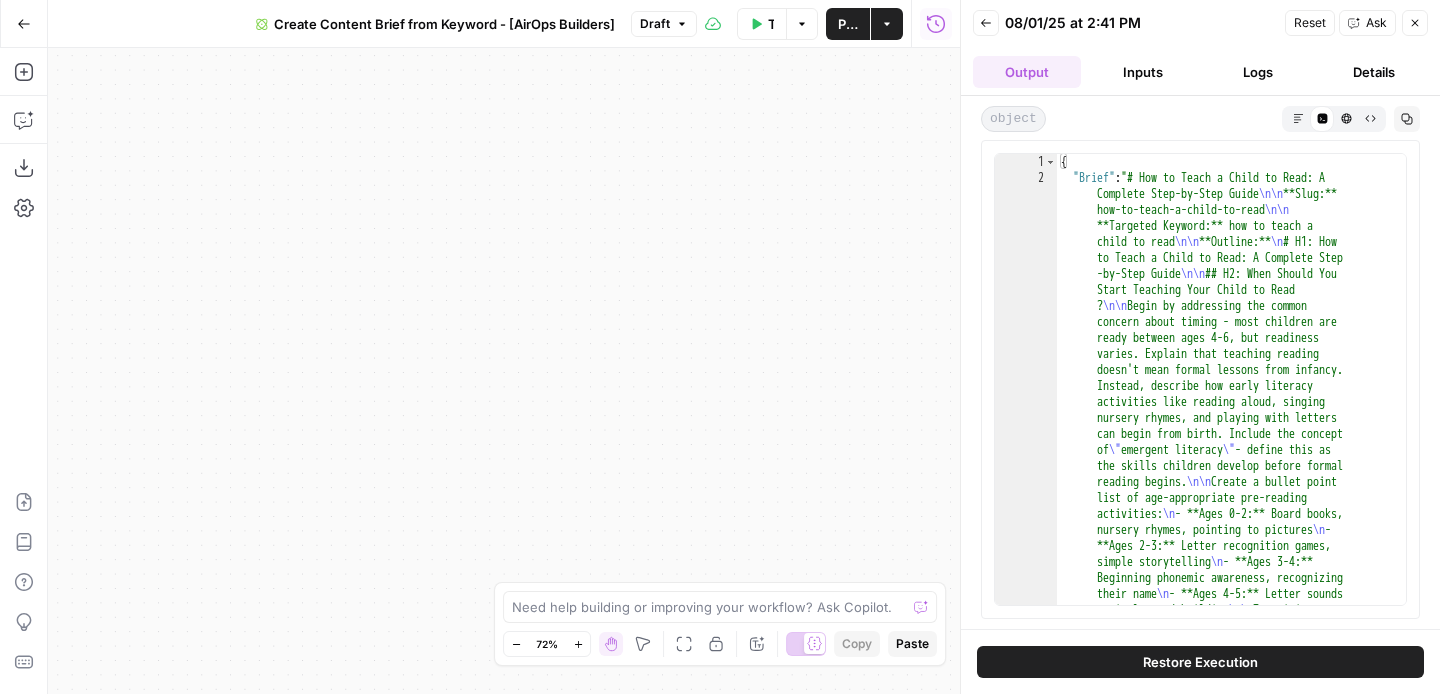 click 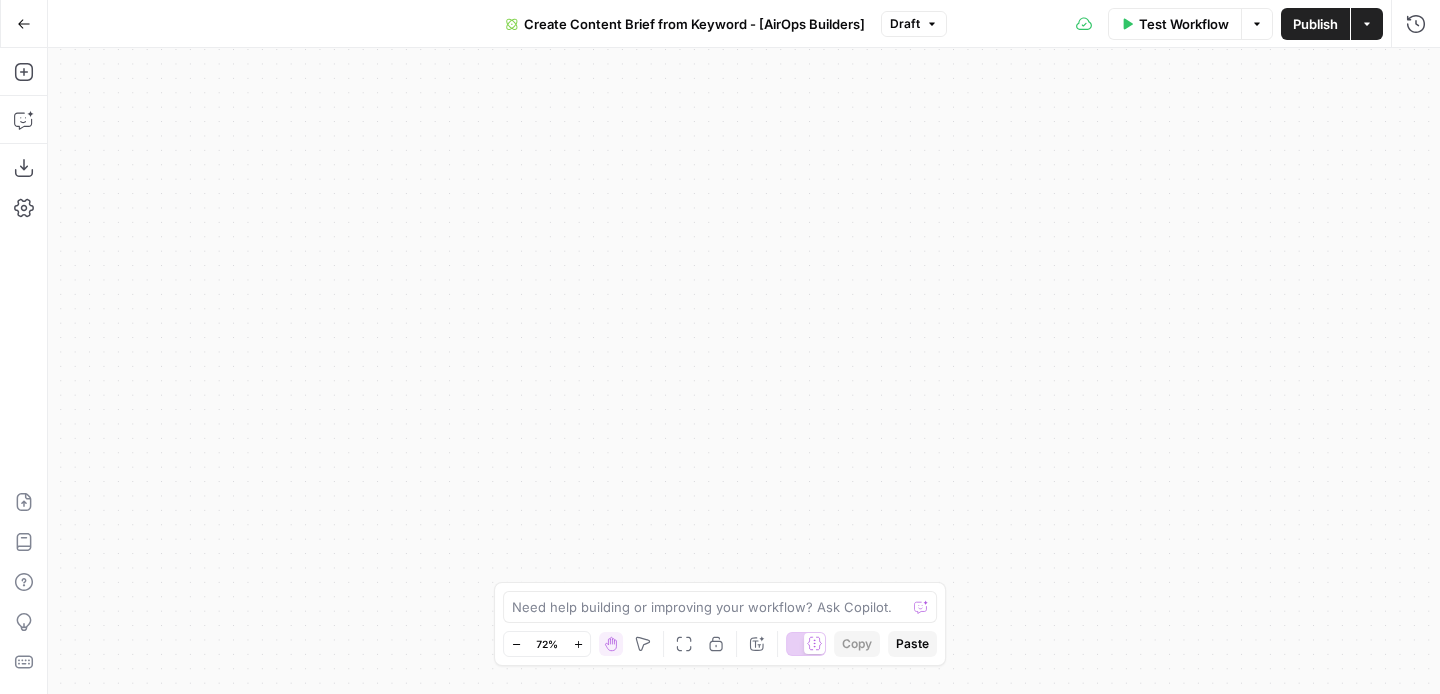 click 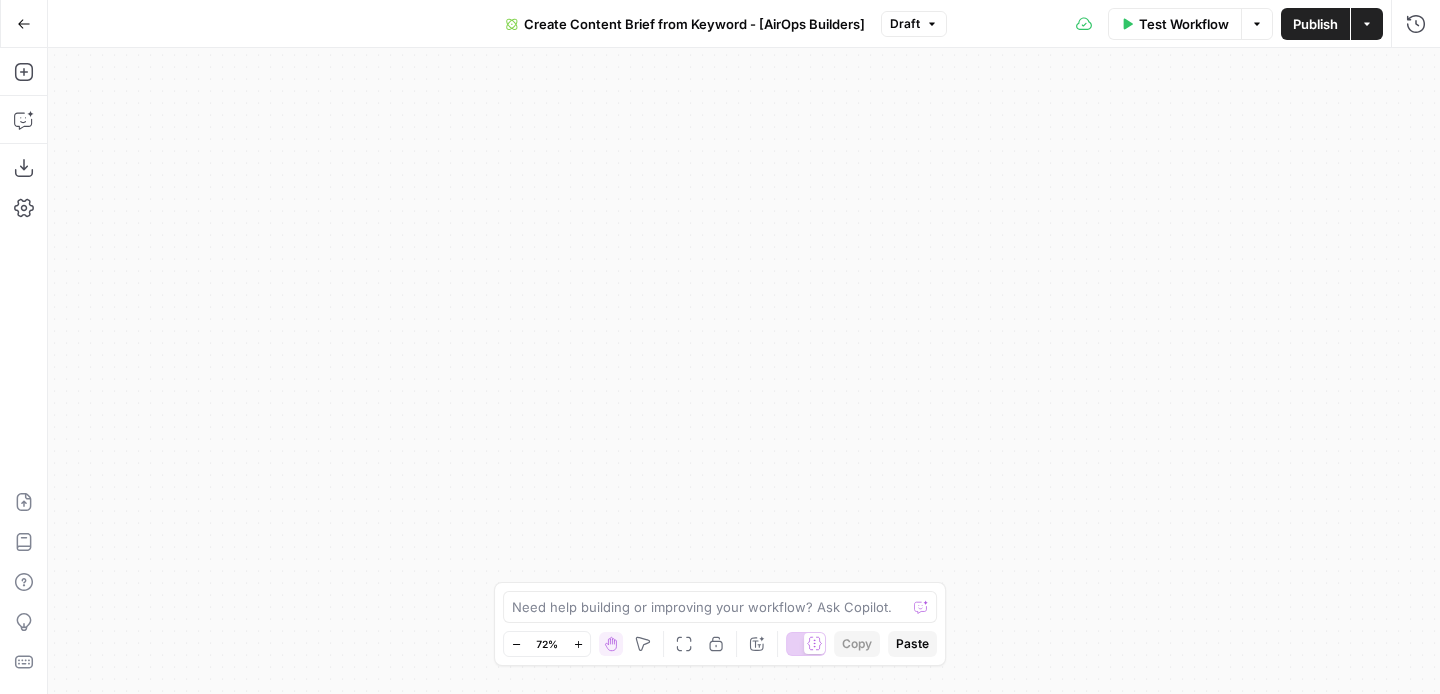 click 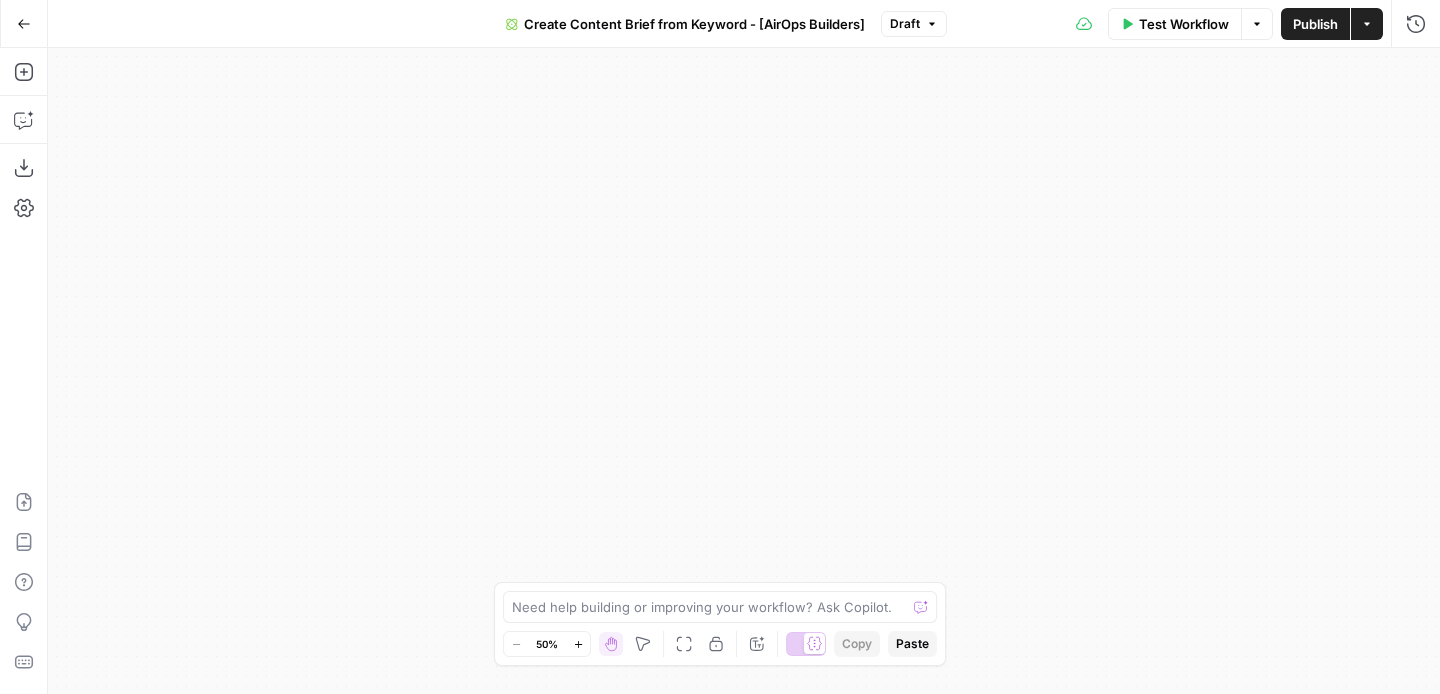 drag, startPoint x: 647, startPoint y: 721, endPoint x: 636, endPoint y: 334, distance: 387.1563 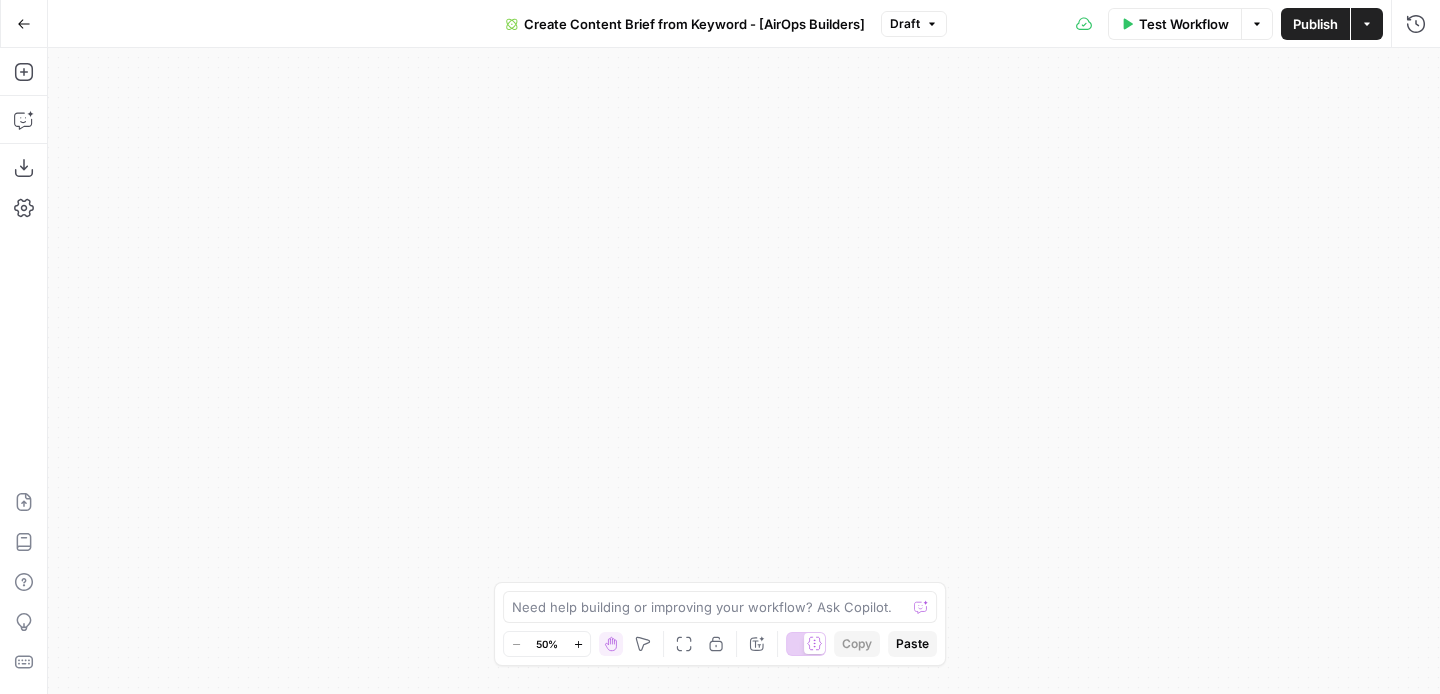 click on "Cohort 4 New Home Browse Your Data Monitoring Settings Recent Grids New grid SERP Domination 🕶️ Mounjaro Articles Conference Summarizer Grid Recent Workflows New Workflow Untitled Marlene's Content Refresh: Flight Pages Workflow  Convert Product Data to Shopify format AirOps Academy What's new?
5
Help + Support Go Back Create Content Brief from Keyword - [AirOps Builders] Draft Test Workflow Options Publish Actions Run History Add Steps Copilot Download as JSON Settings Import JSON AirOps Academy Help Give Feedback Shortcuts Workflow Set Inputs Inputs Google Search Perform Google Search Step 51 Output Expand Output Copy 1 2 3 4 5 6 {    "search_metadata" :  {      "id" :  "688cc41412eb14631c683642" ,      "status" :  "Success" ,      "json_endpoint" :  "https://serpapi.com          /searches/f5cb7ccd4cb3e2f9          /688cc41412eb14631c683642.json" ,      "pixel_position_endpoint" :  "https                   ," at bounding box center [720, 347] 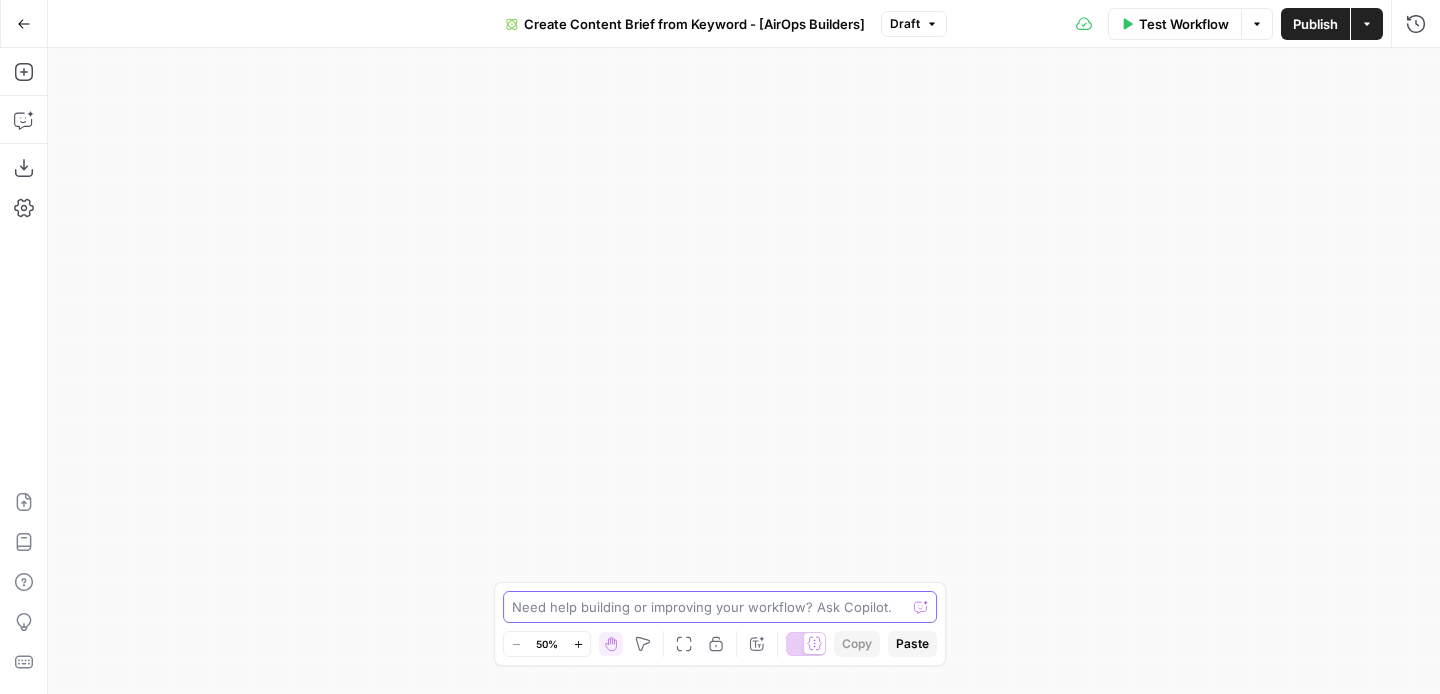 drag, startPoint x: 676, startPoint y: 338, endPoint x: 705, endPoint y: 260, distance: 83.21658 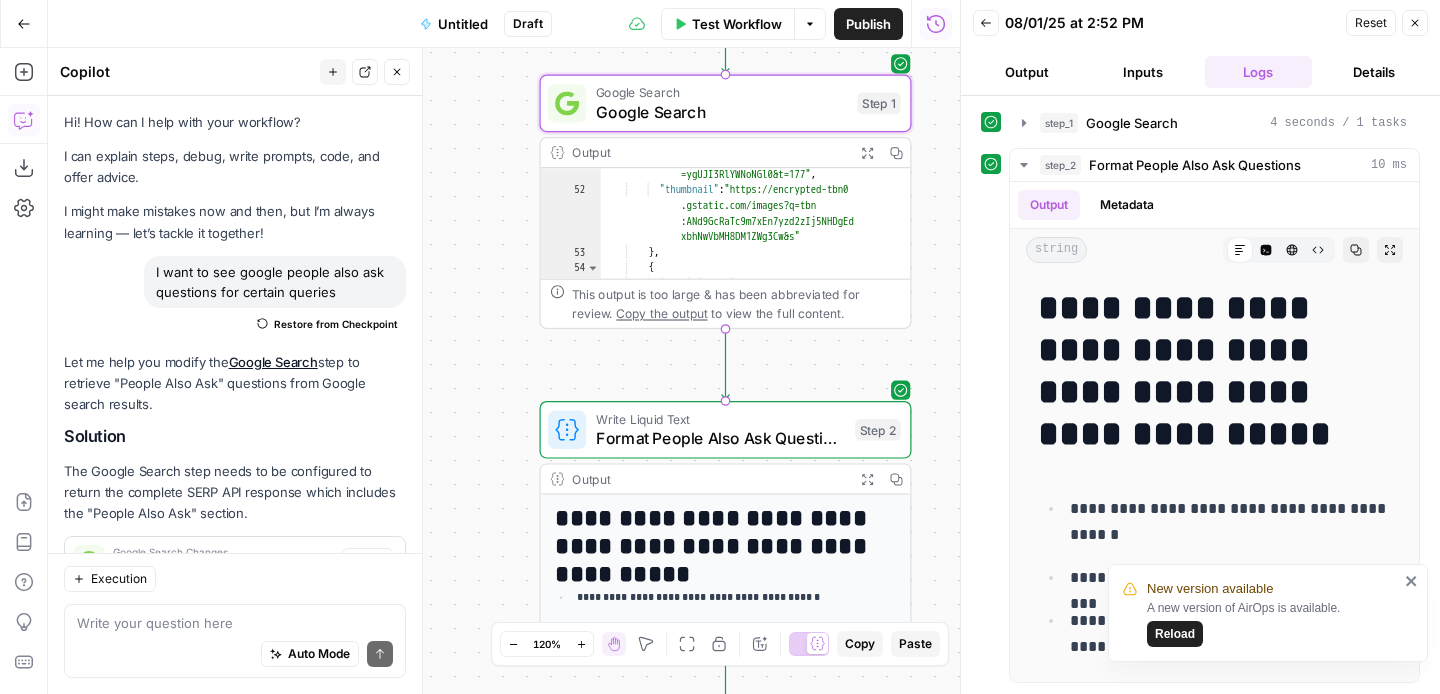 scroll, scrollTop: 0, scrollLeft: 0, axis: both 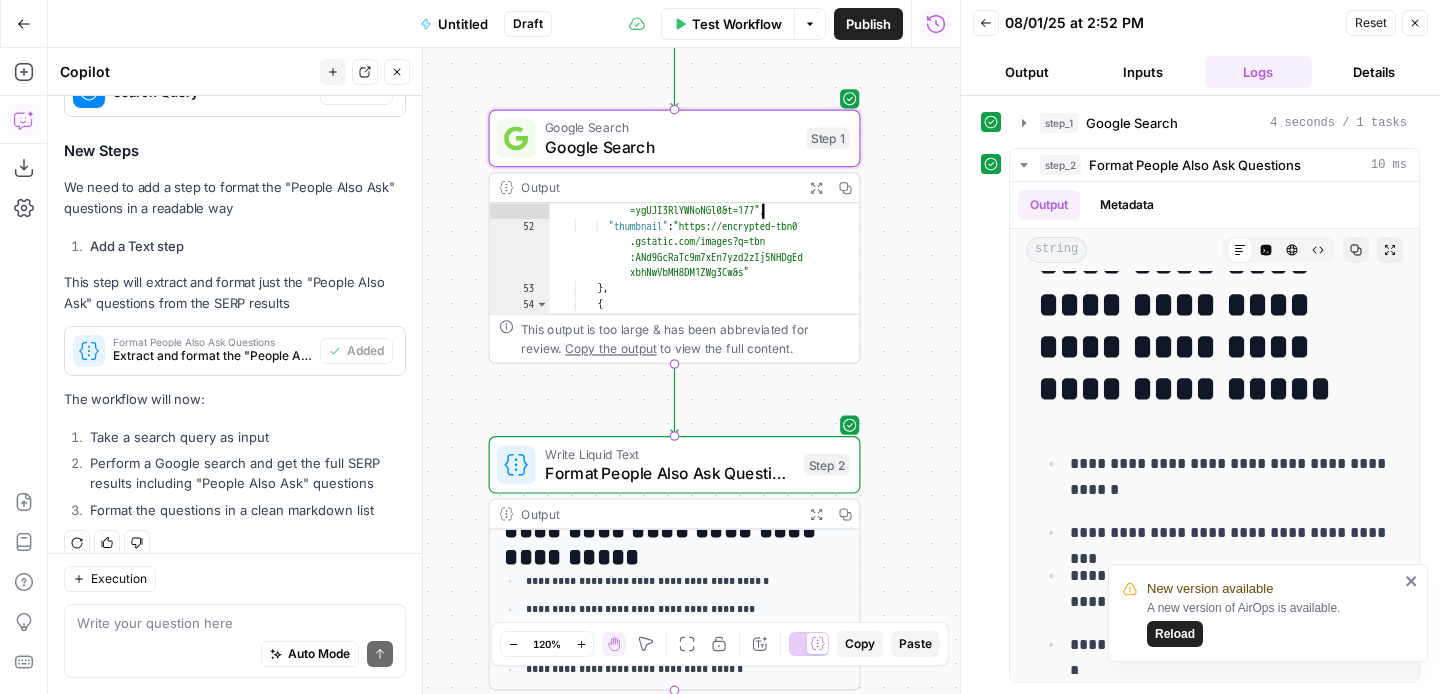 click on ""link" :  "https://www.youtube.com                /watch?v=ZZqMuKUwyNs&pp                =ygUJI3RlYWNoNGl0&t=177" ,              "thumbnail" :  "https://encrypted-tbn0                .gstatic.com/images?q=tbn                :ANd9GcRaTc9m7xEn7yzd2zIj5NHDgEd                xbhNwVbMH8DM1ZWg3Cw&s"           } ,           {              "time" :  "05:26" ,              "title" :  "Letter blends" ," at bounding box center (705, 259) 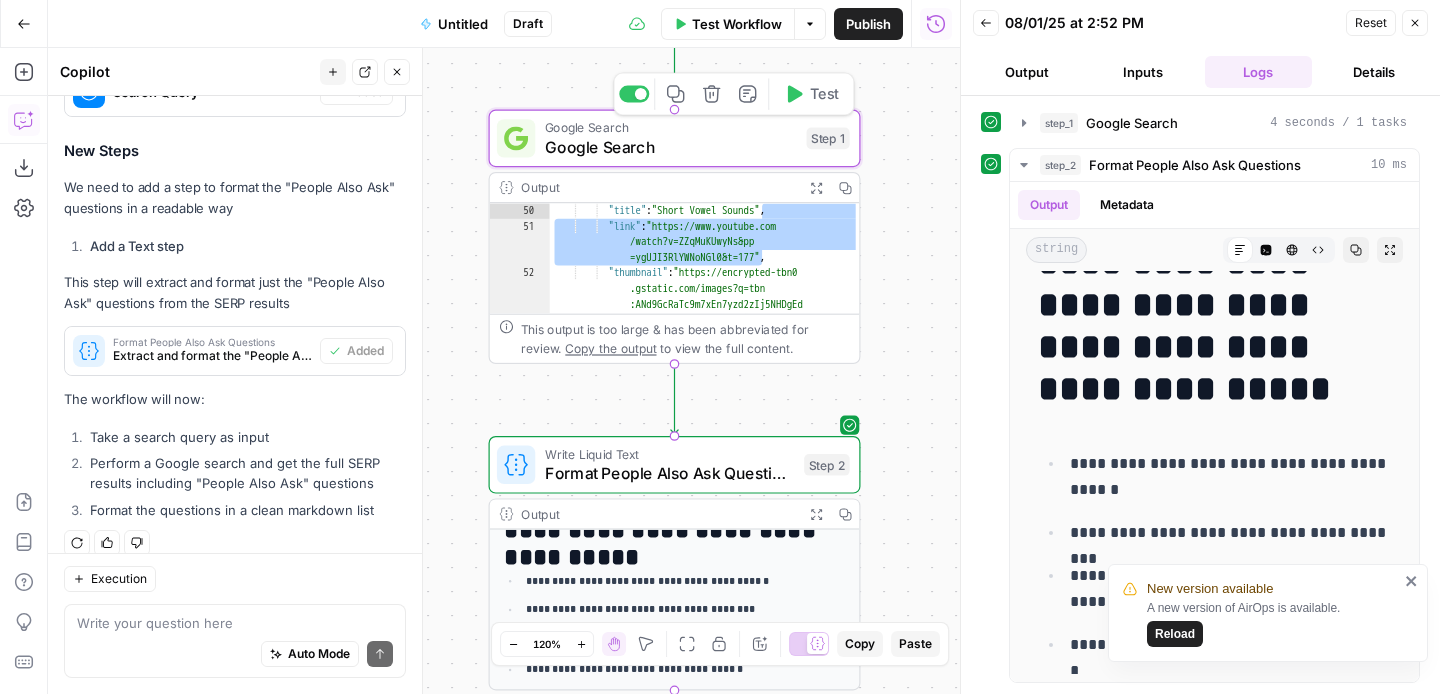 click on "Google Search" at bounding box center (671, 147) 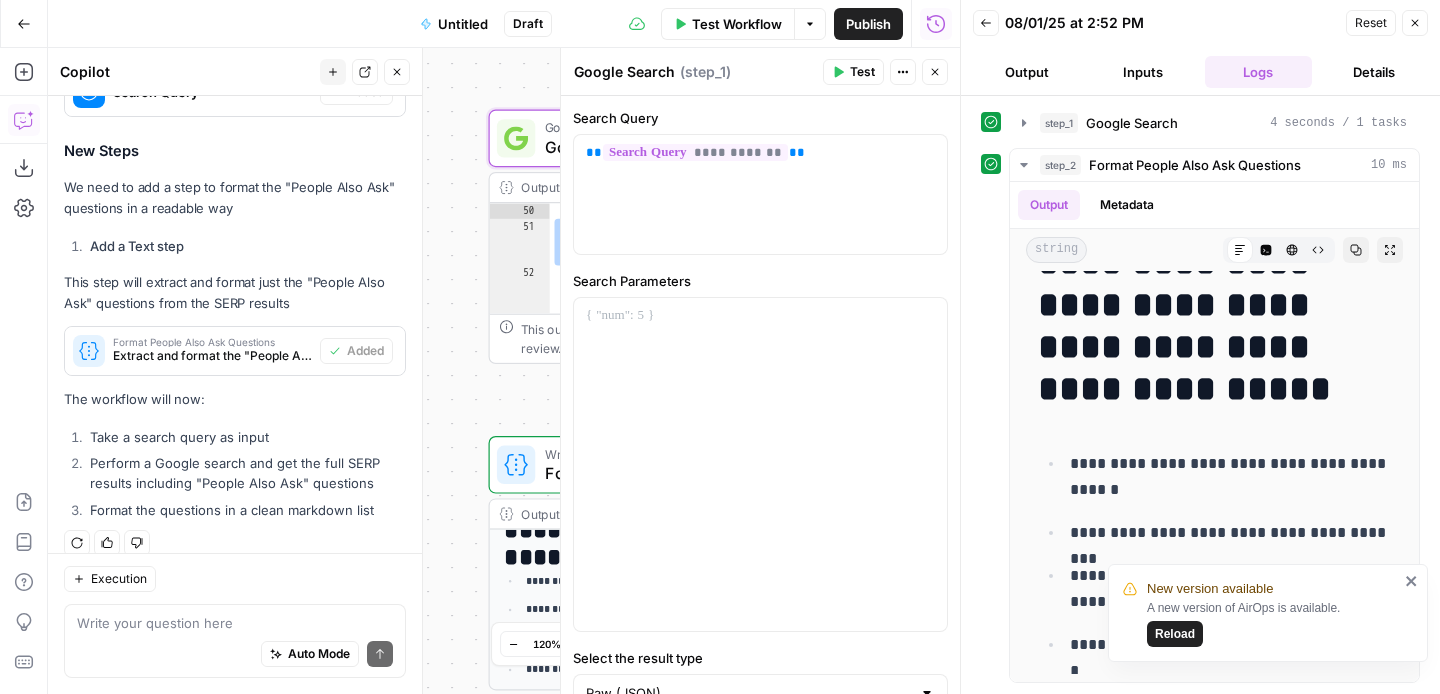 click on "Write Liquid Text Format People Also Ask Questions Step 2 Copy step Delete step Add Note Test" at bounding box center [673, 464] 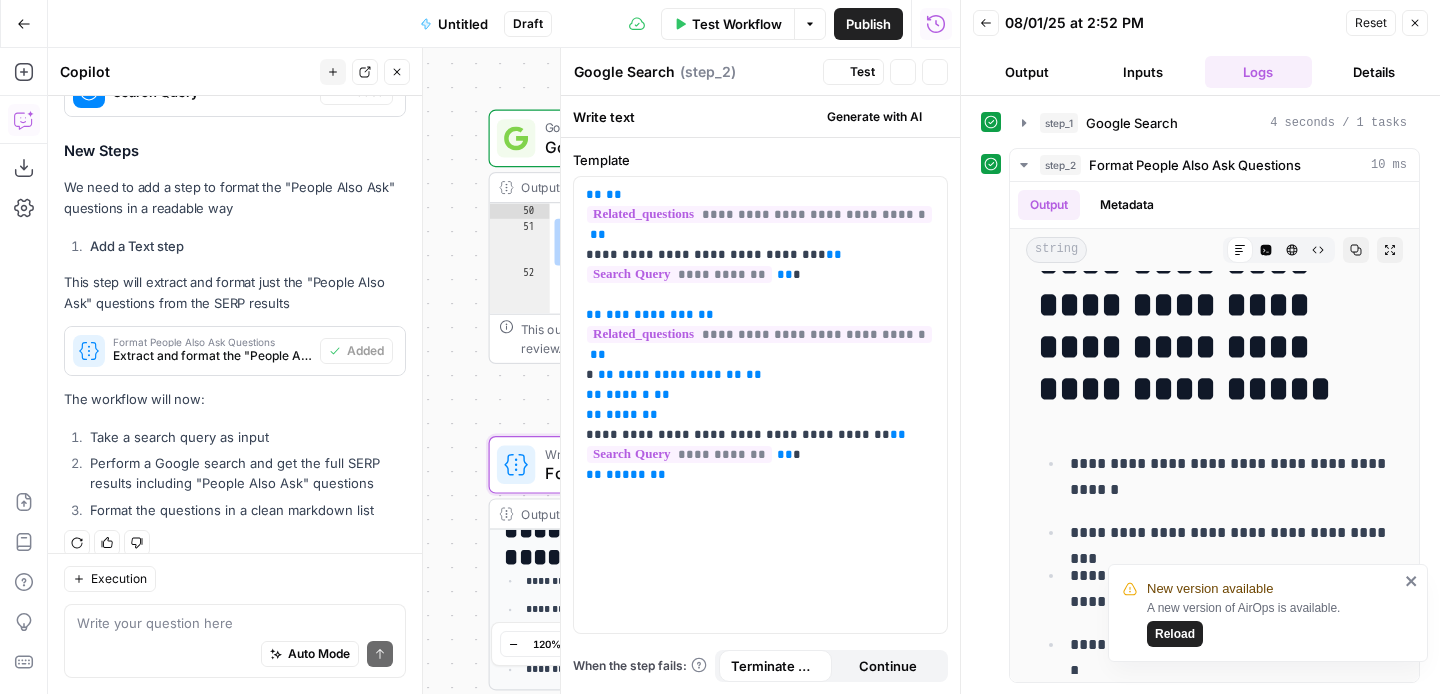 type on "Format People Also Ask Questions" 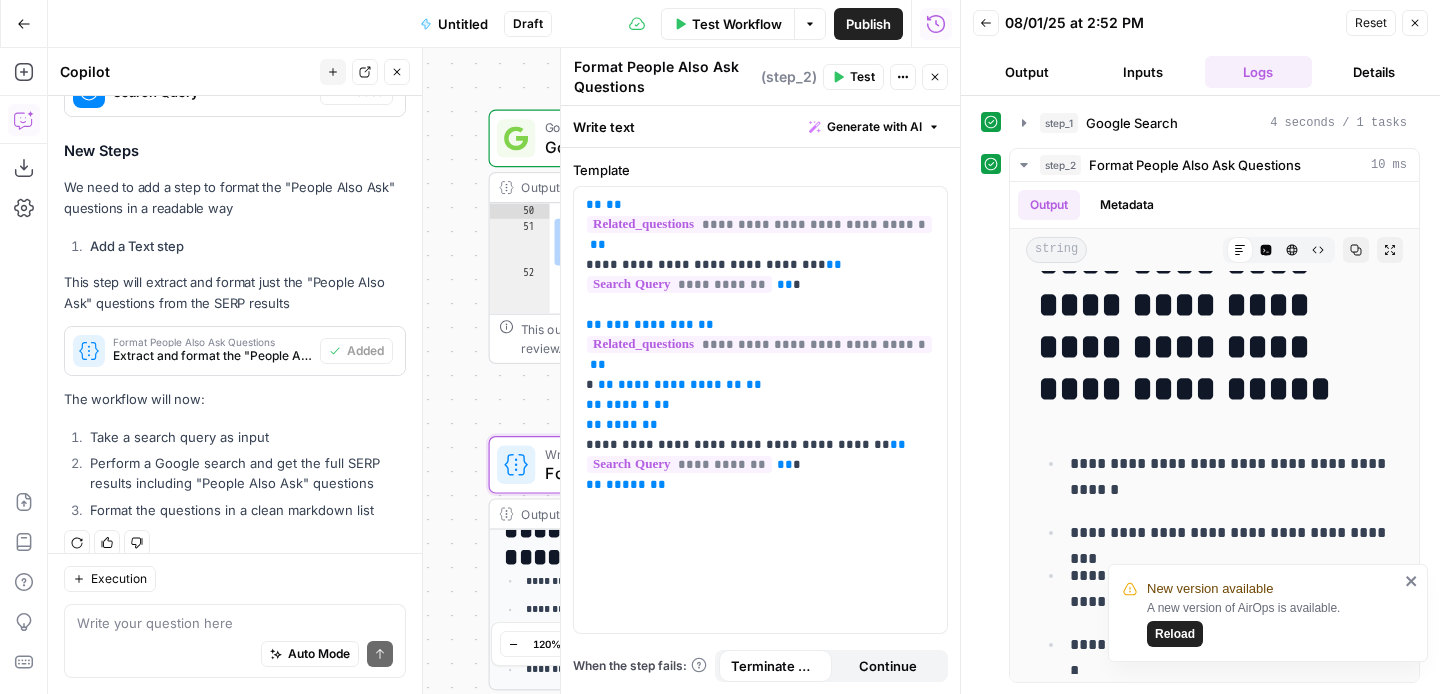 click 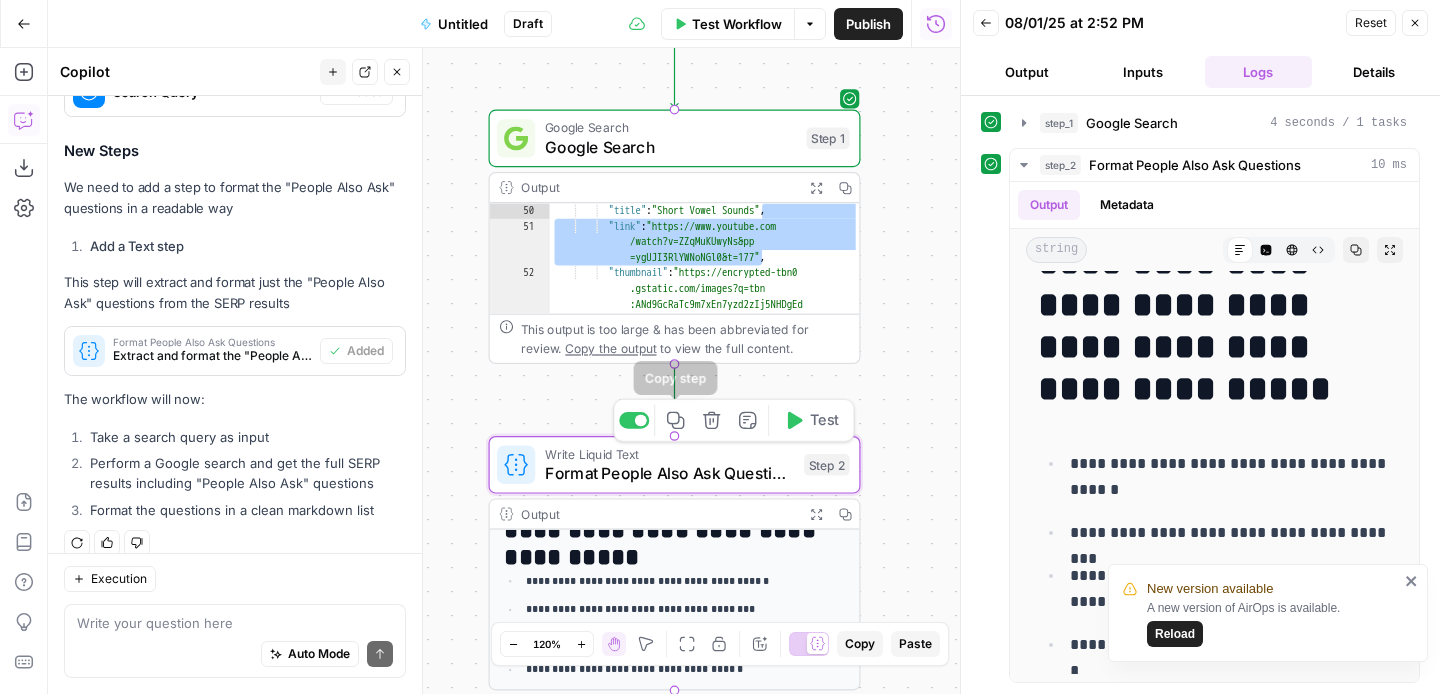 click on "Copy step" at bounding box center (675, 420) 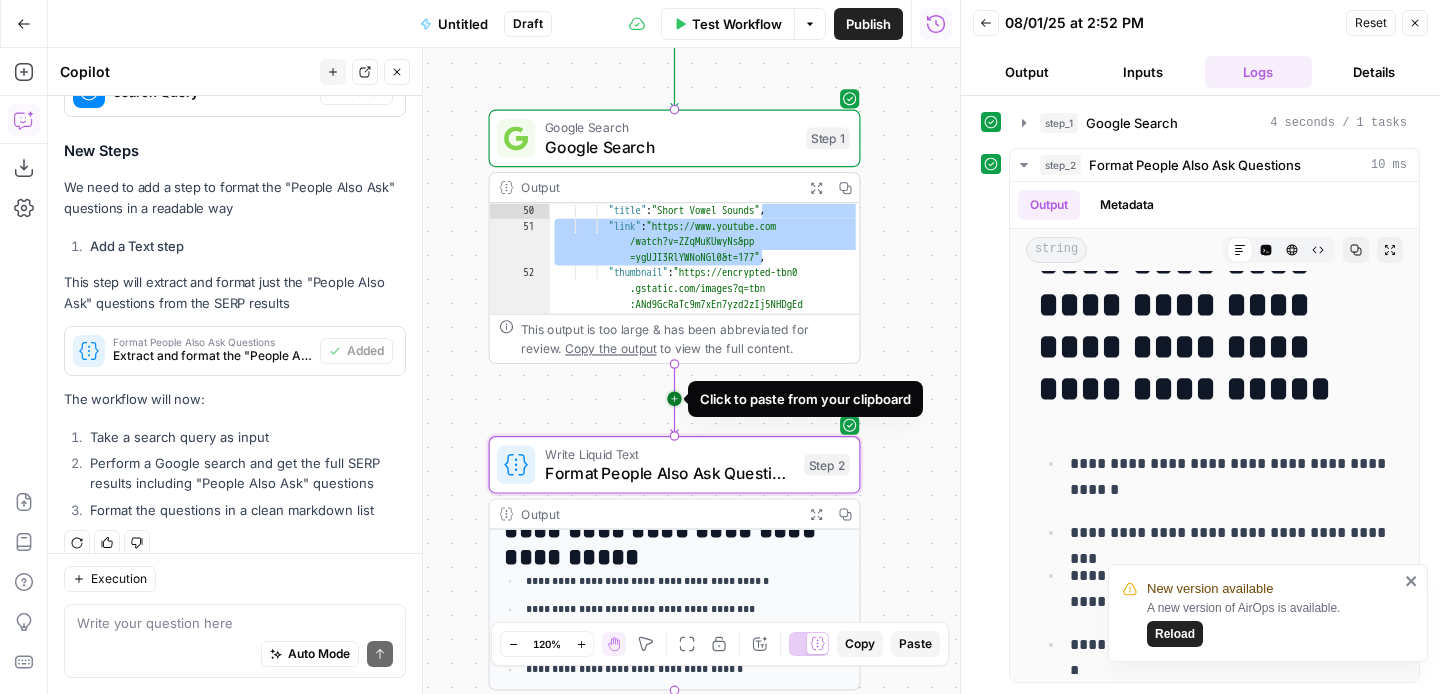 click 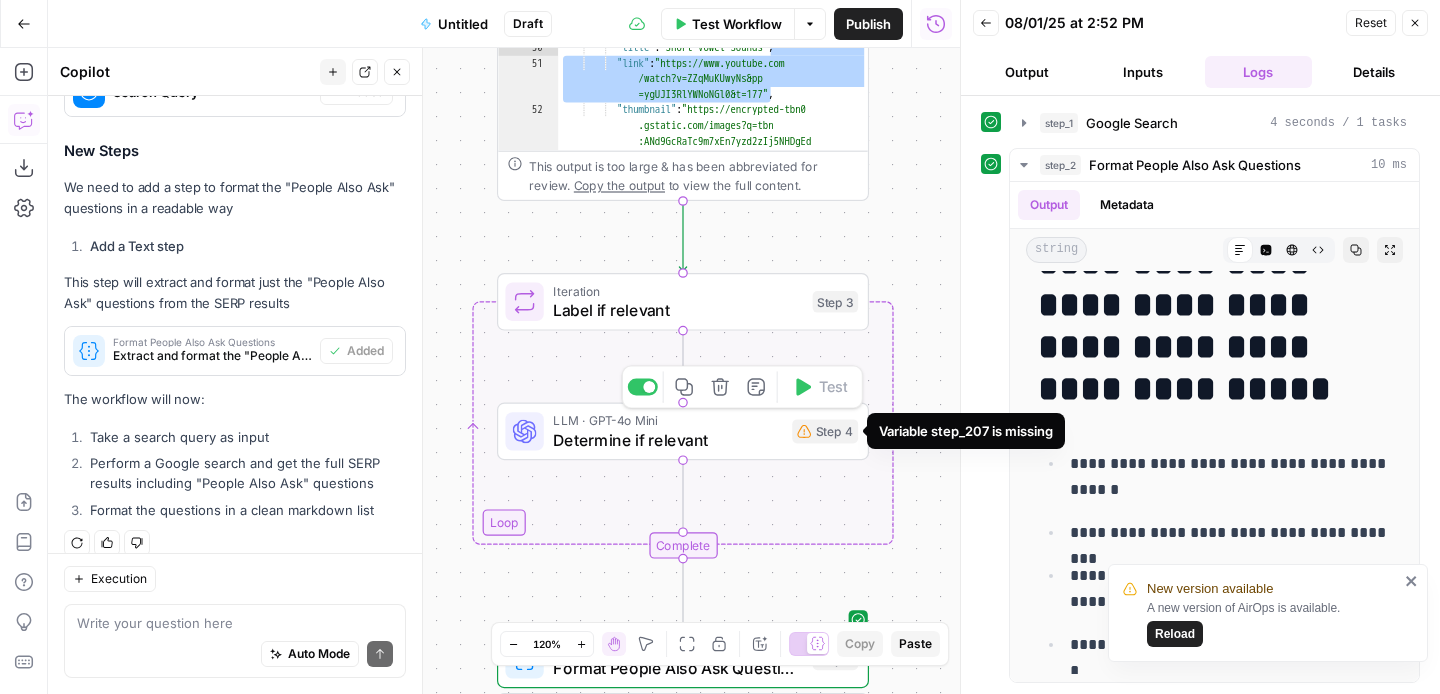 click on "Step 4" at bounding box center [825, 431] 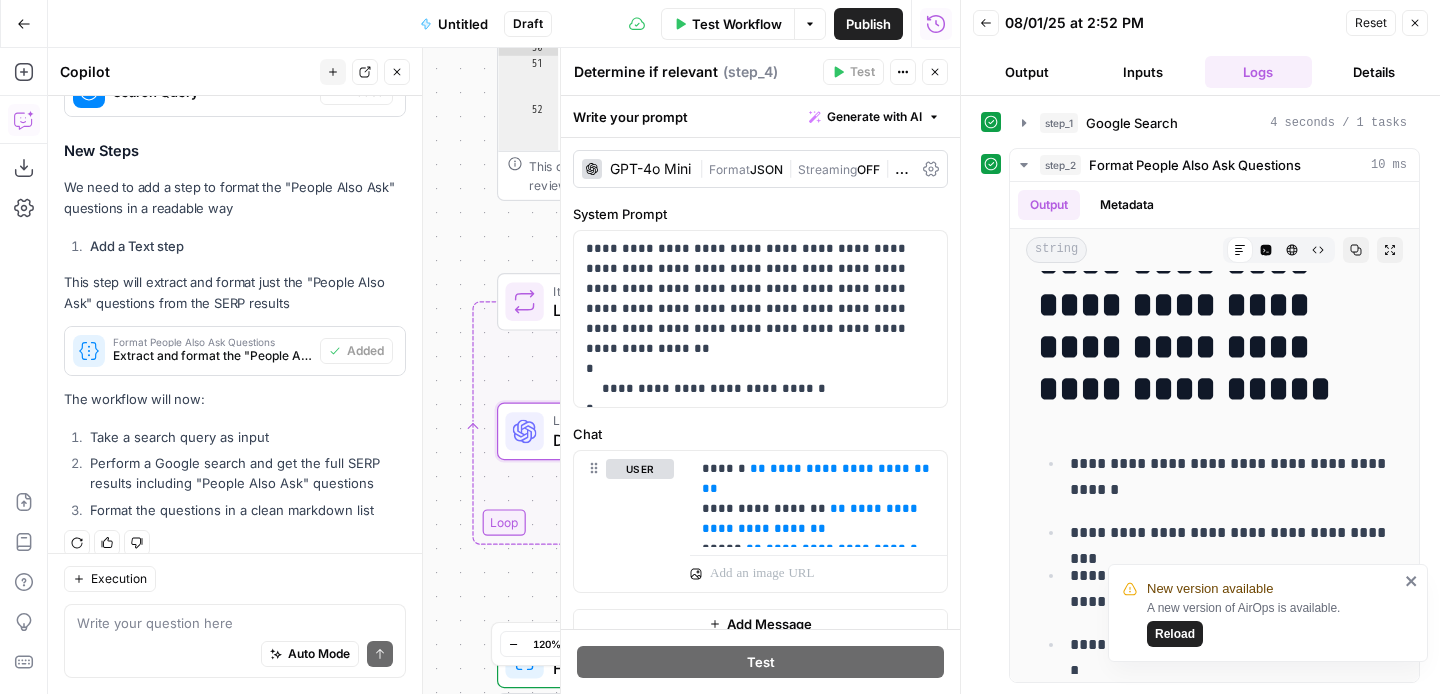 click on "**********" at bounding box center [504, 371] 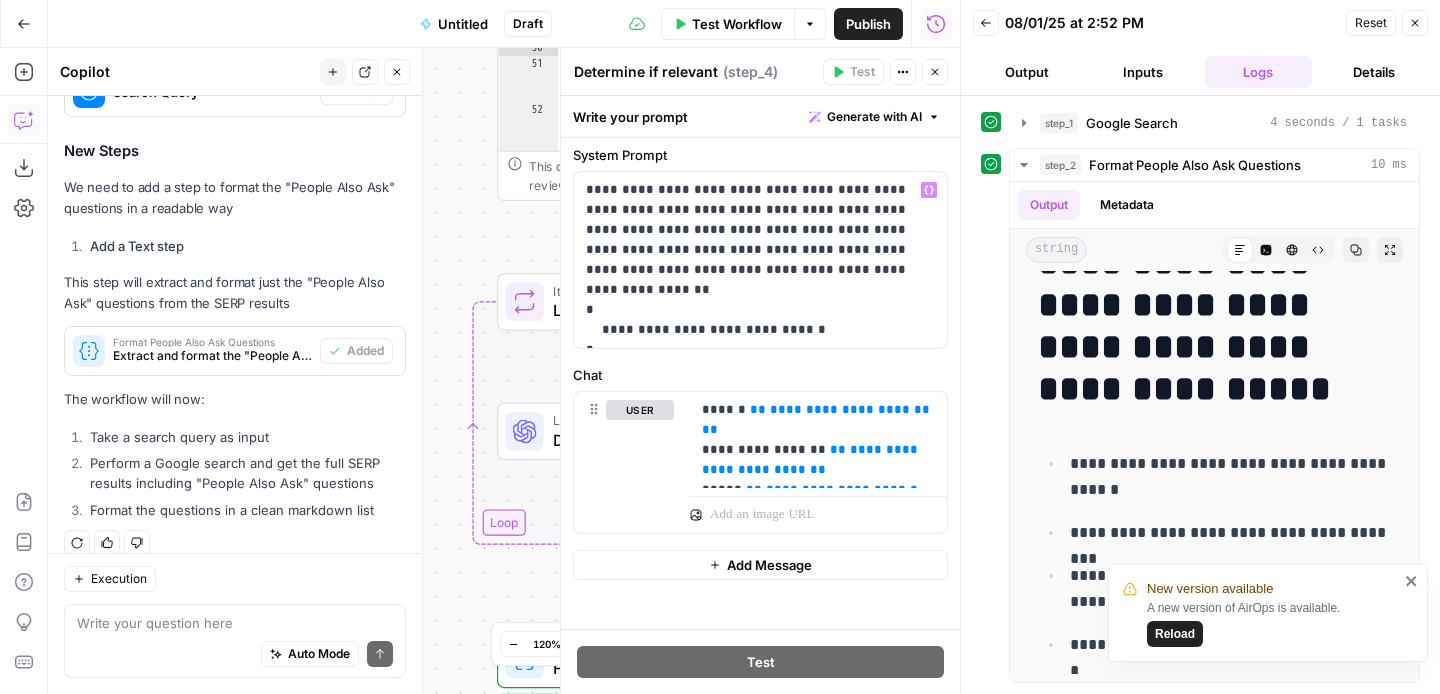 scroll, scrollTop: 70, scrollLeft: 0, axis: vertical 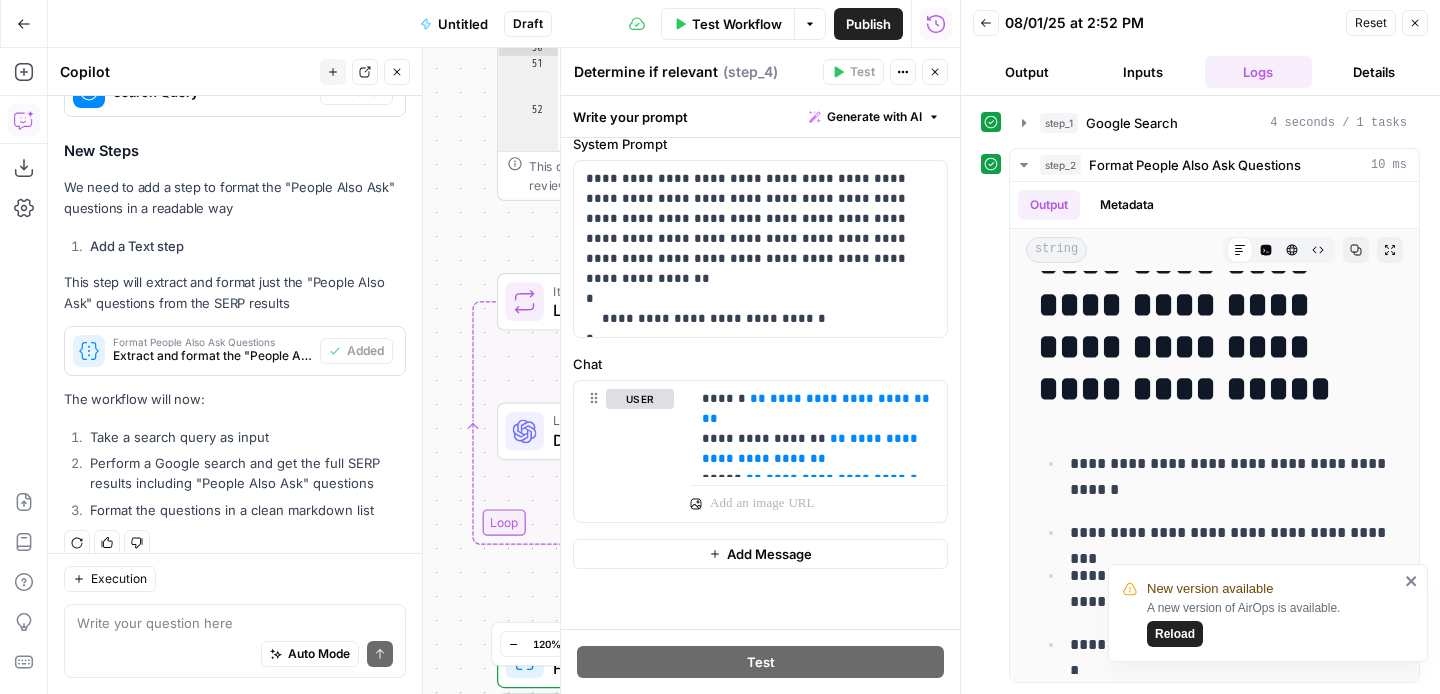 click on "**********" at bounding box center (504, 371) 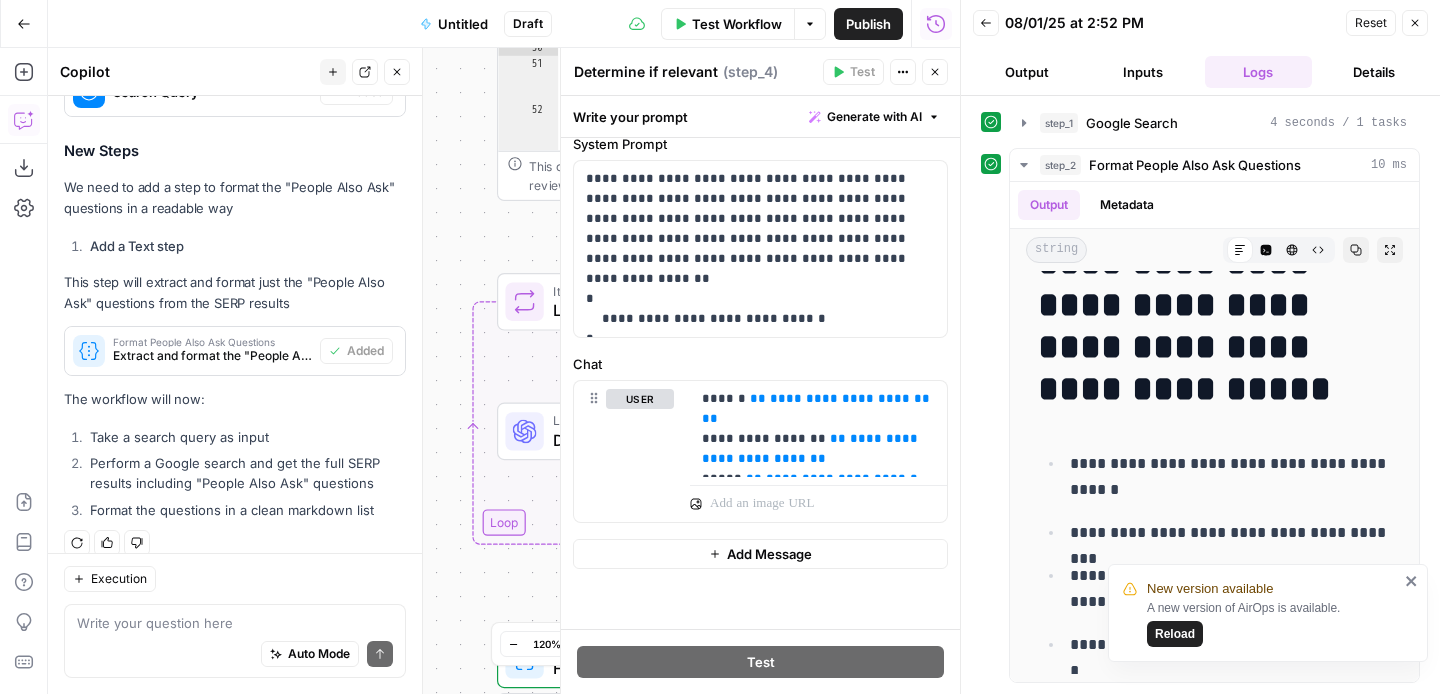 click 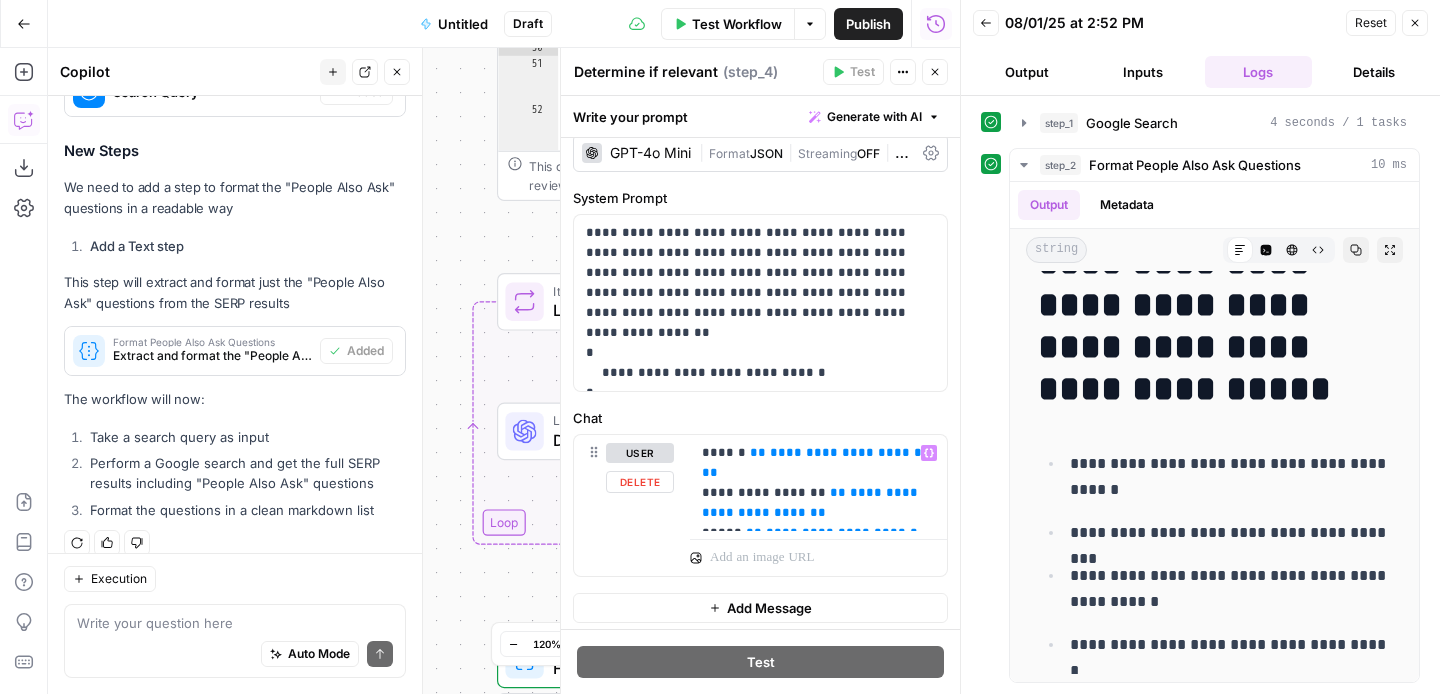 scroll, scrollTop: 0, scrollLeft: 0, axis: both 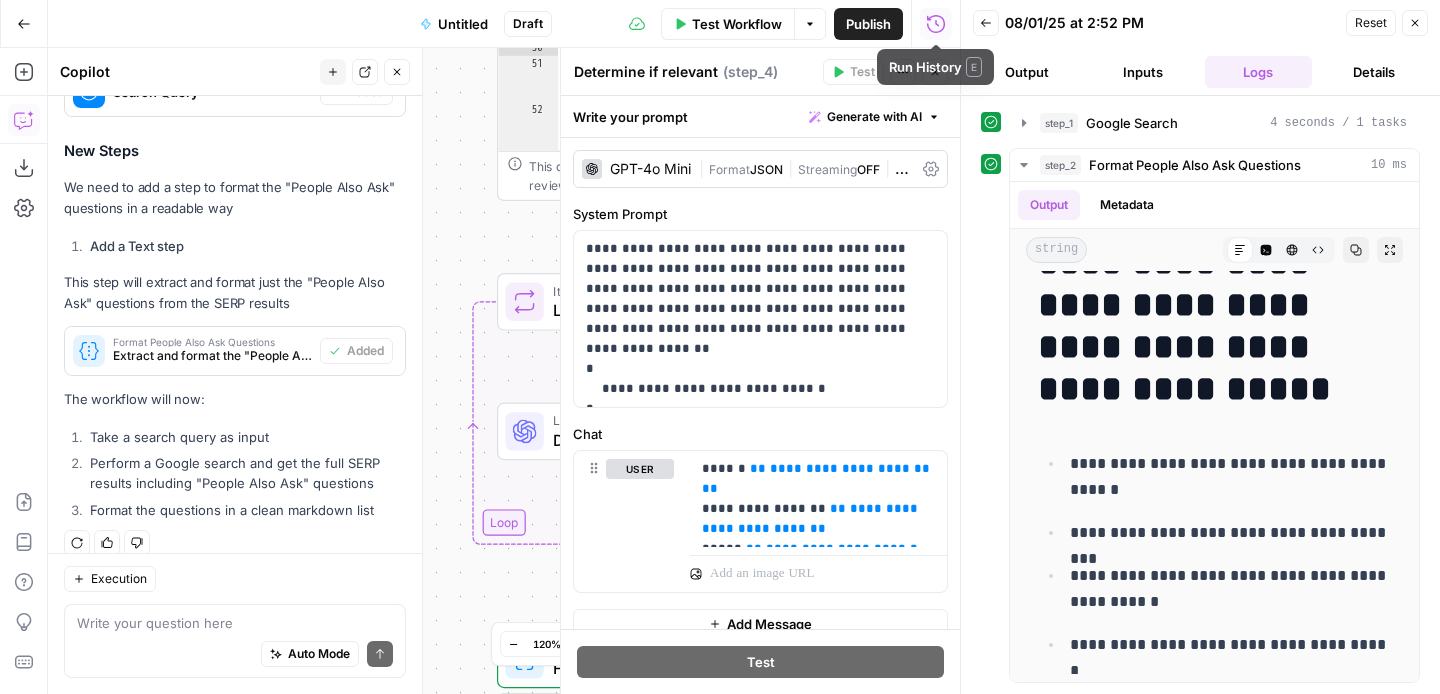 click on "Determine if relevant Determine if relevant  ( step_4 ) Test Actions Close" at bounding box center [760, 72] 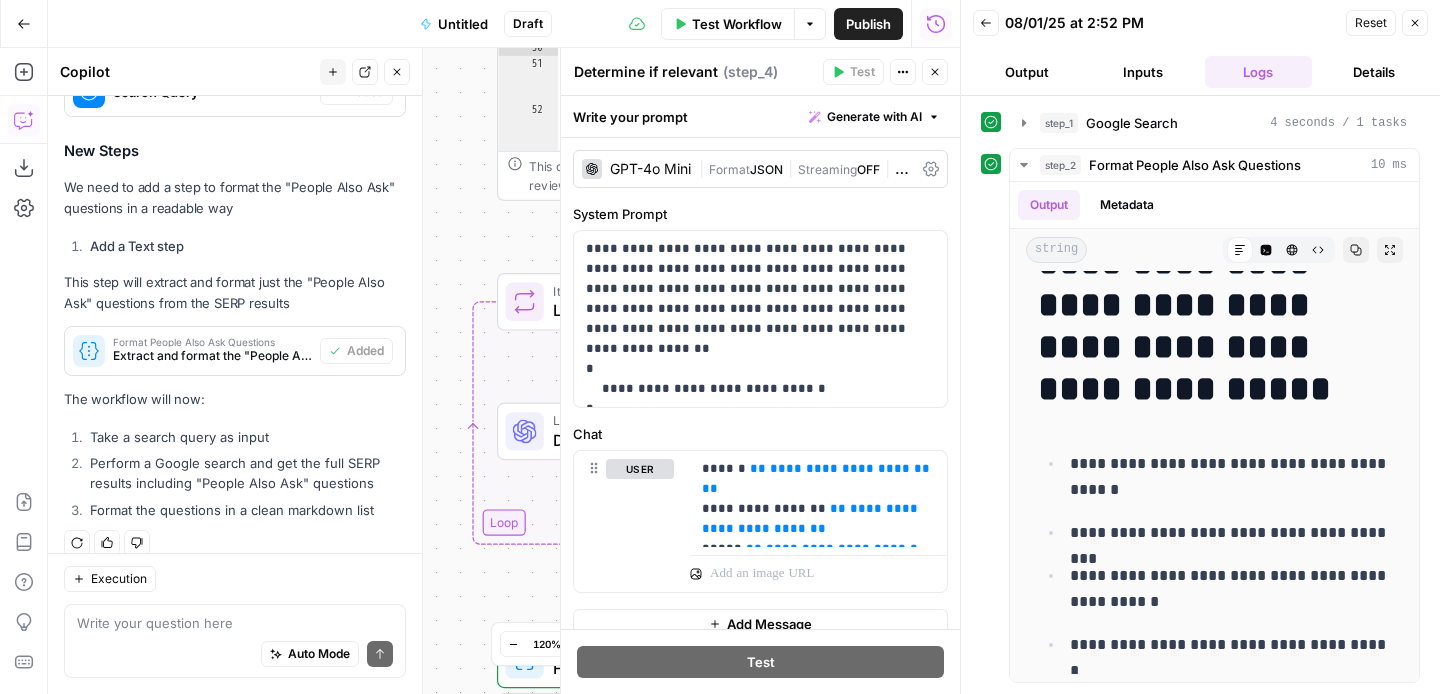 click 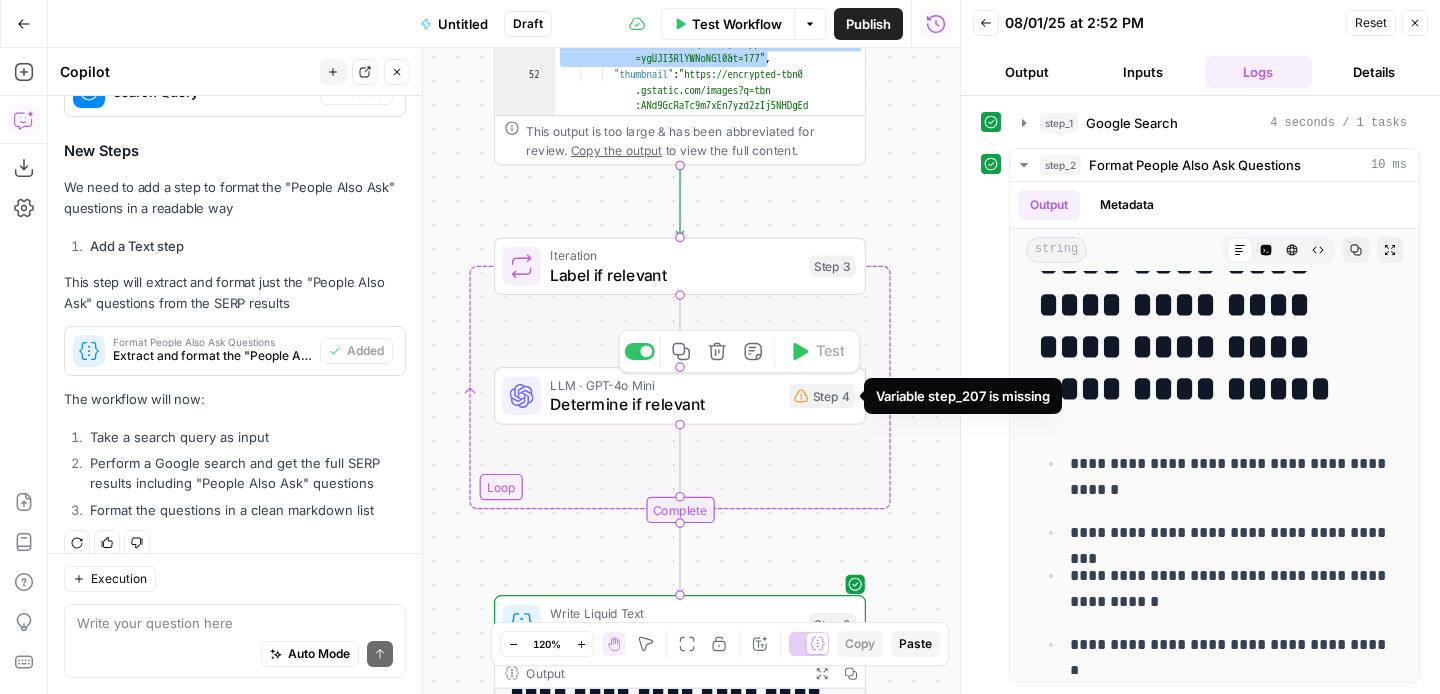 click on "Step 4" at bounding box center (822, 396) 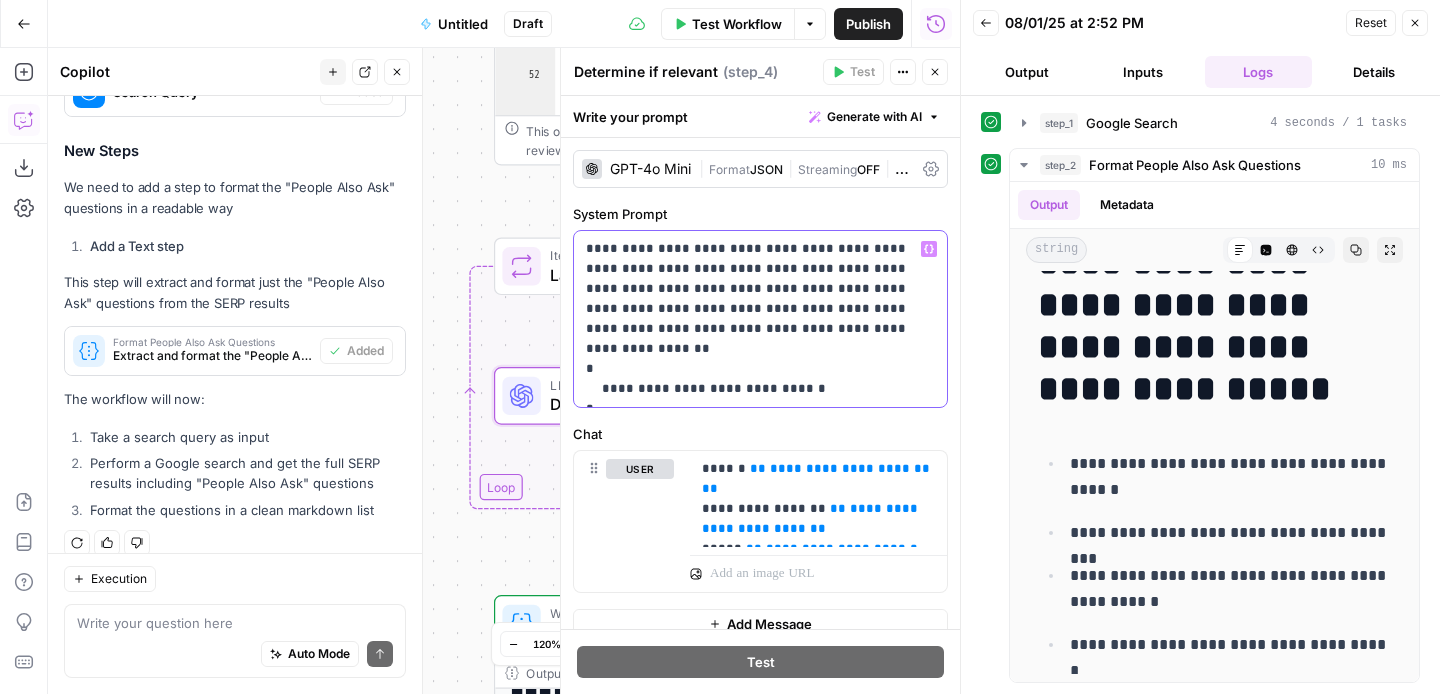click 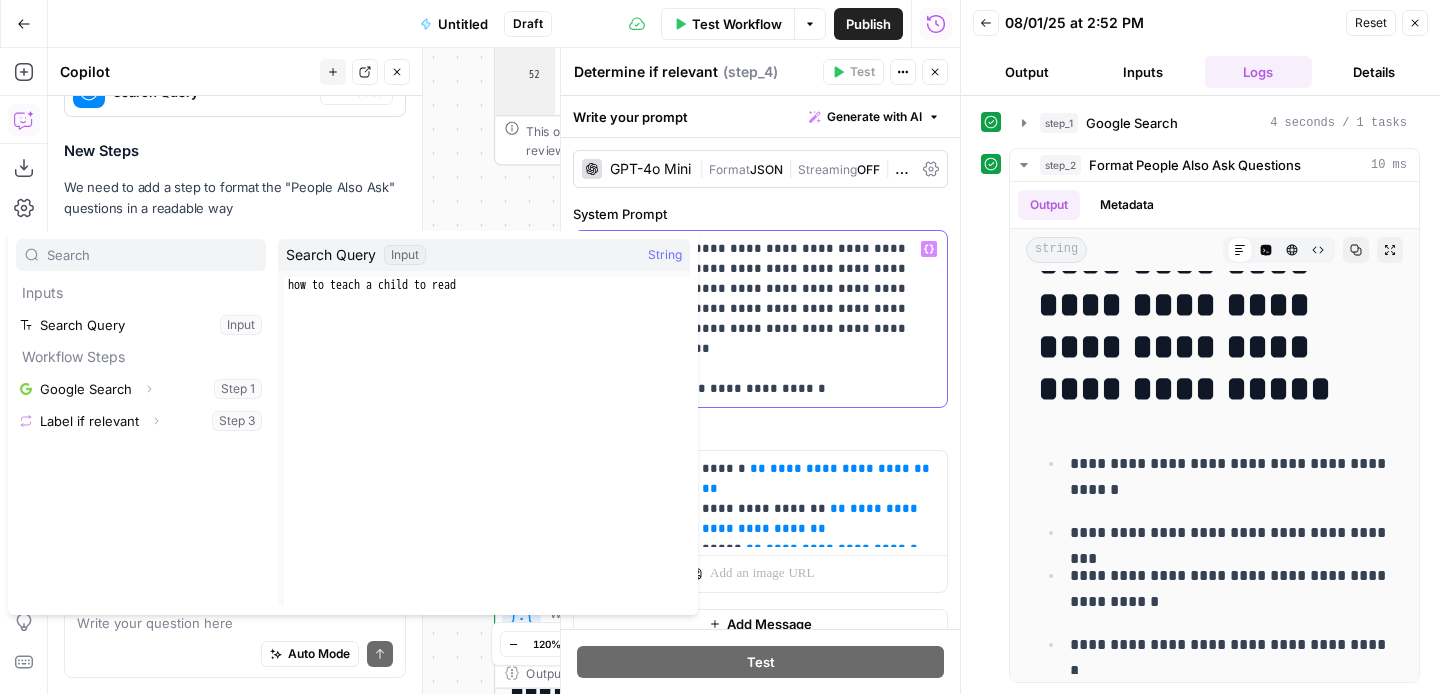 click 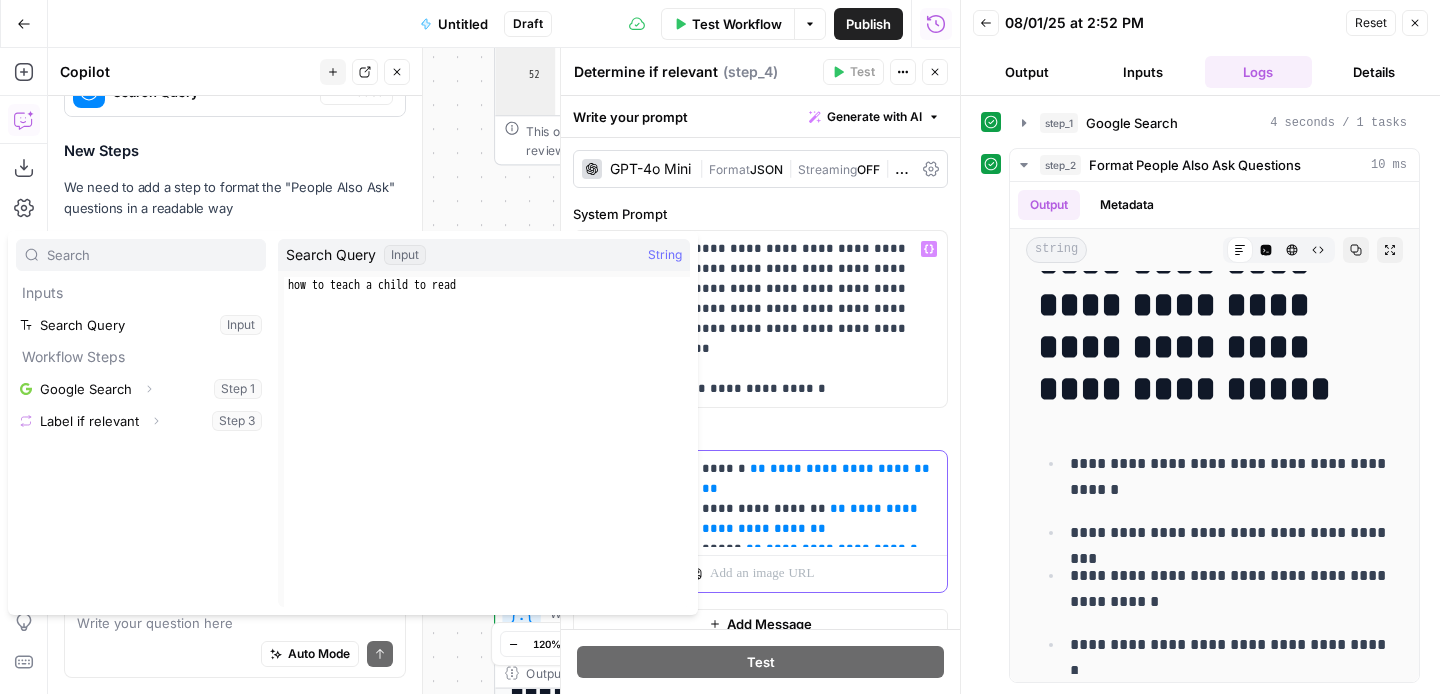 click on "**********" at bounding box center [818, 499] 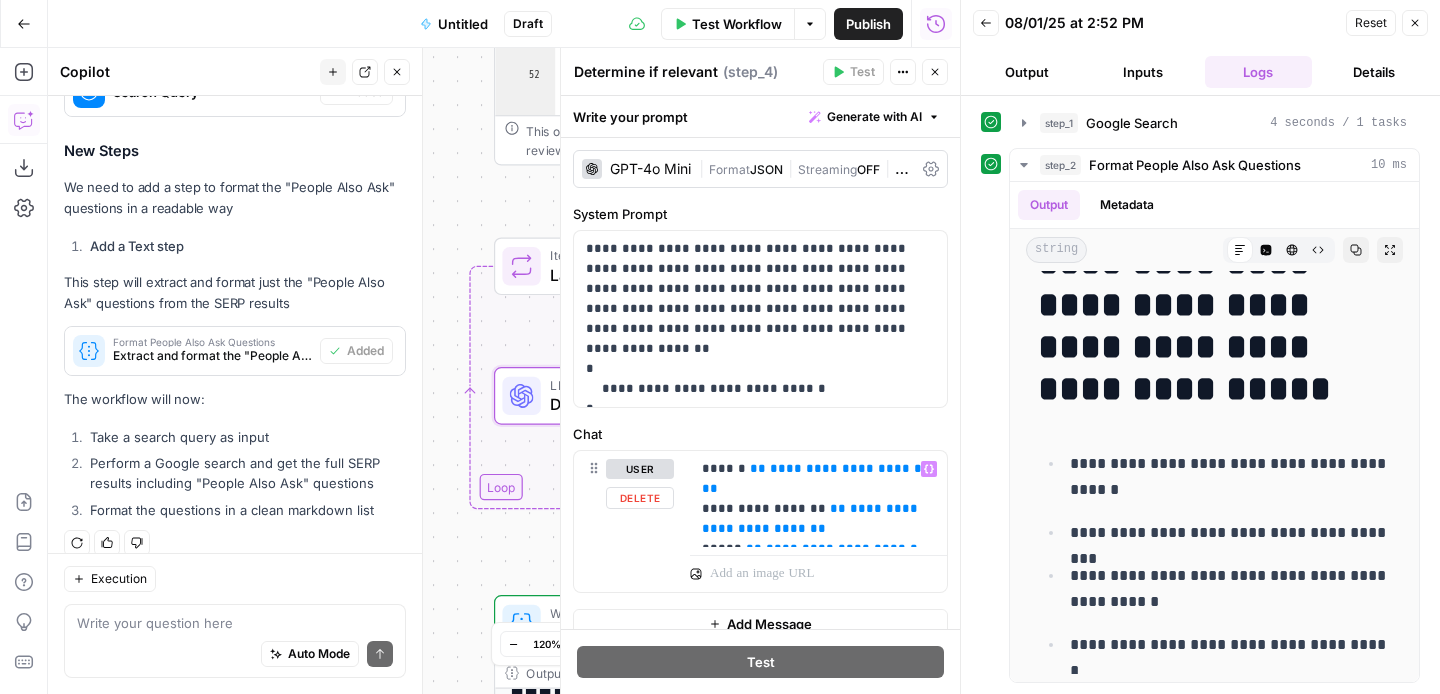 click on "Chat" at bounding box center [760, 434] 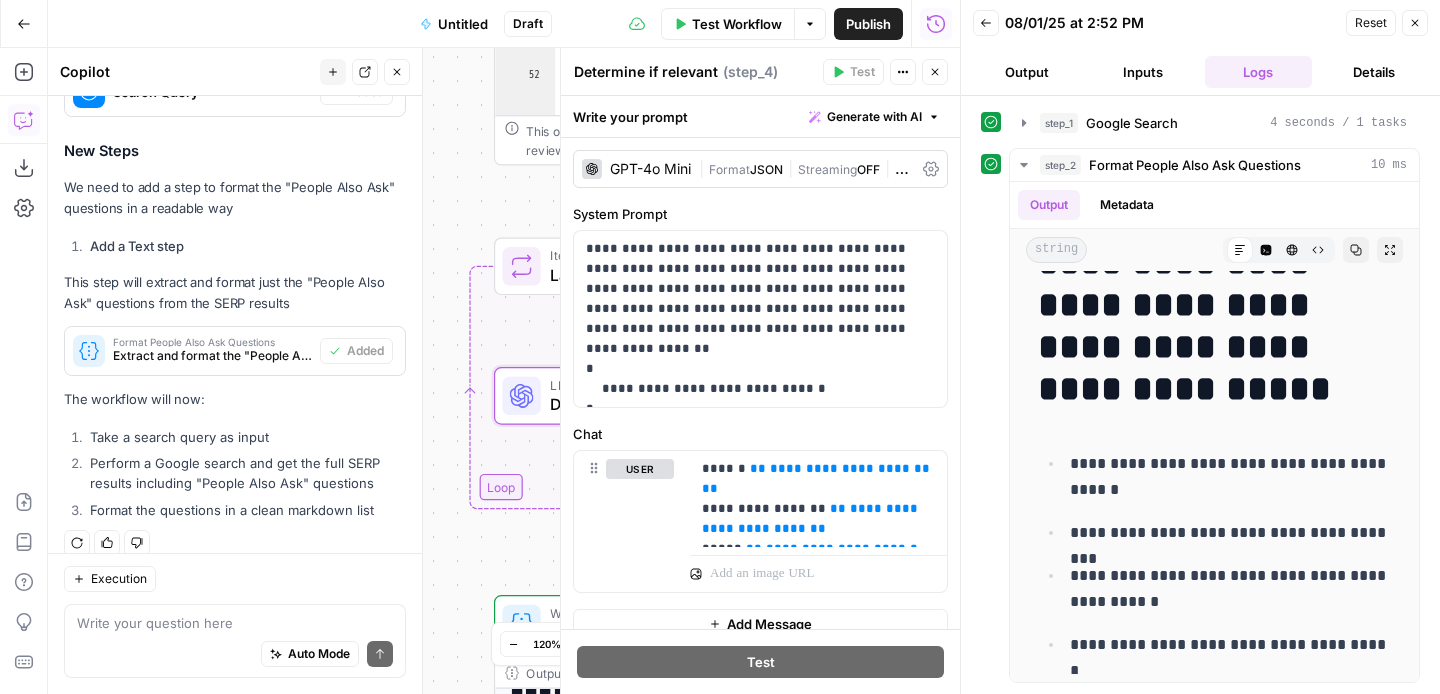 click on "**********" at bounding box center (504, 371) 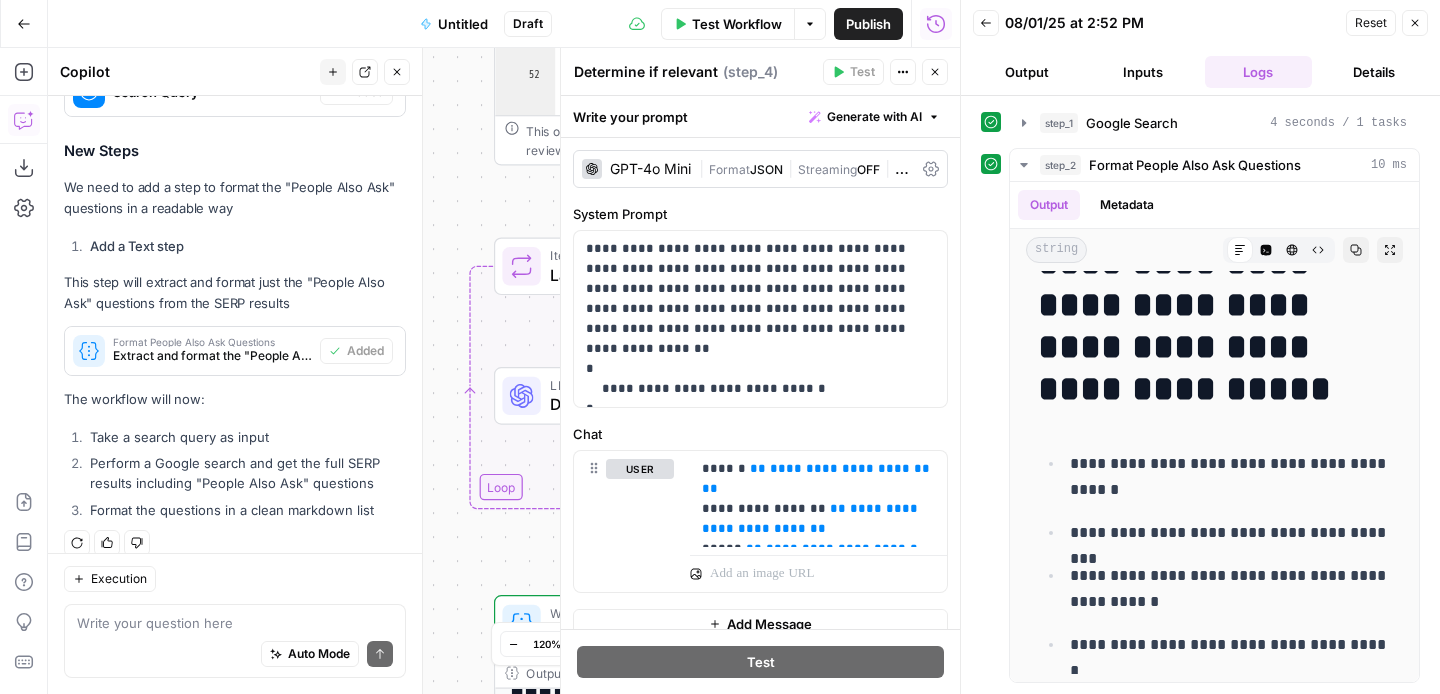 click on "Iteration Label if relevant Step 3 Copy step Delete step Add Note Test" at bounding box center [678, 266] 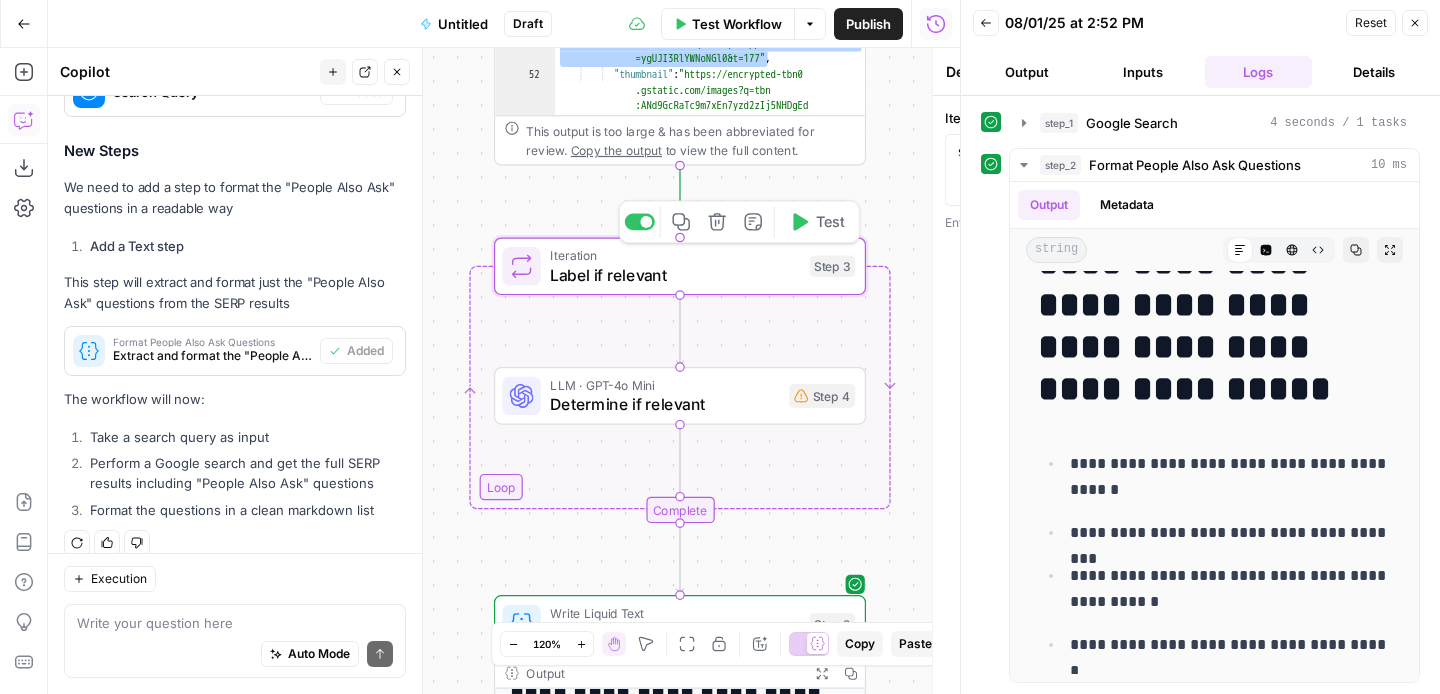 type on "Label if relevant" 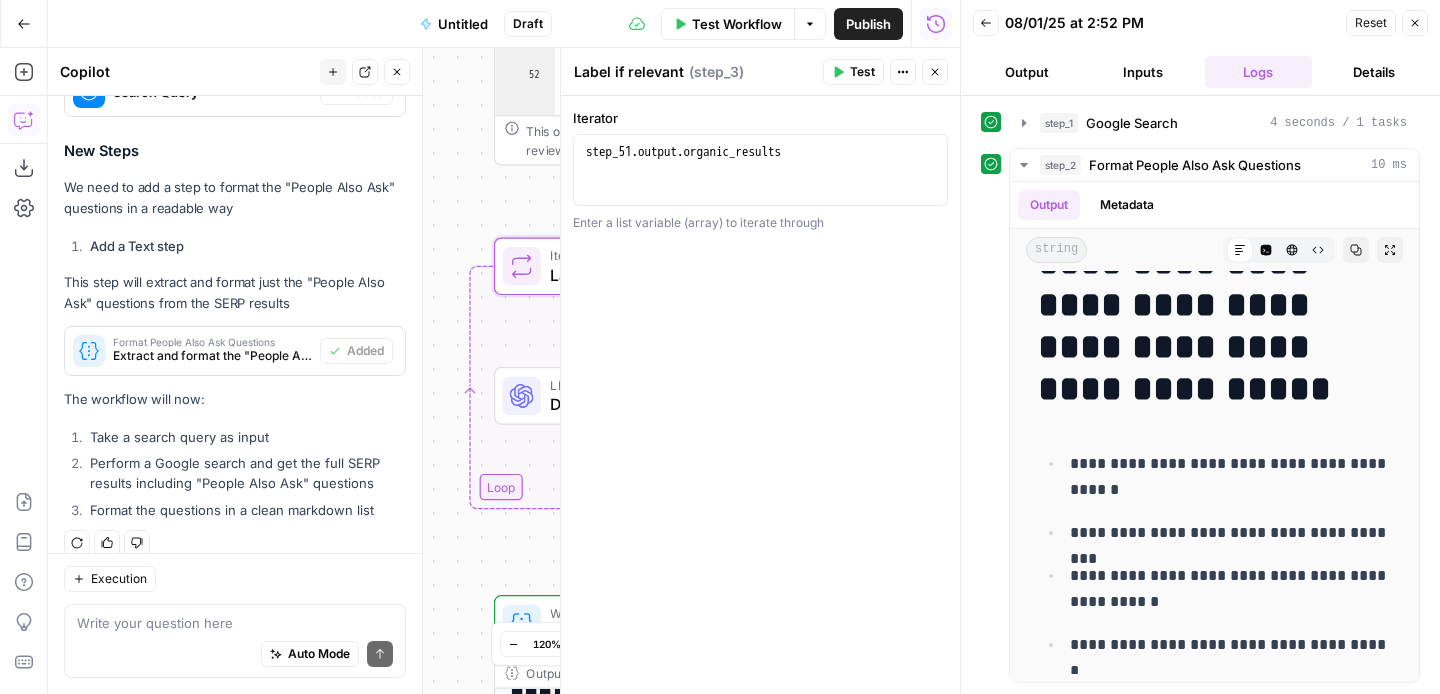 click on "Iteration Label if relevant Step 3 Copy step Delete step Add Note Test" at bounding box center [678, 266] 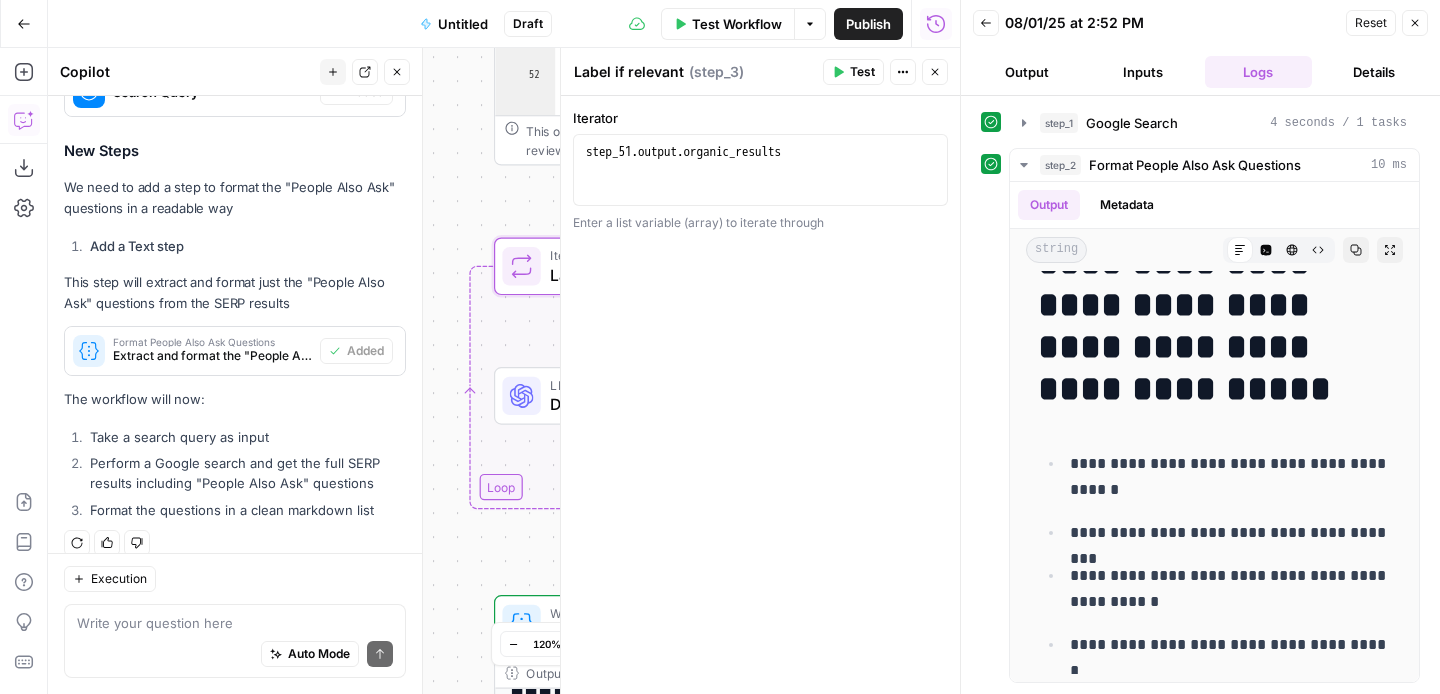 click on "**********" at bounding box center [504, 371] 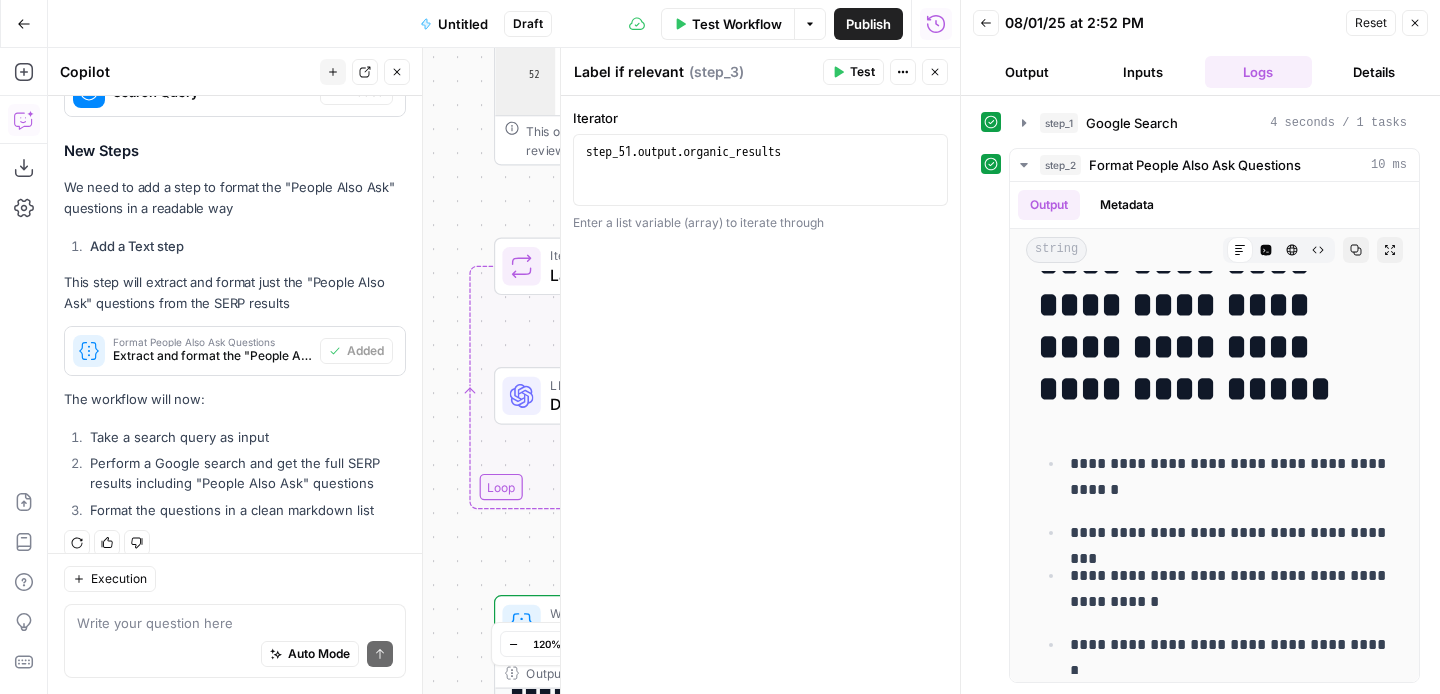 click 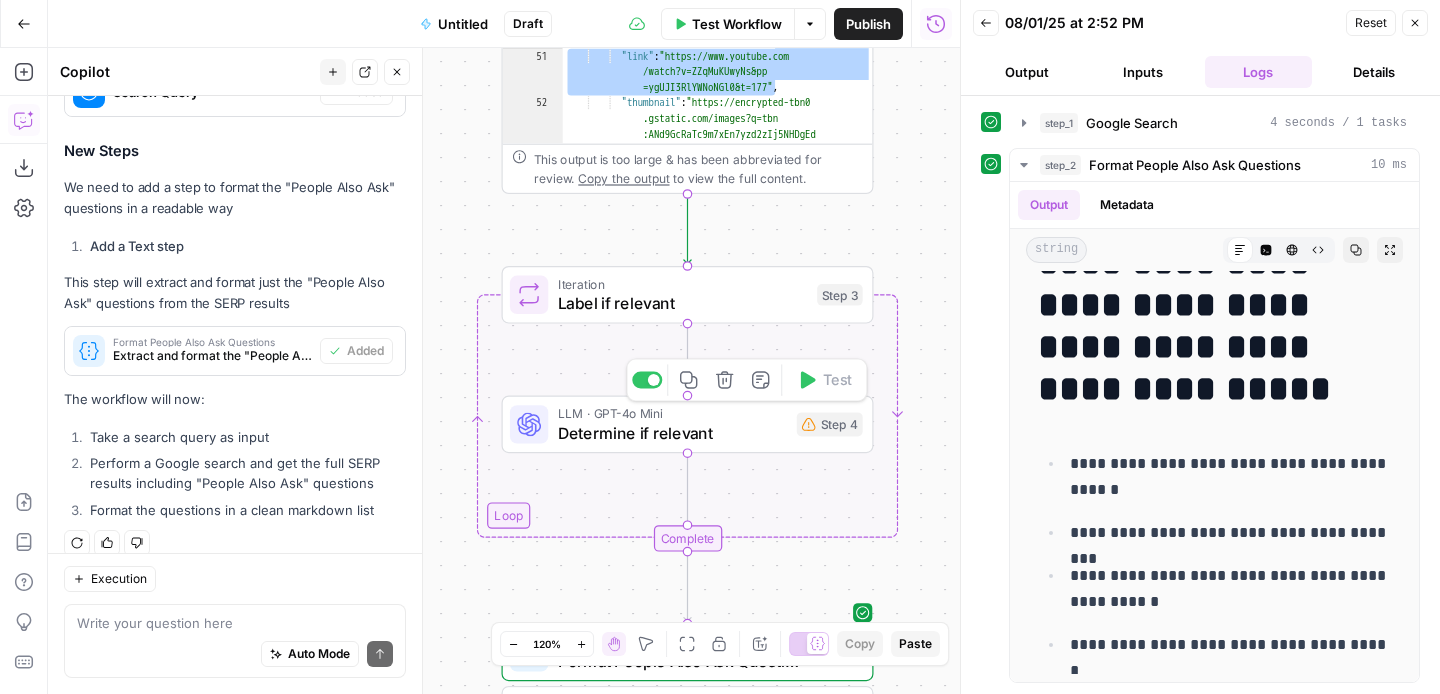 click on "Determine if relevant" at bounding box center (672, 433) 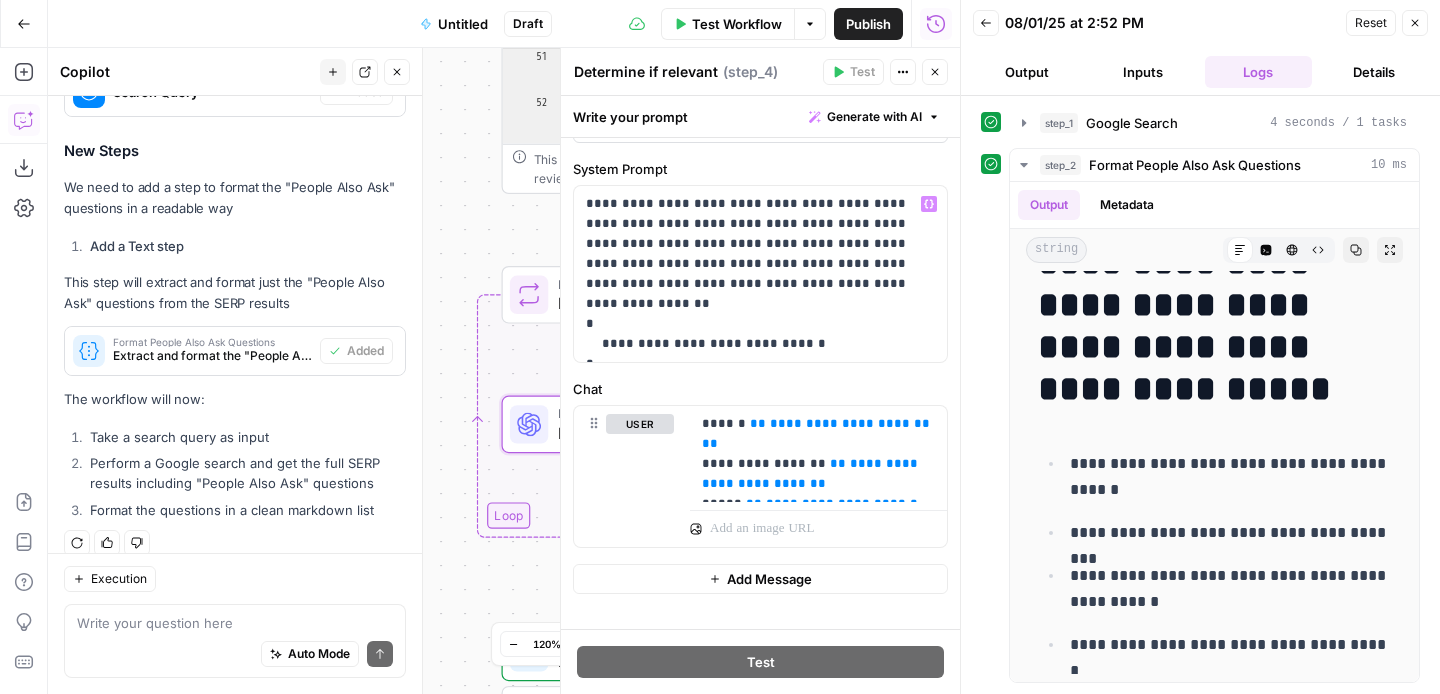 scroll, scrollTop: 70, scrollLeft: 0, axis: vertical 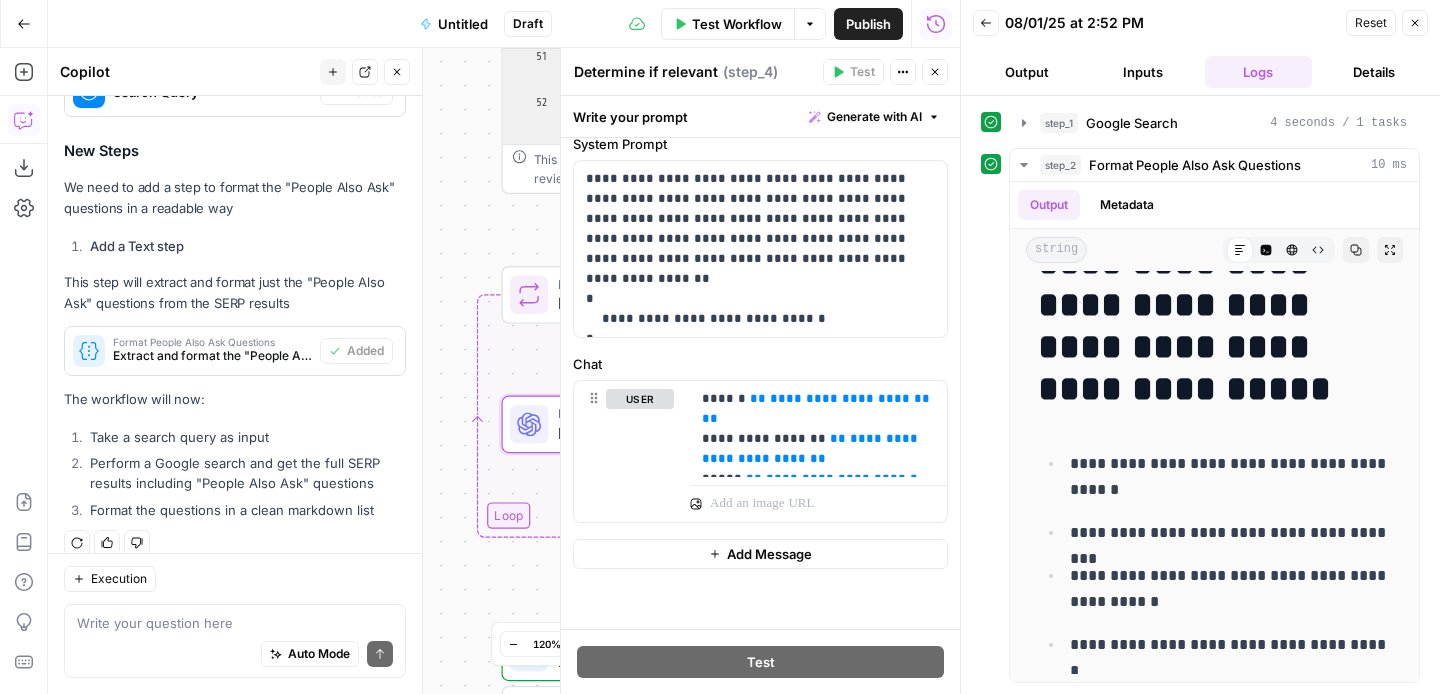 click on "**********" at bounding box center [504, 371] 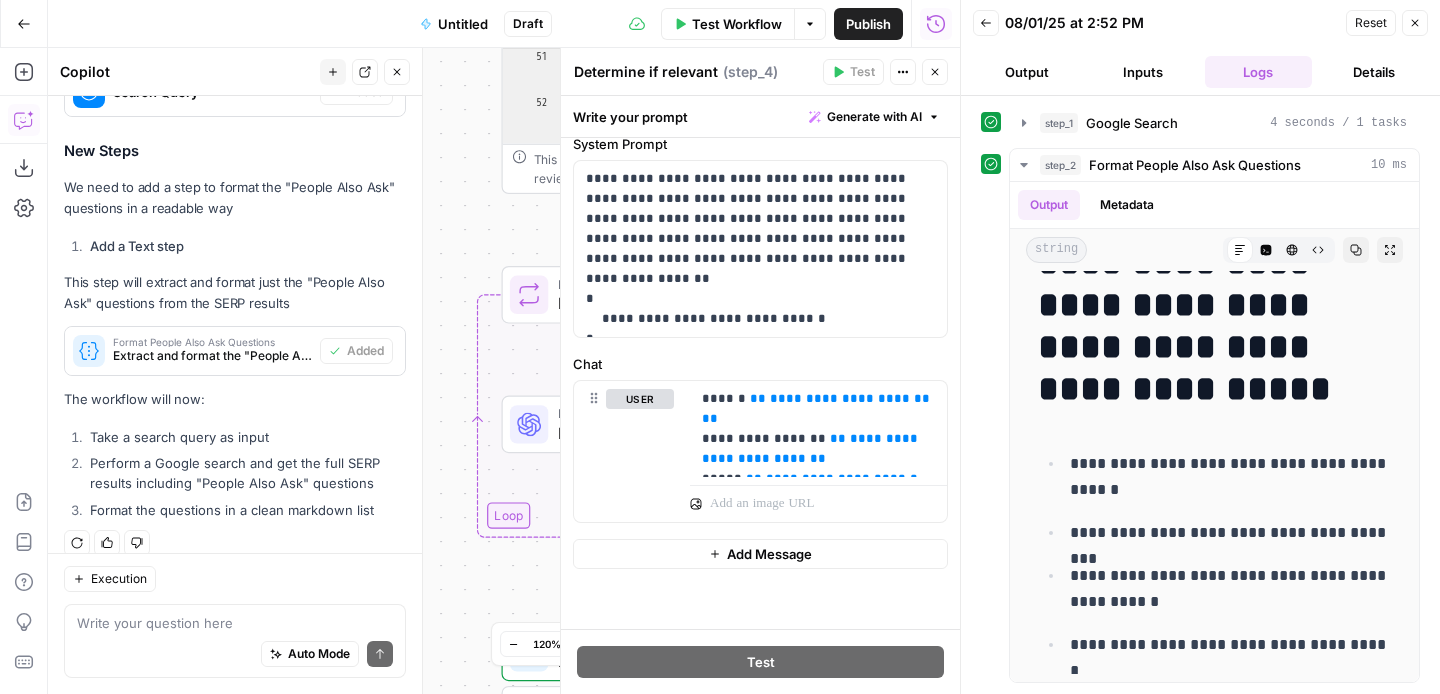 click on "Close" at bounding box center [935, 72] 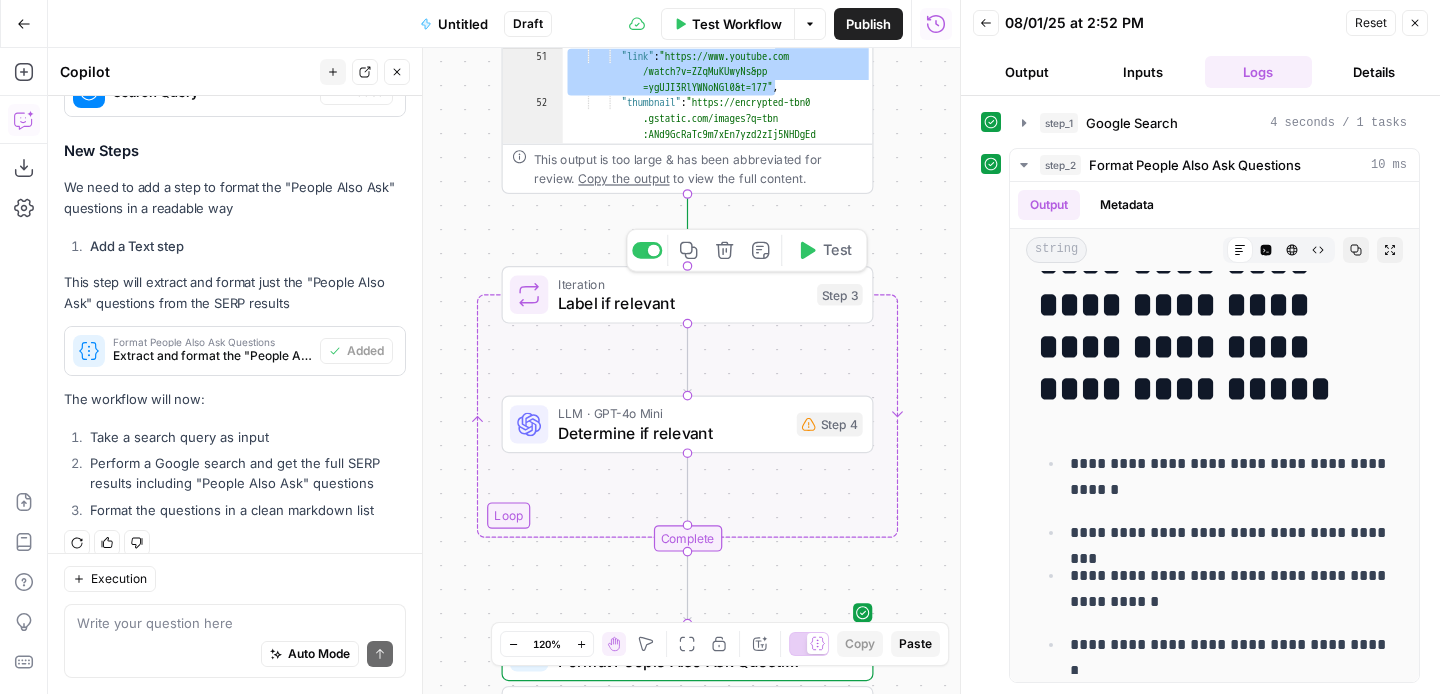 click 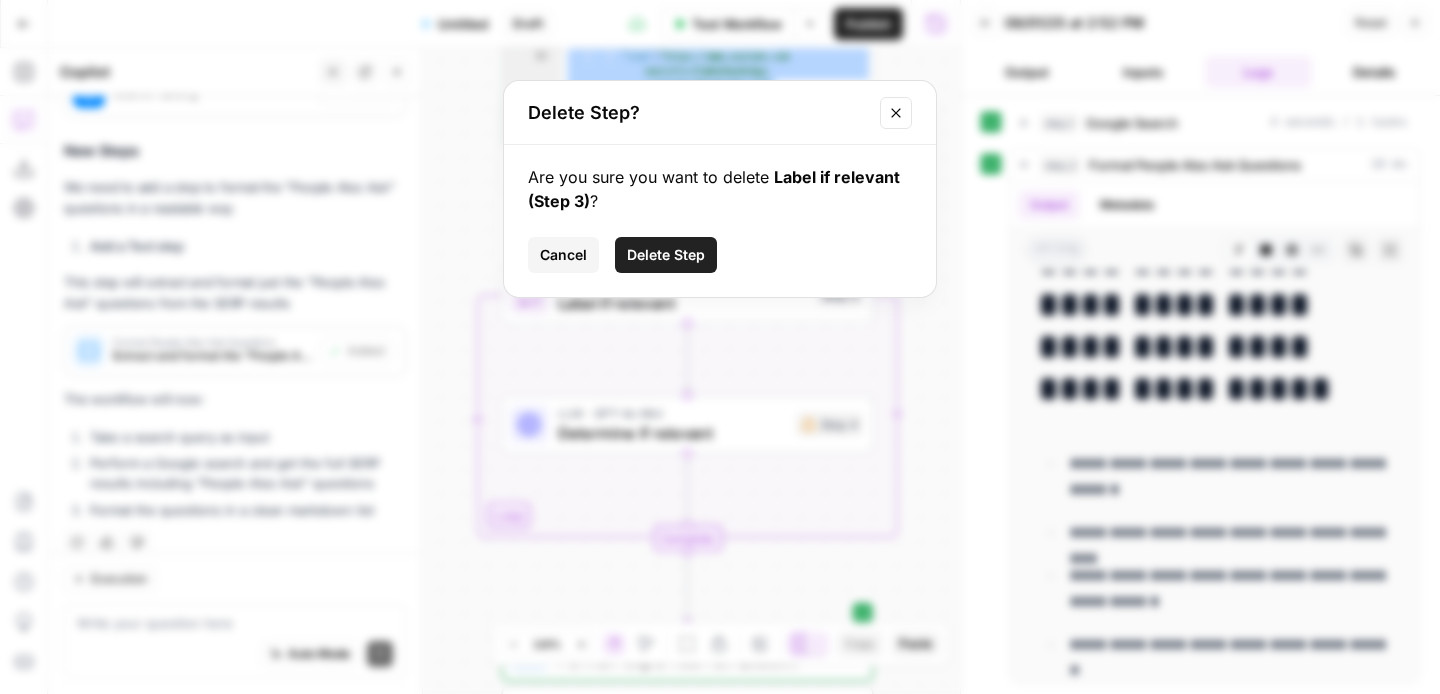 click on "Delete Step" at bounding box center [666, 255] 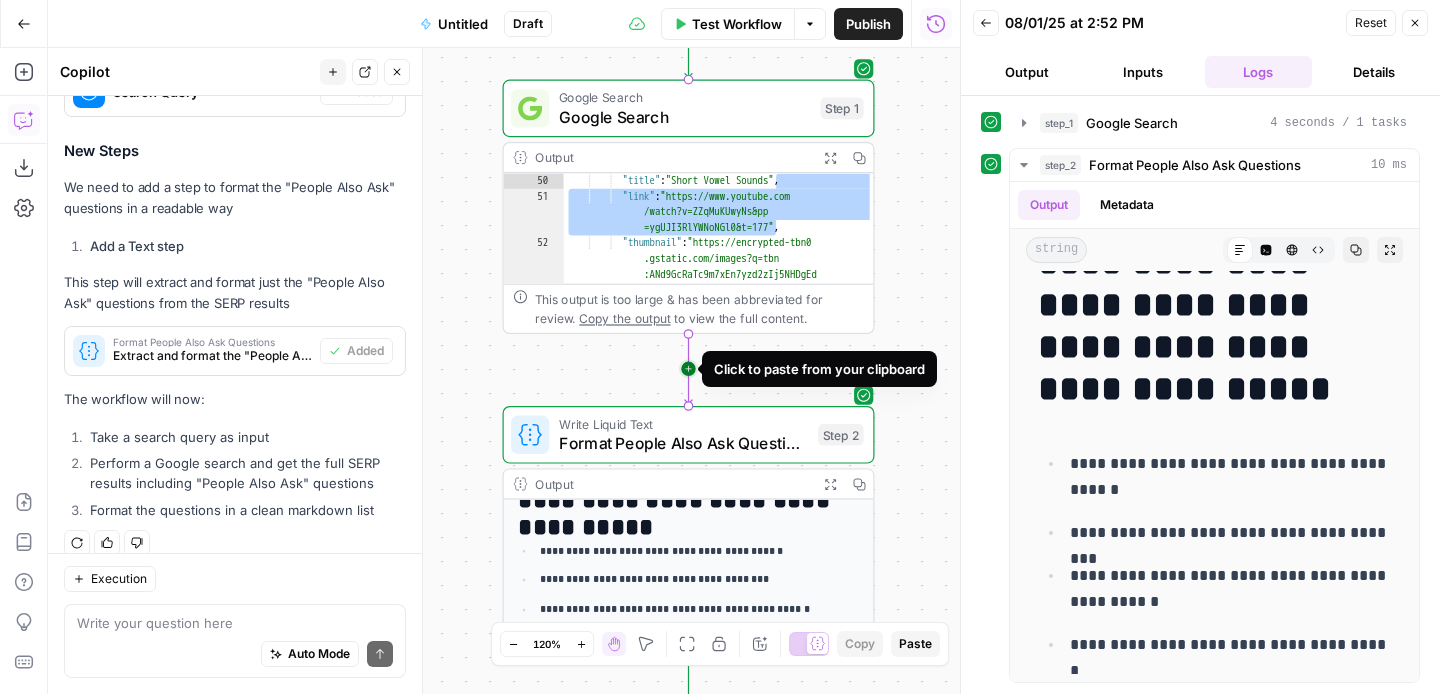 click 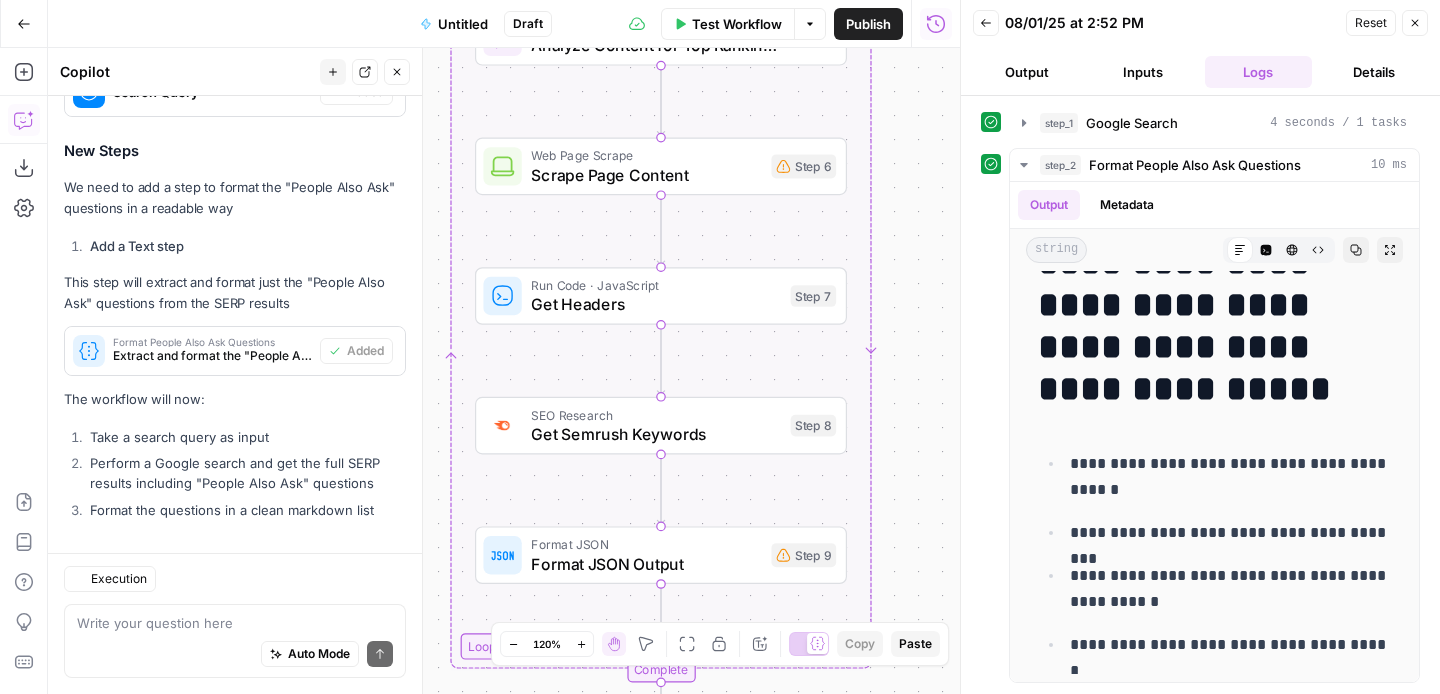 scroll, scrollTop: 707, scrollLeft: 0, axis: vertical 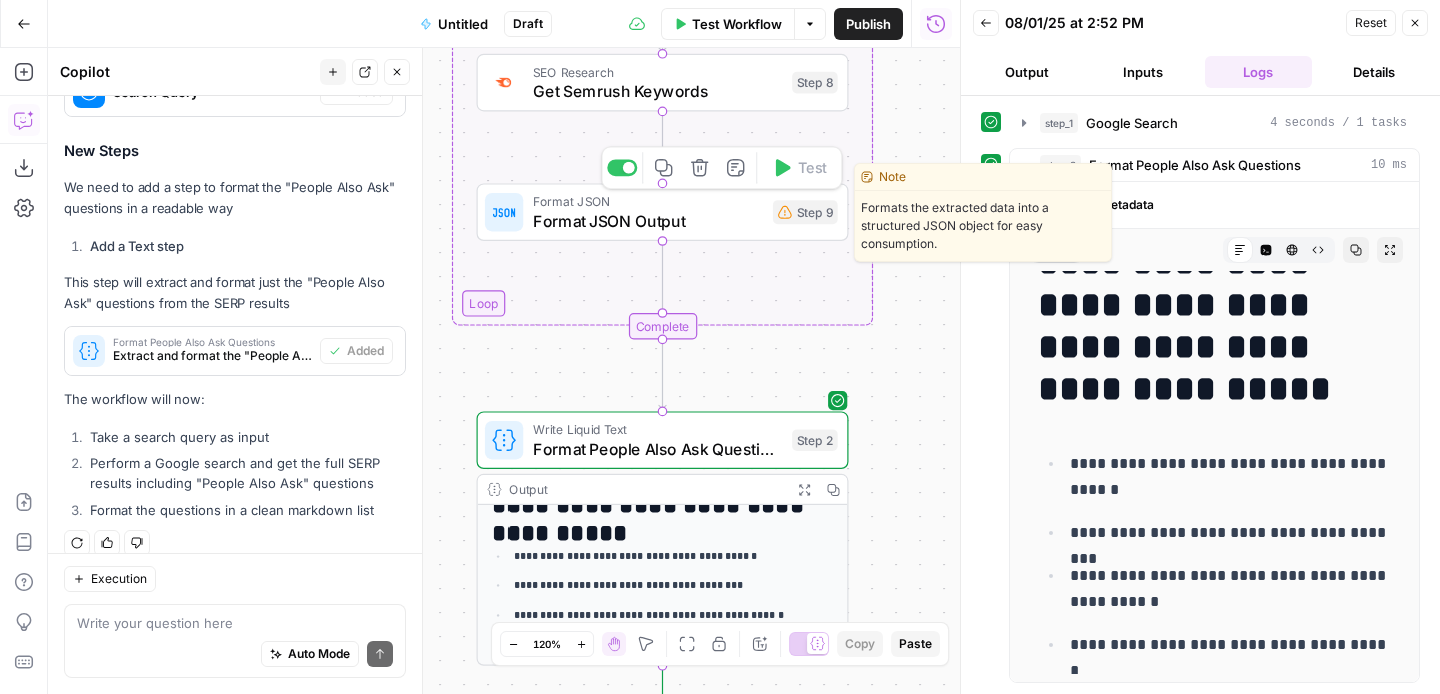 click on "Step 9" at bounding box center (805, 212) 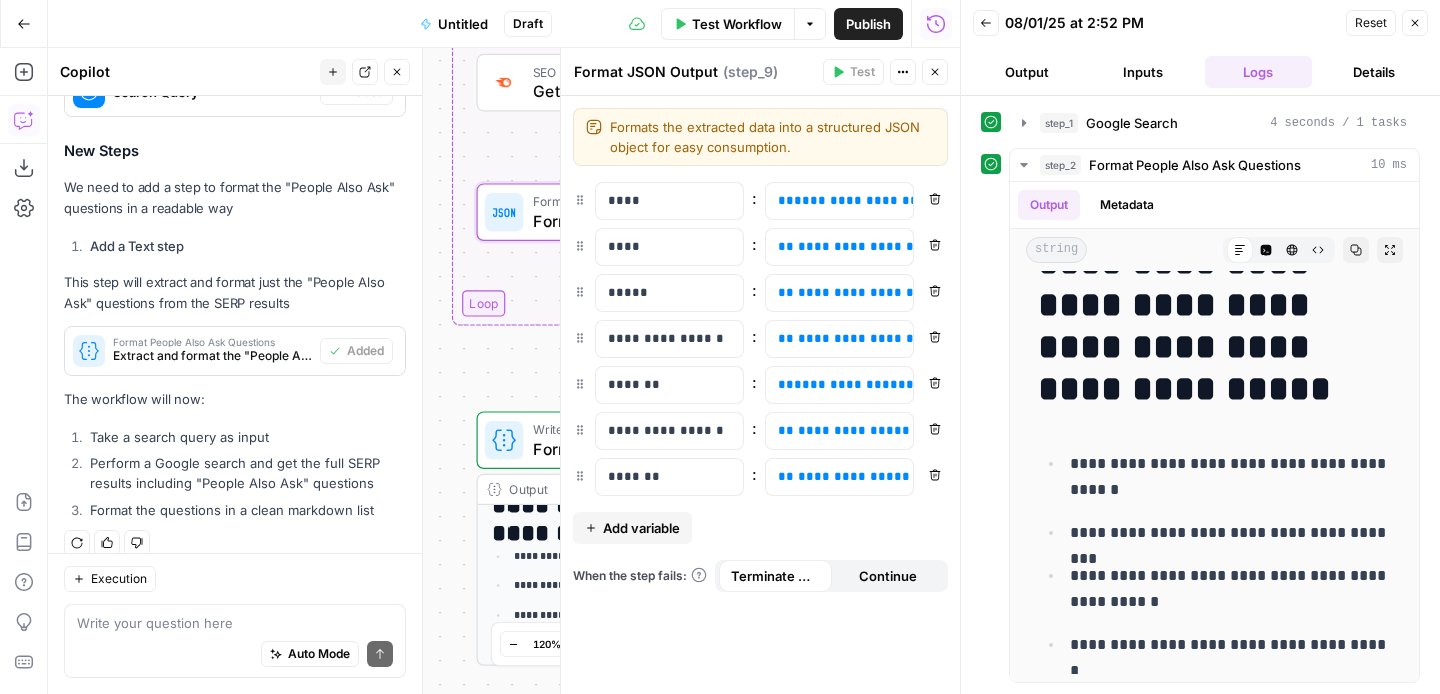 click 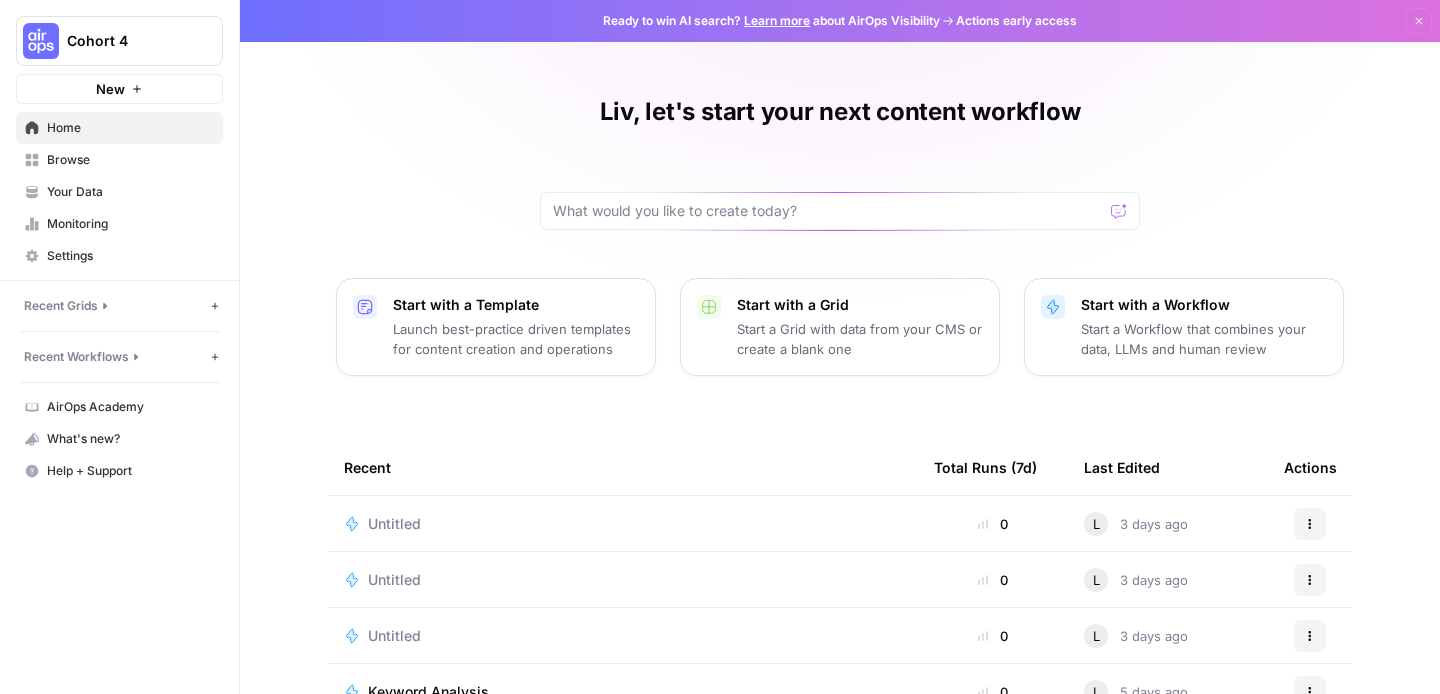 scroll, scrollTop: 0, scrollLeft: 0, axis: both 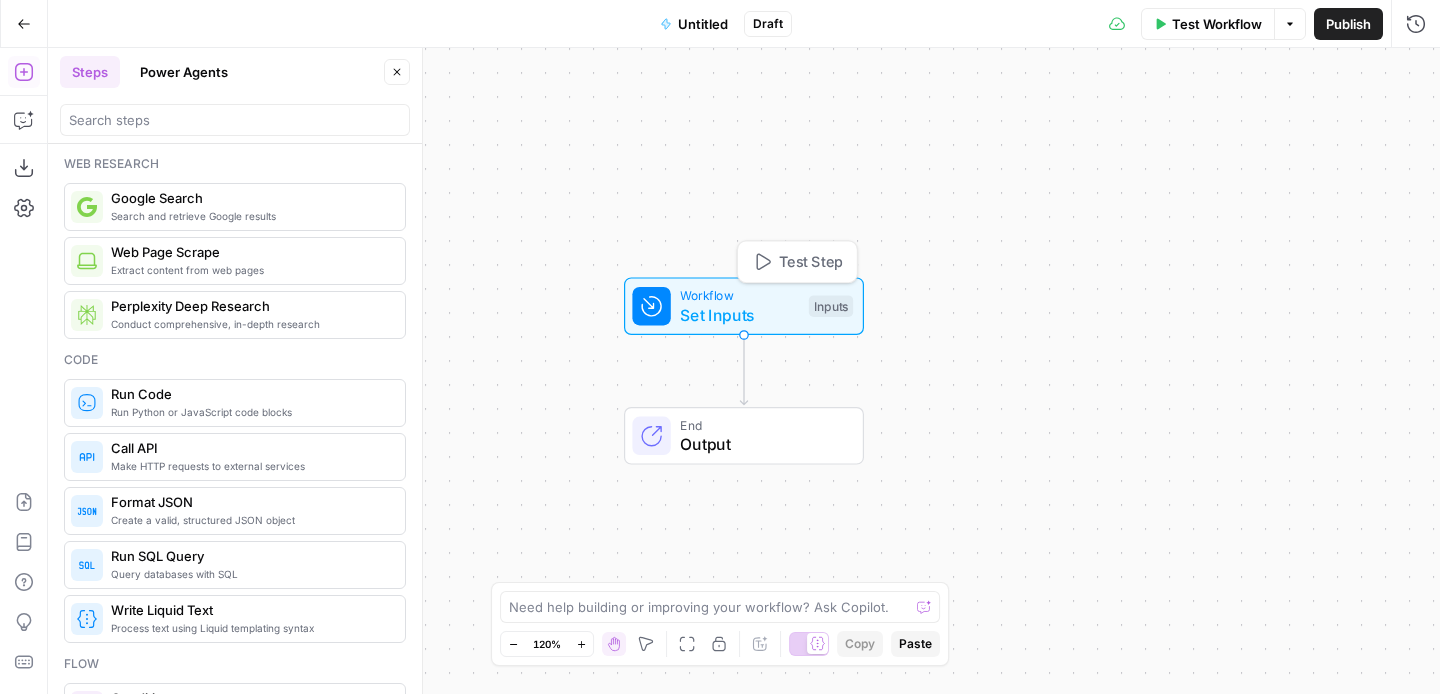 click on "Inputs" at bounding box center (831, 306) 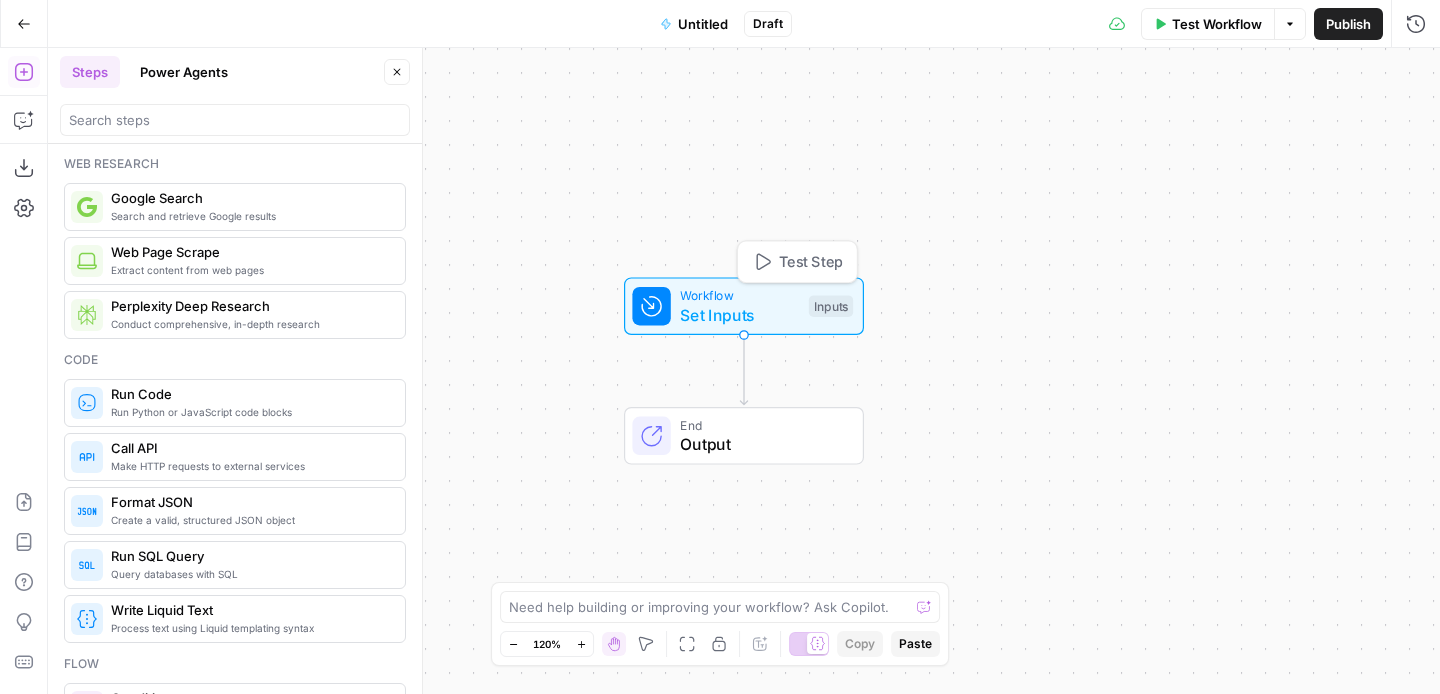 click on "Workflow Set Inputs Inputs Test Step" at bounding box center [744, 306] 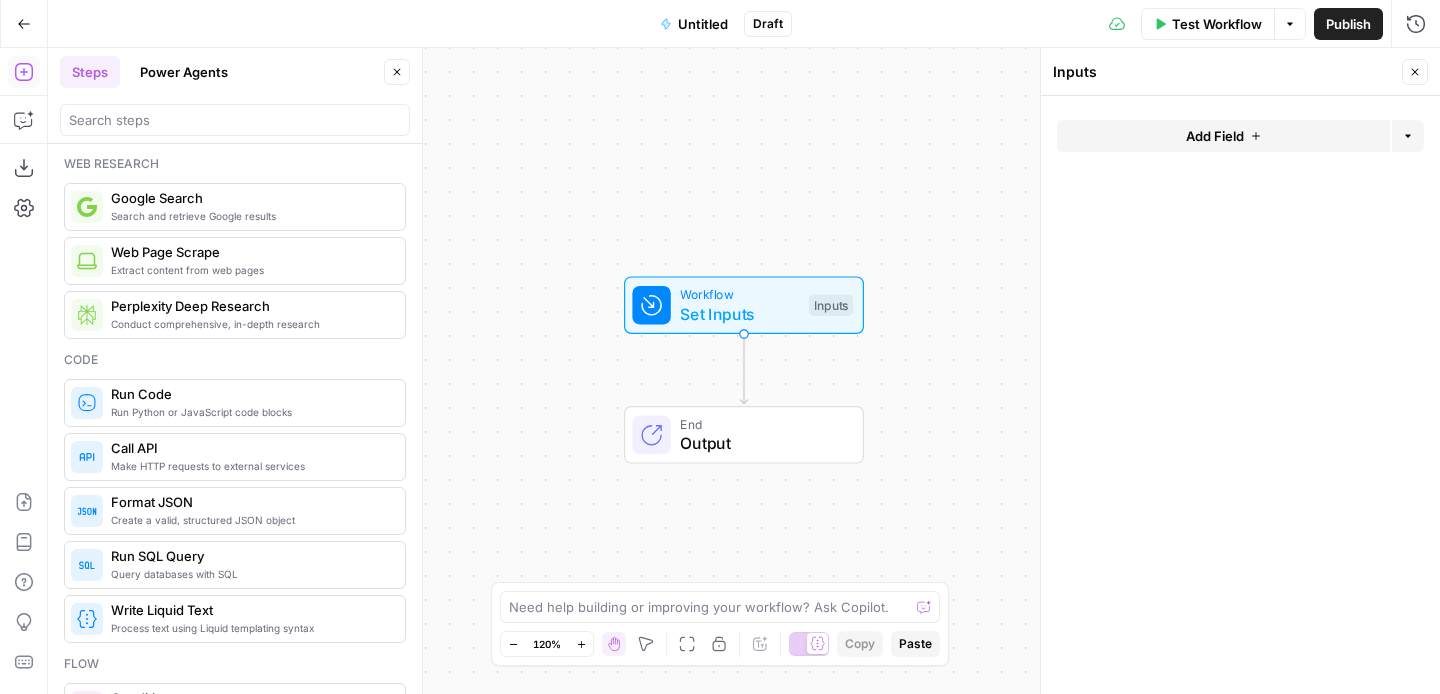 click on "Add Field" at bounding box center (1215, 136) 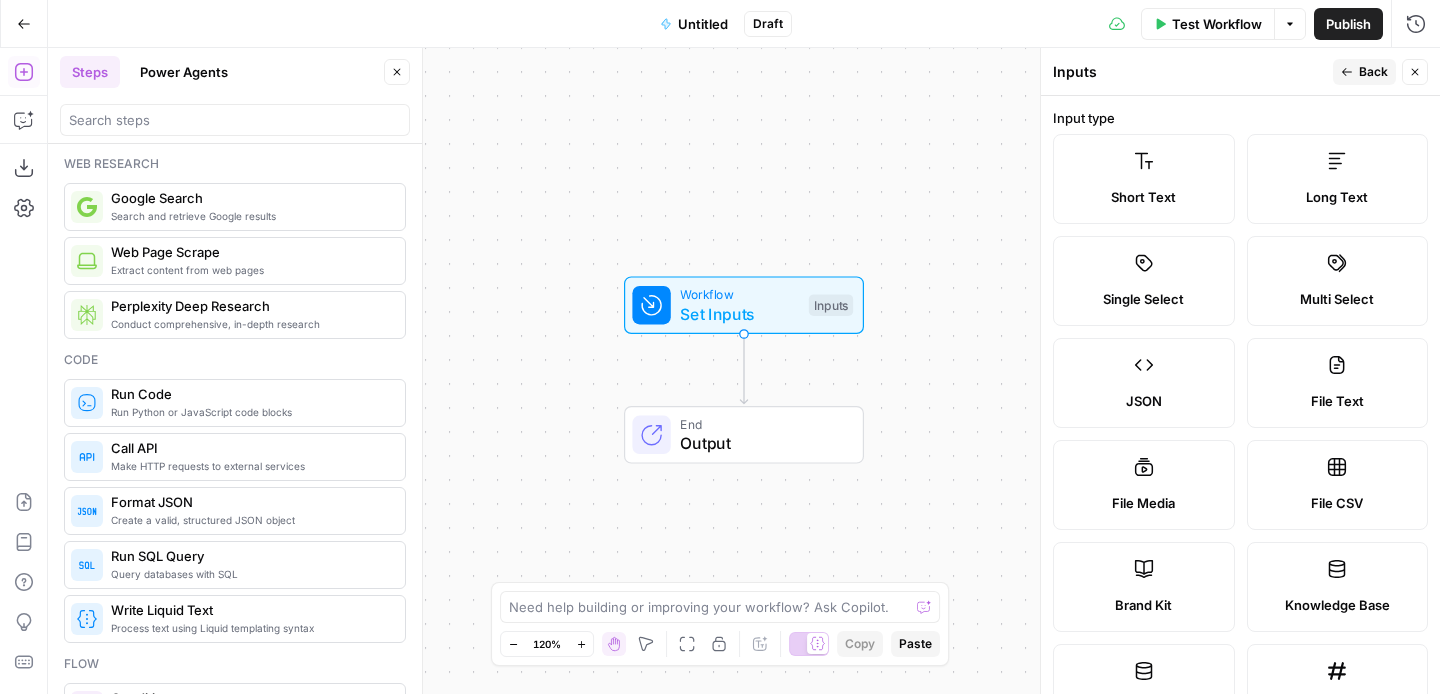 click on "Short Text" at bounding box center [1144, 197] 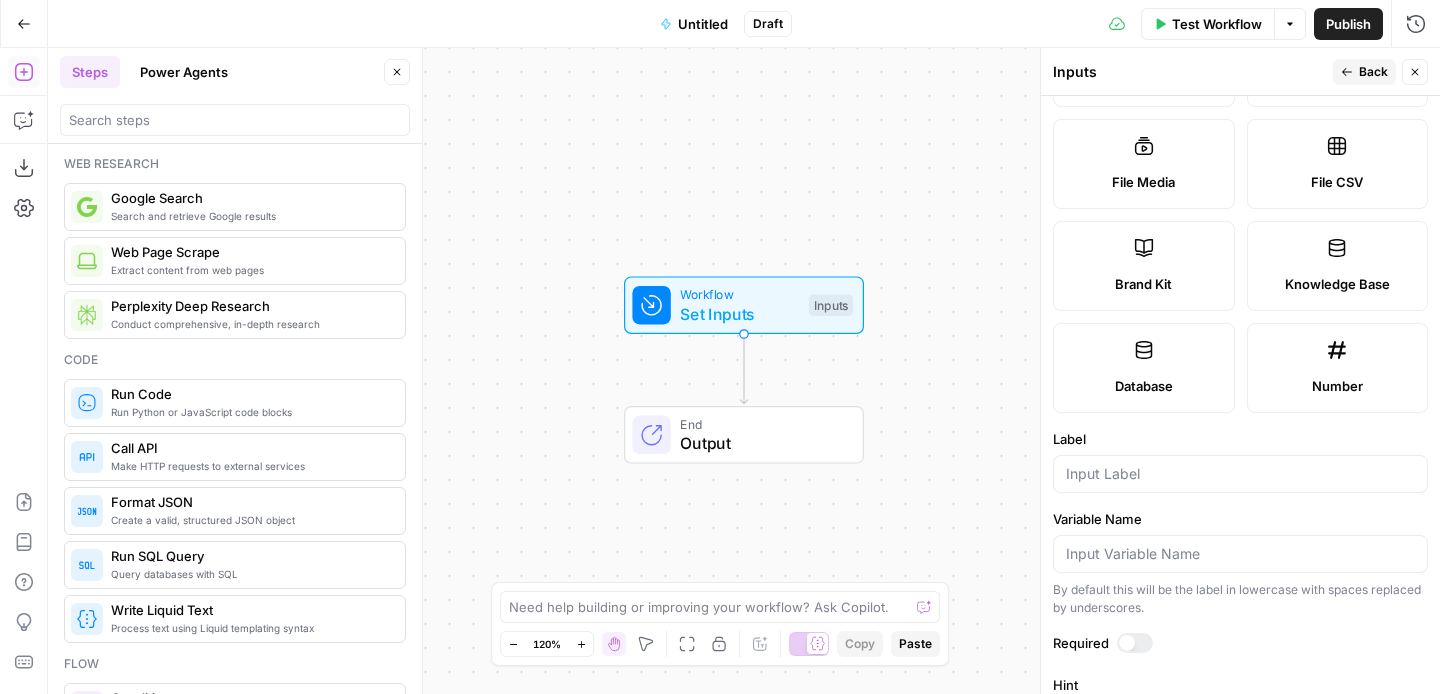 scroll, scrollTop: 341, scrollLeft: 0, axis: vertical 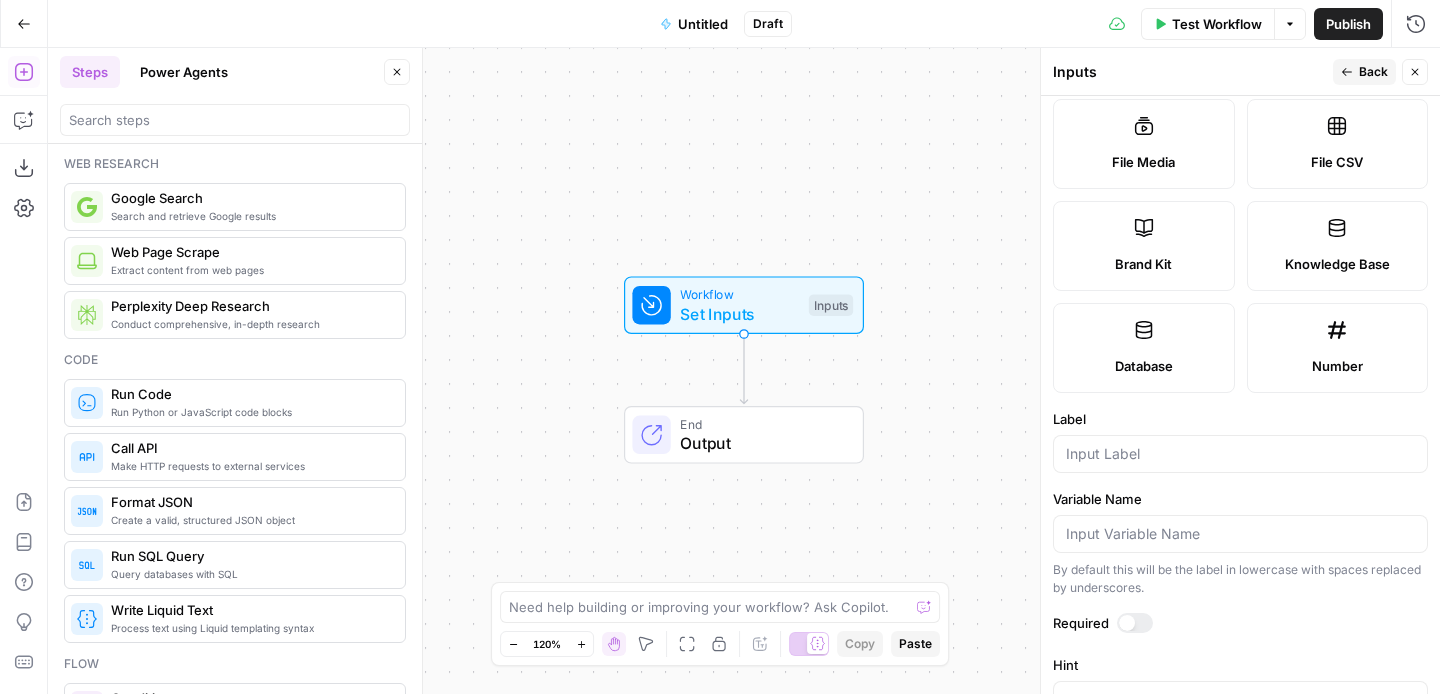 click at bounding box center (1240, 454) 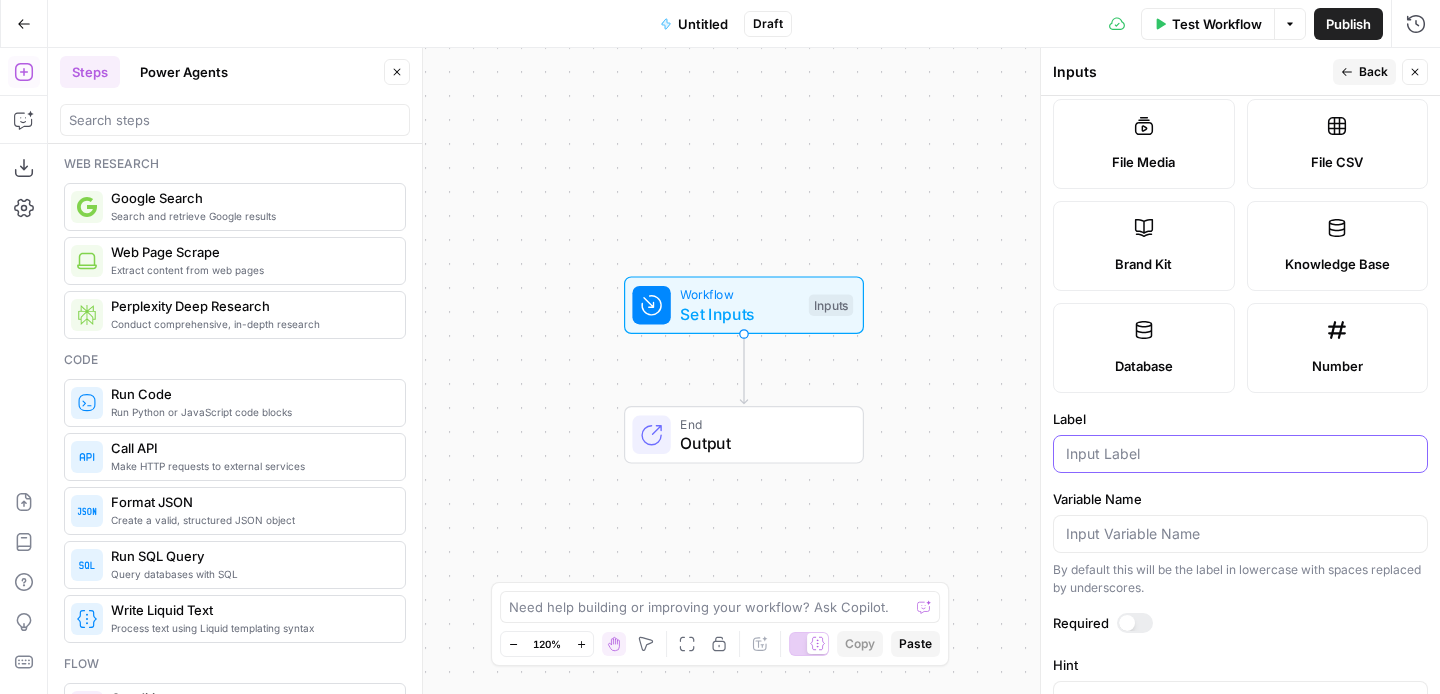 type on "K" 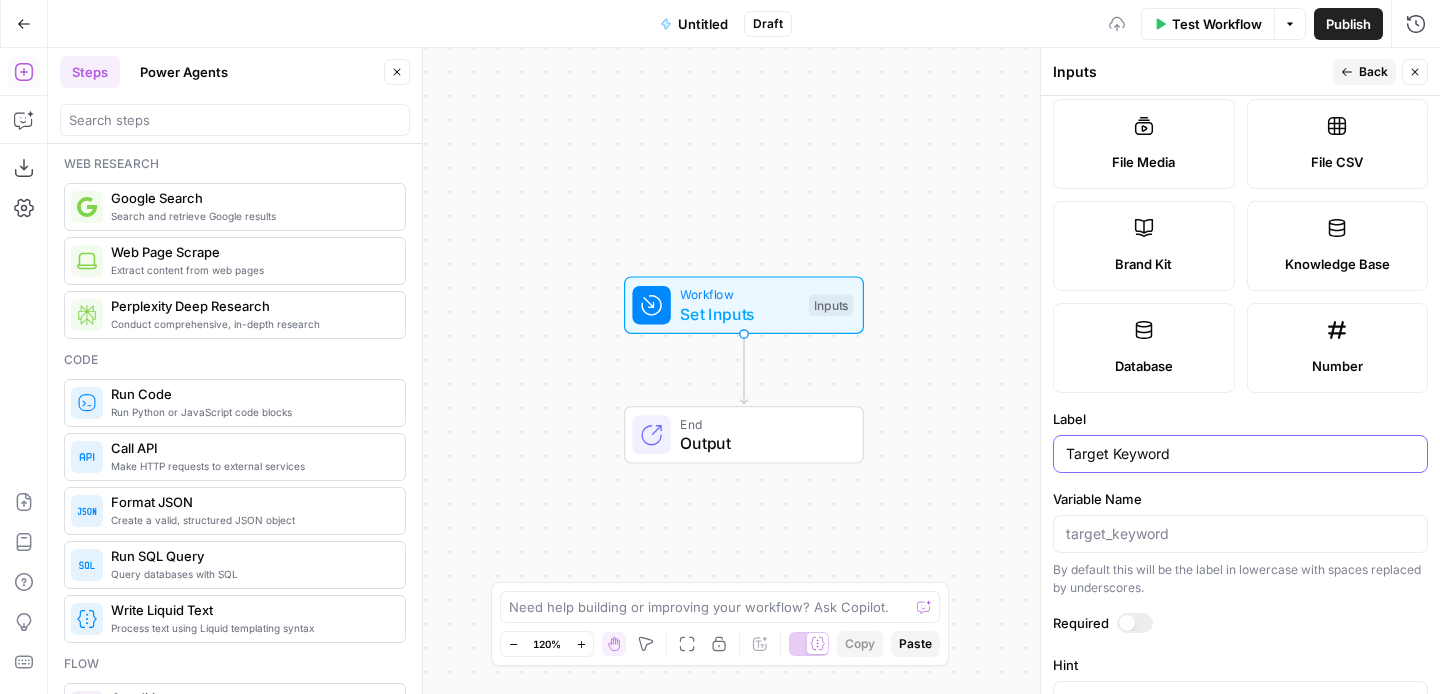 type on "Target Keyword" 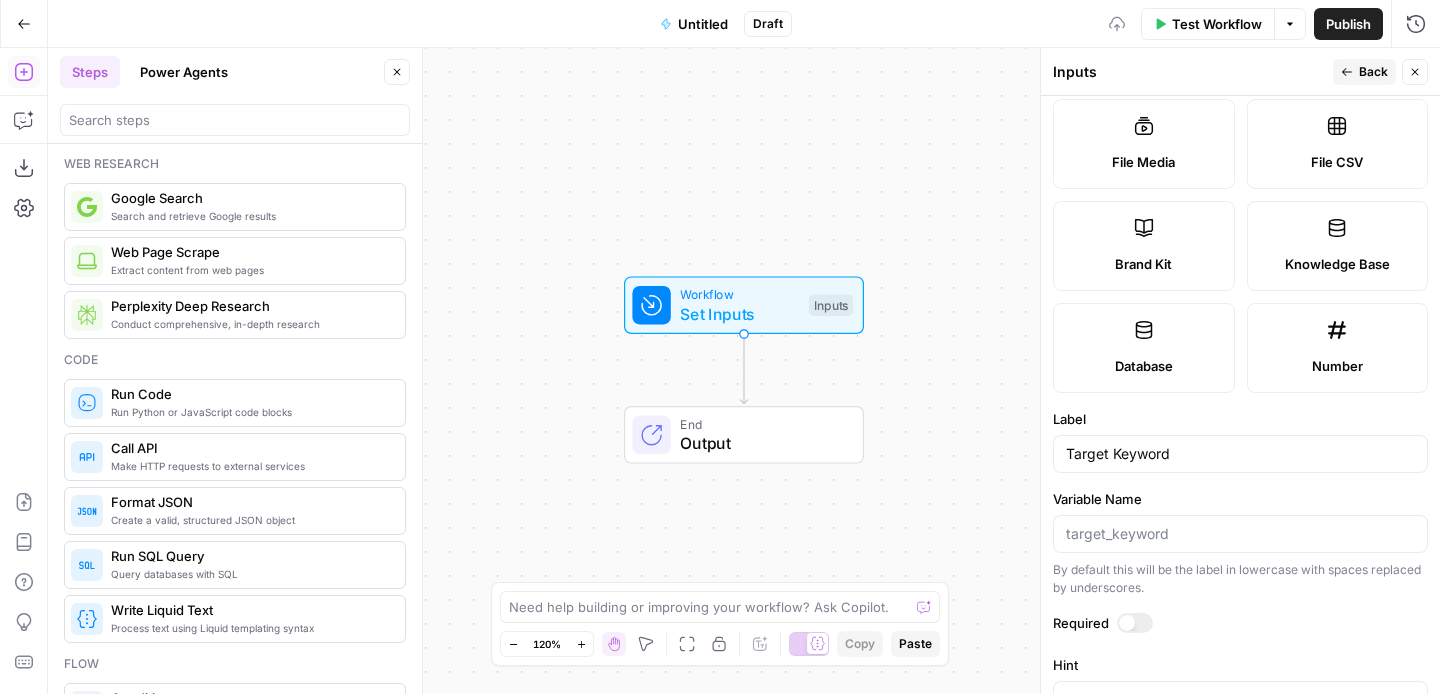 click at bounding box center [1135, 623] 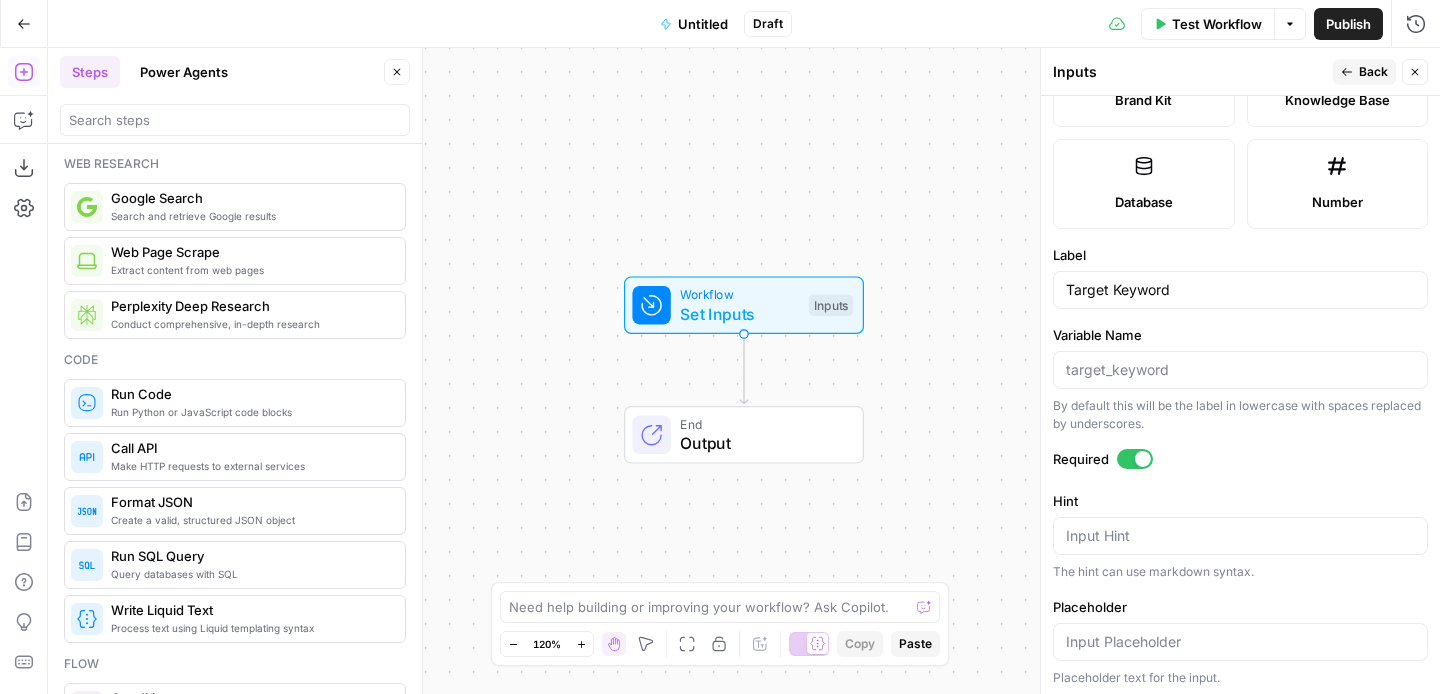 scroll, scrollTop: 617, scrollLeft: 0, axis: vertical 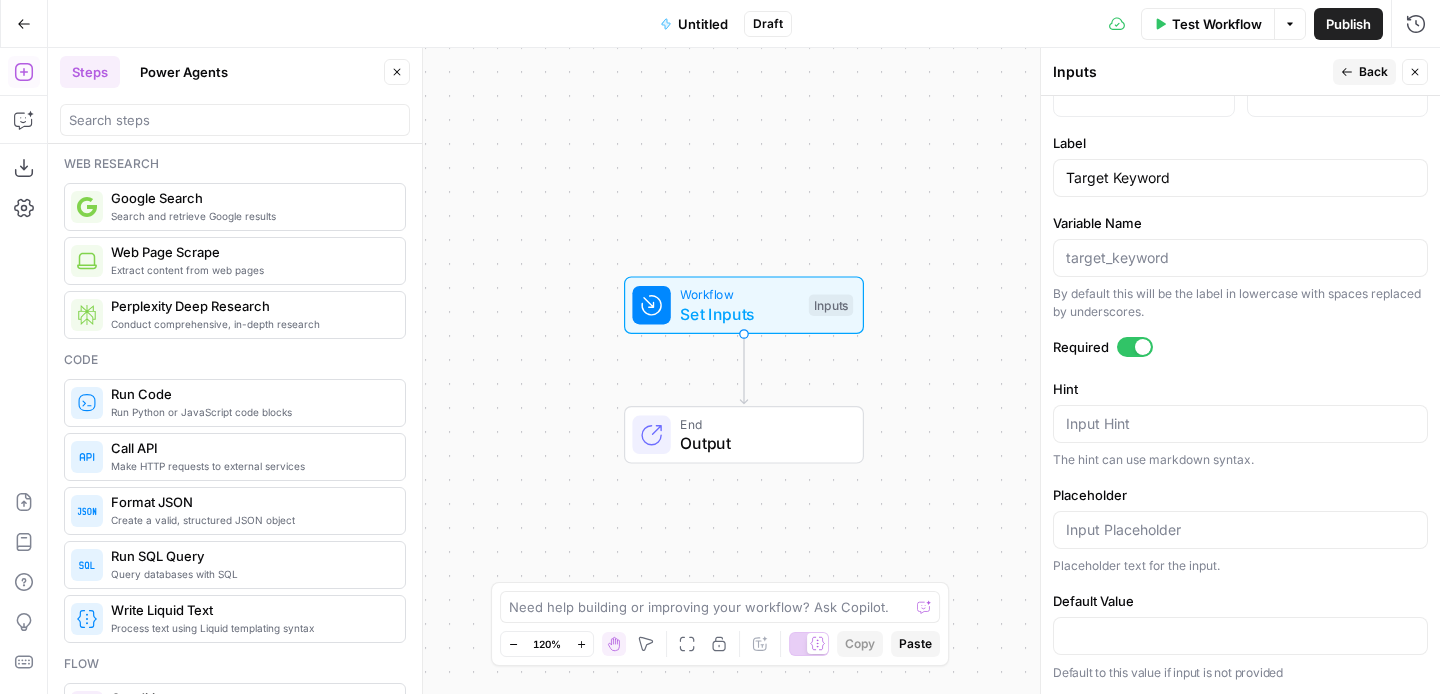 click on "Workflow Set Inputs Inputs End Output" at bounding box center [744, 371] 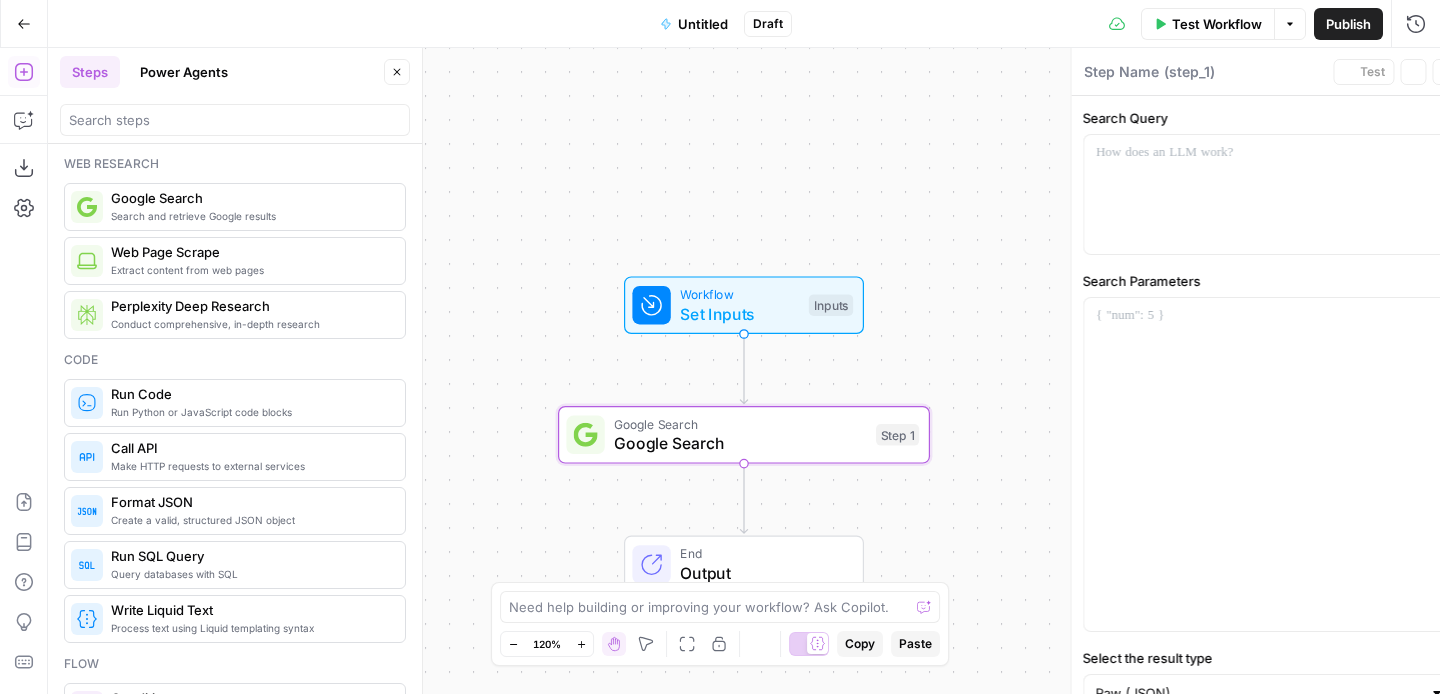 type on "Google Search" 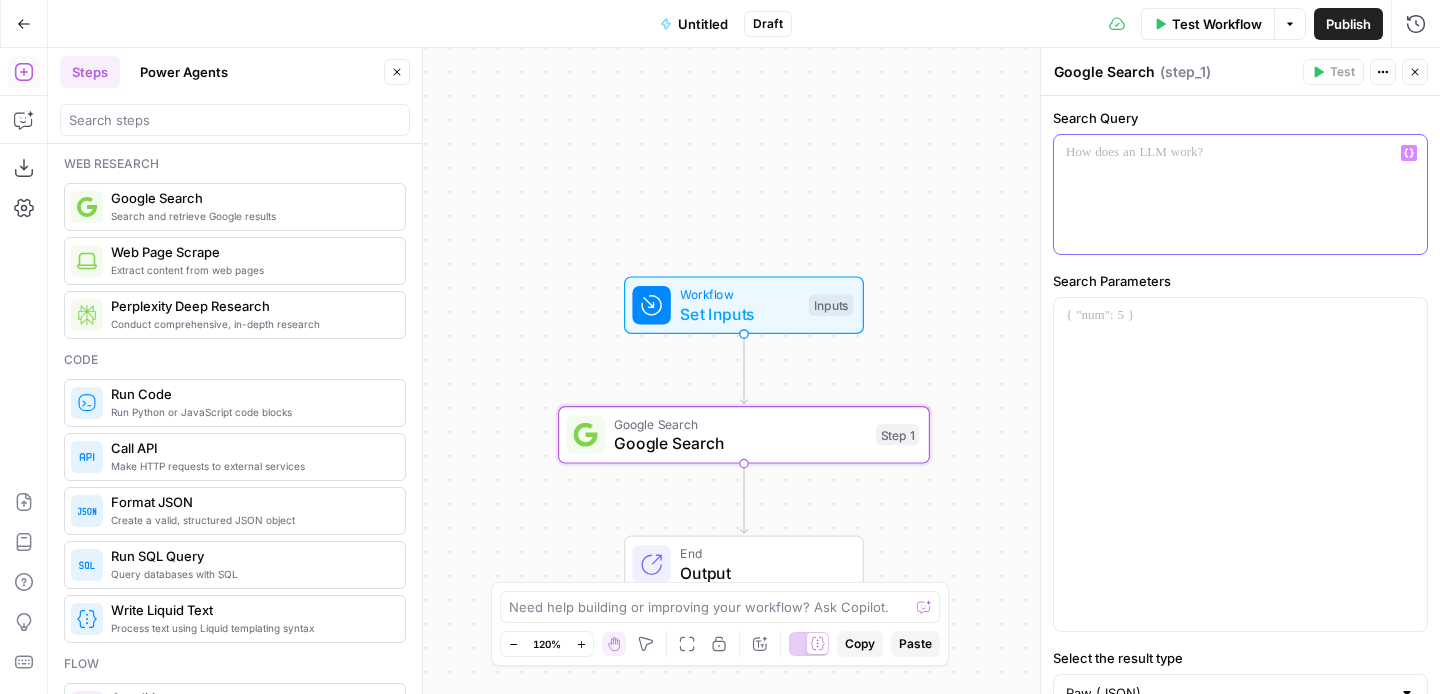 click at bounding box center [1240, 194] 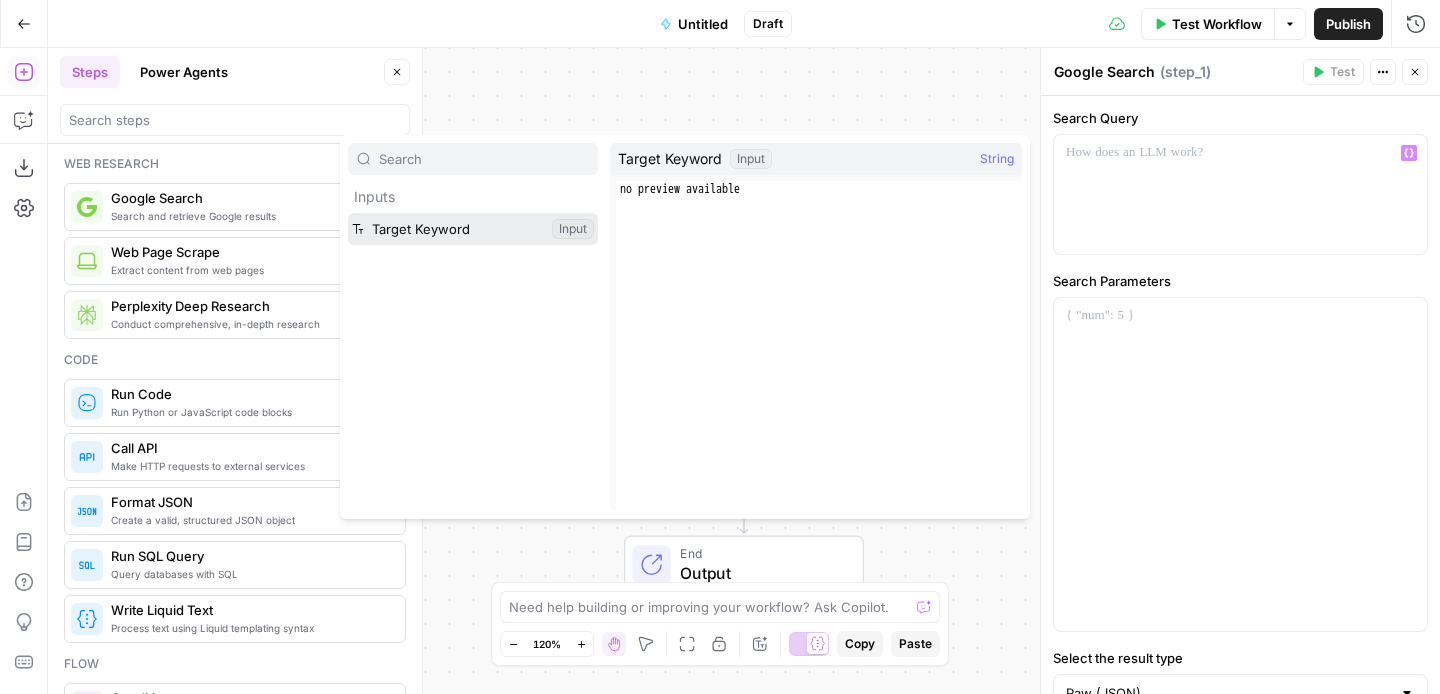 click at bounding box center (473, 229) 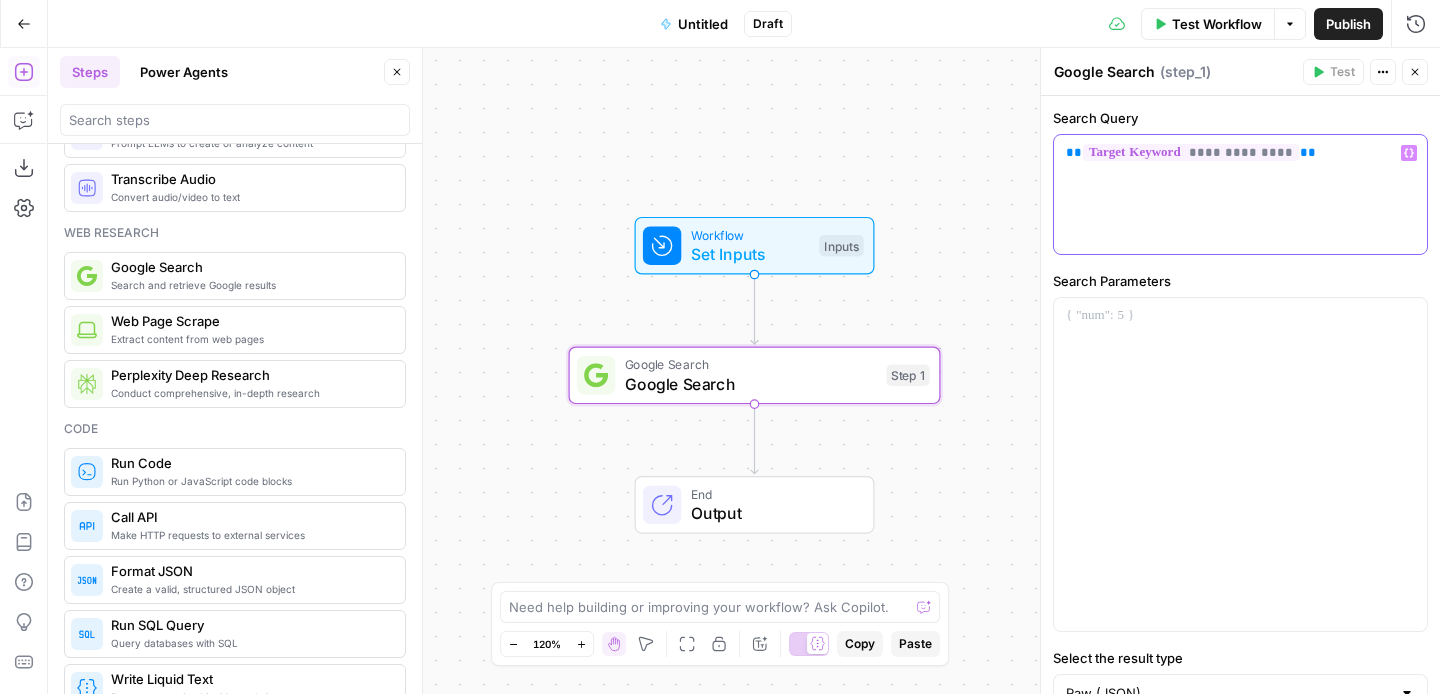 scroll, scrollTop: 0, scrollLeft: 0, axis: both 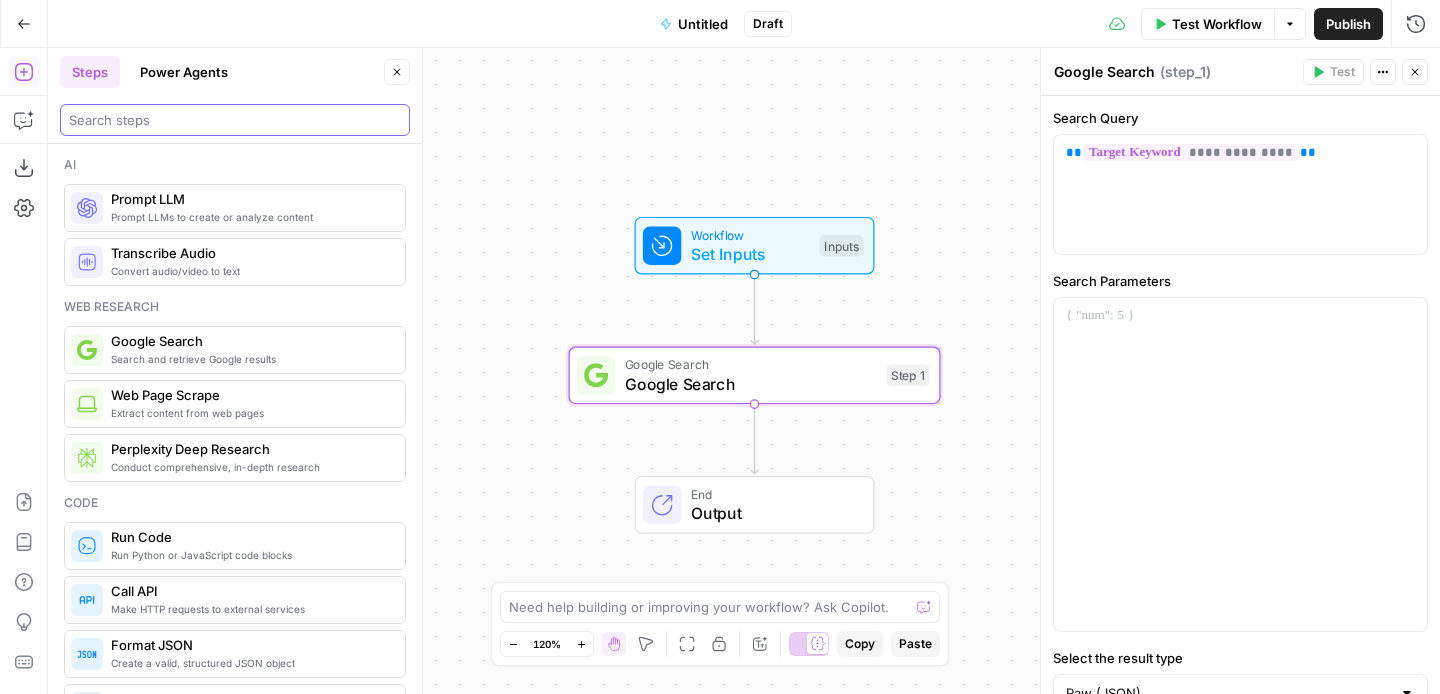 click at bounding box center [235, 120] 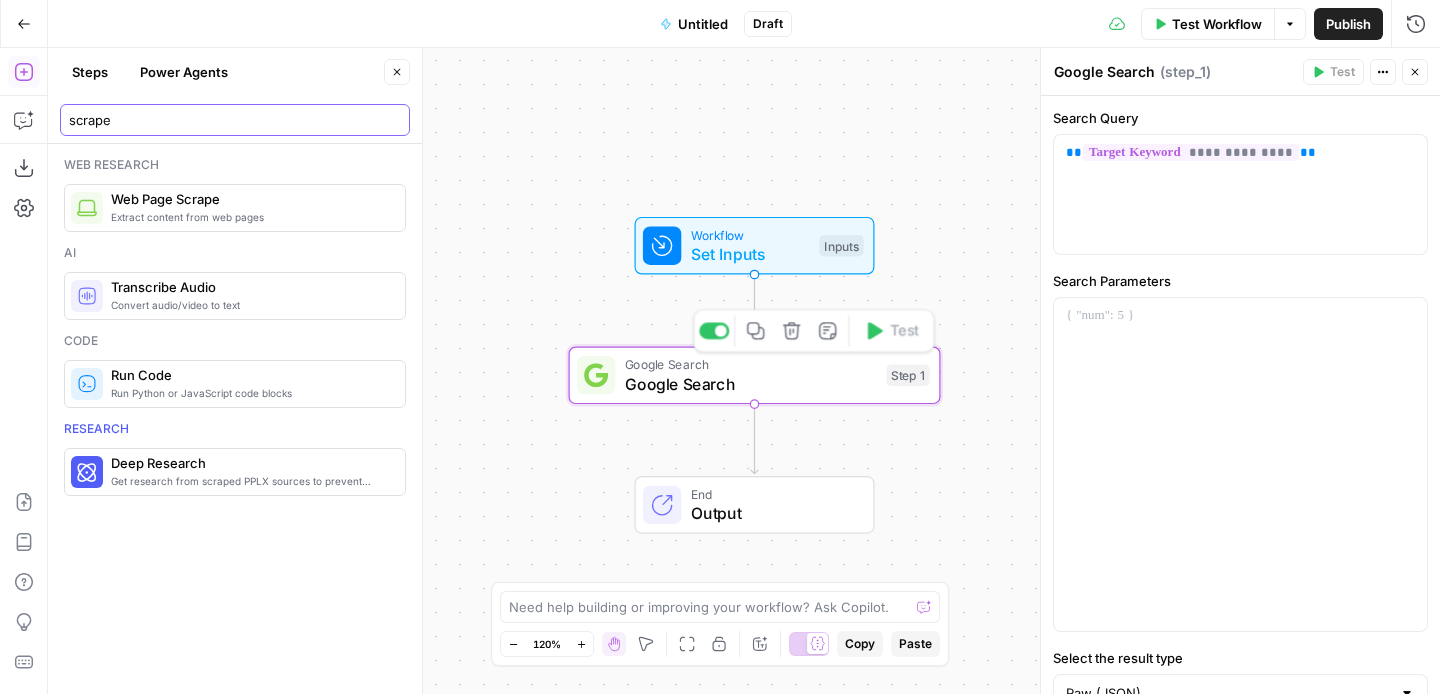 type on "scrape" 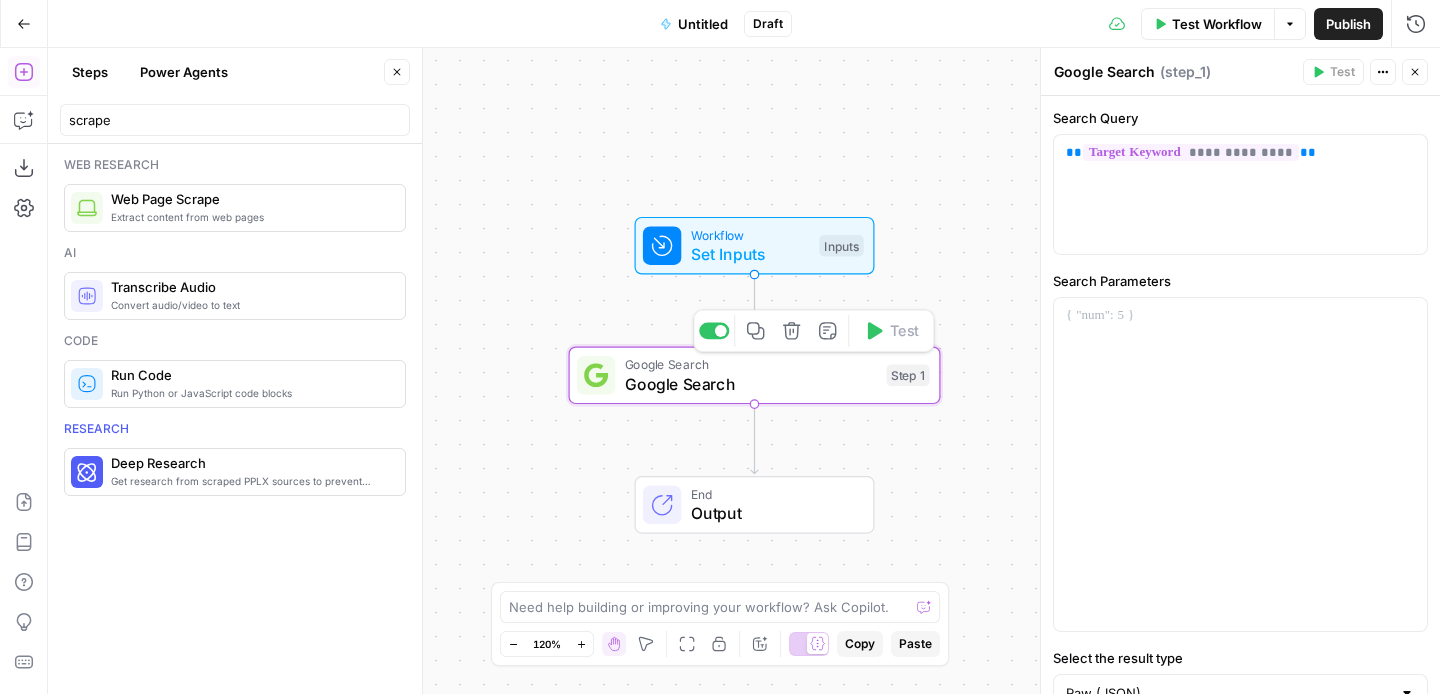 click on "Google Search" at bounding box center (751, 384) 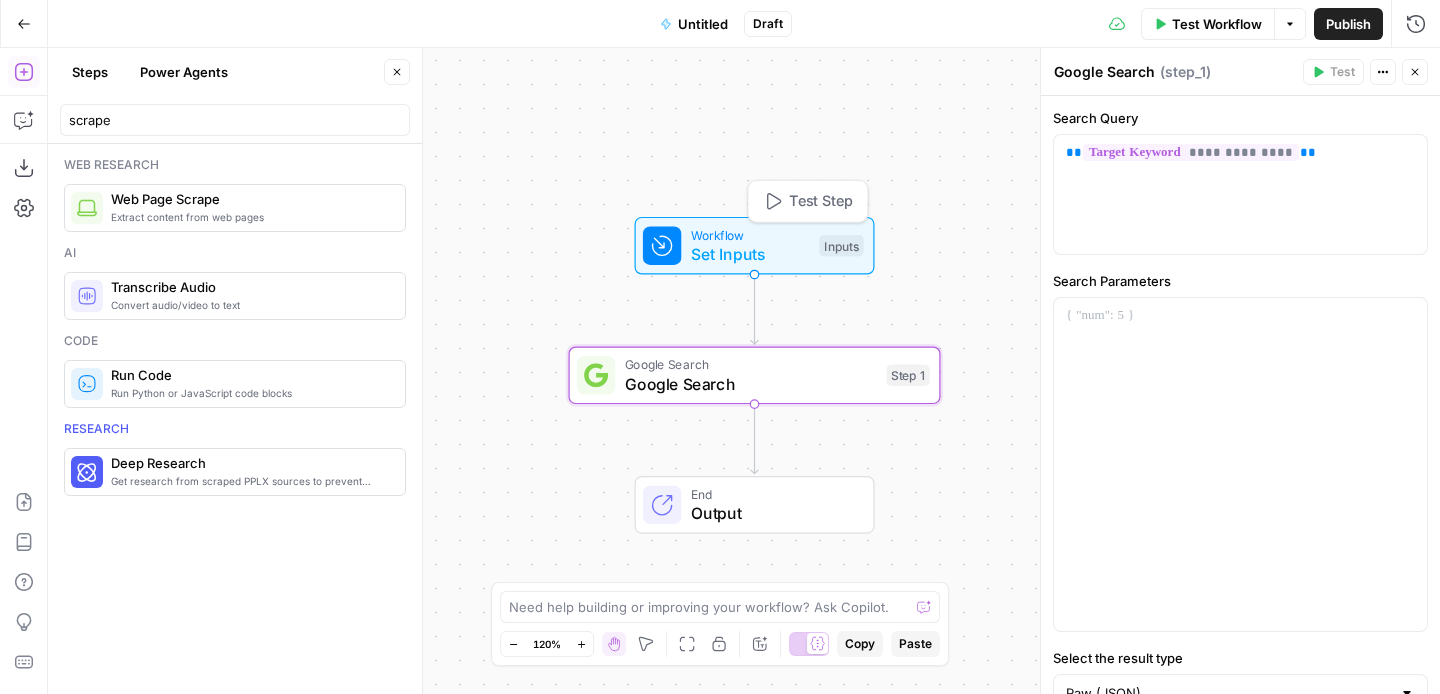 click on "Inputs" at bounding box center (841, 246) 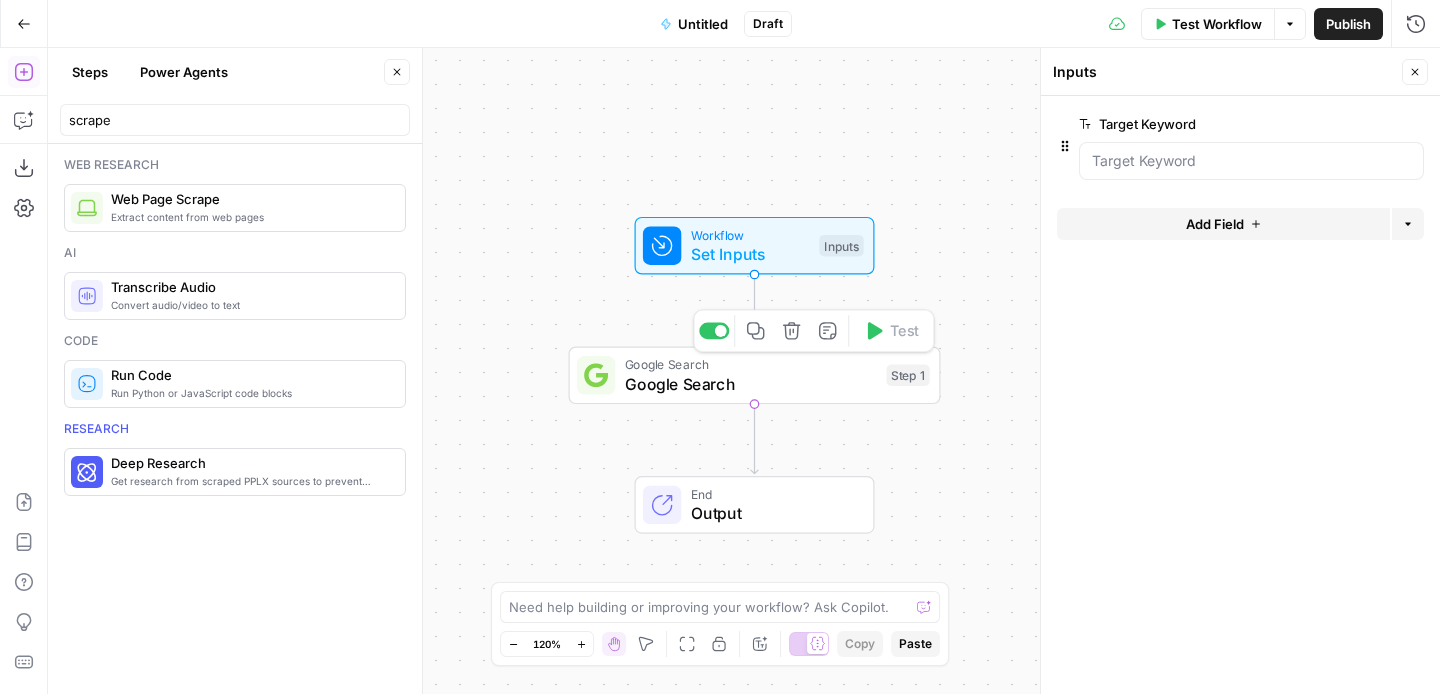 click on "Google Search" at bounding box center (751, 384) 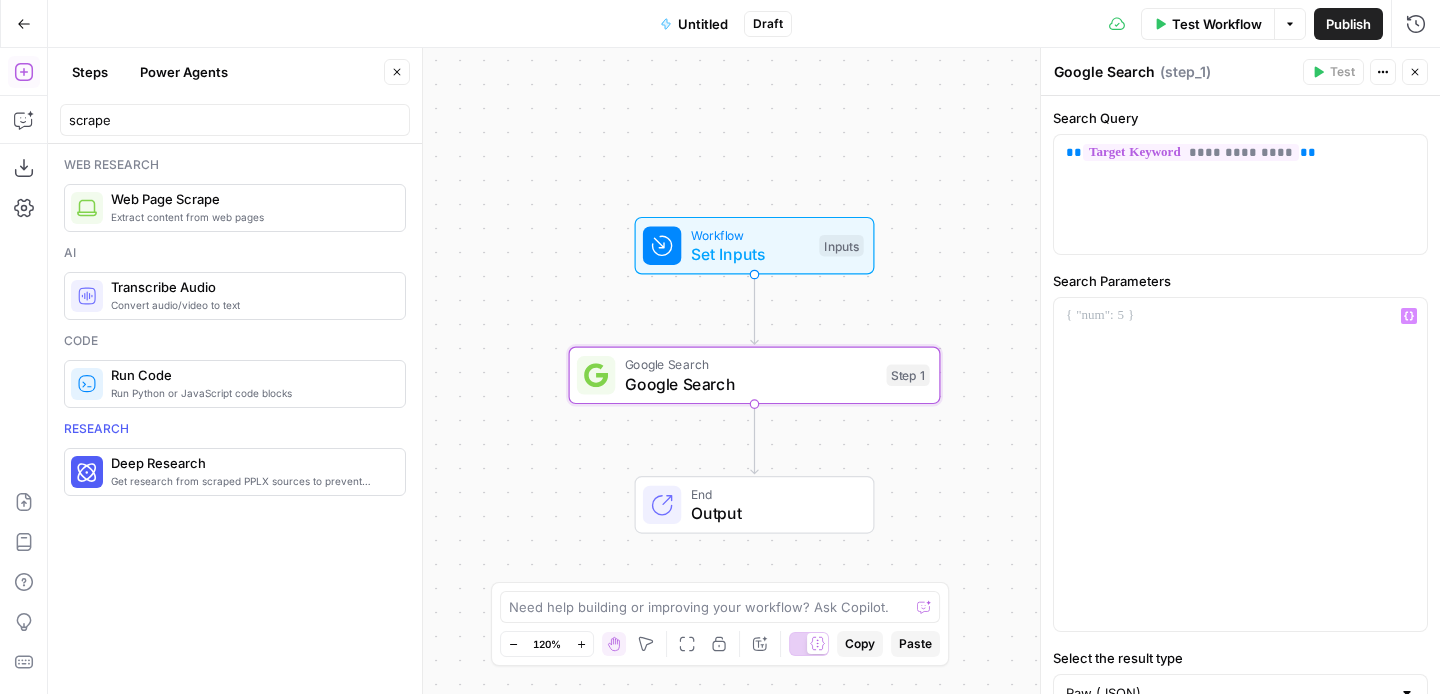 scroll, scrollTop: 78, scrollLeft: 0, axis: vertical 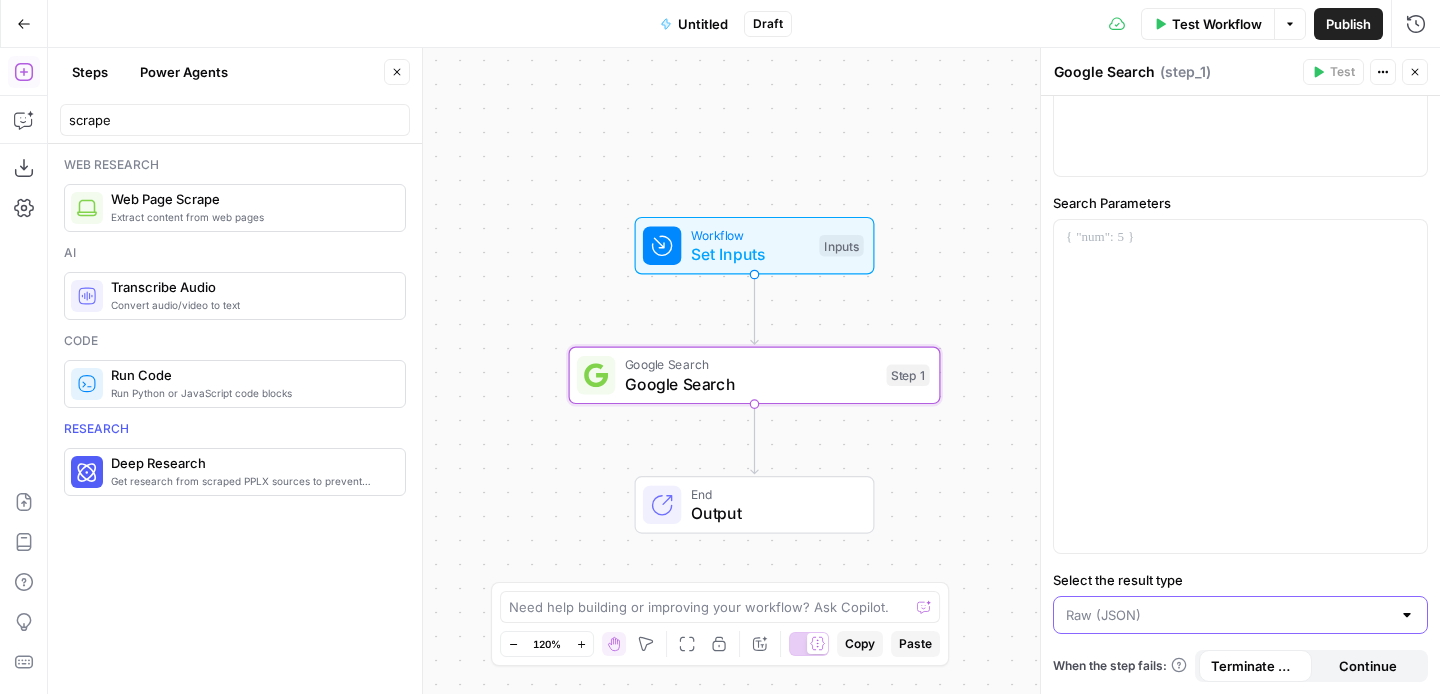 click on "Select the result type" at bounding box center (1228, 615) 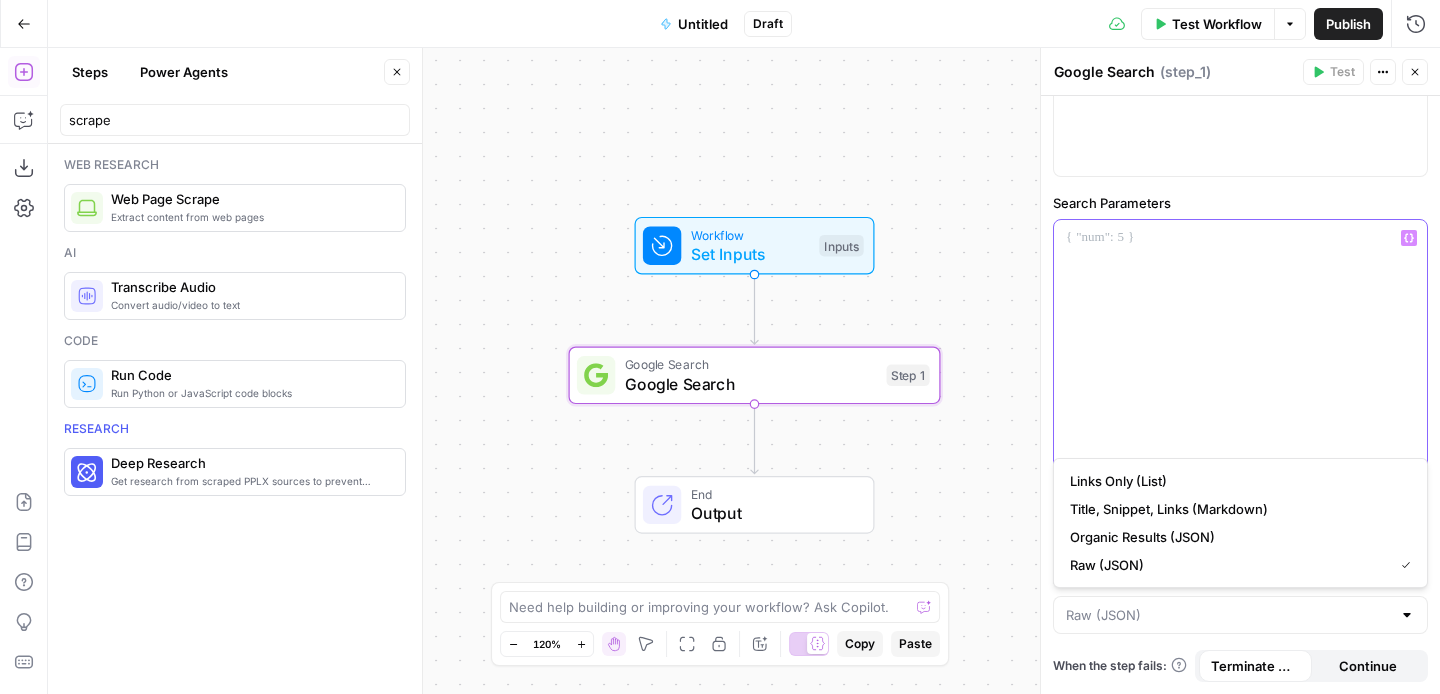 type on "Raw (JSON)" 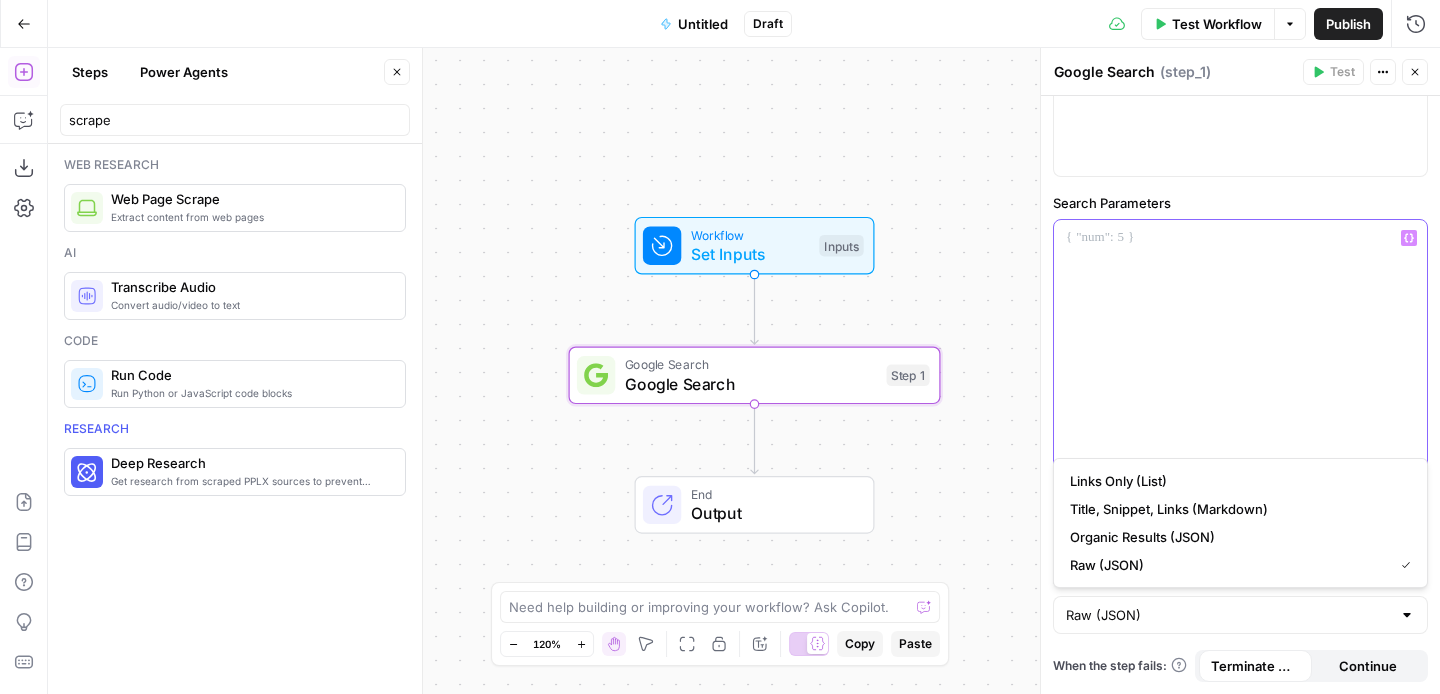 click at bounding box center [1240, 386] 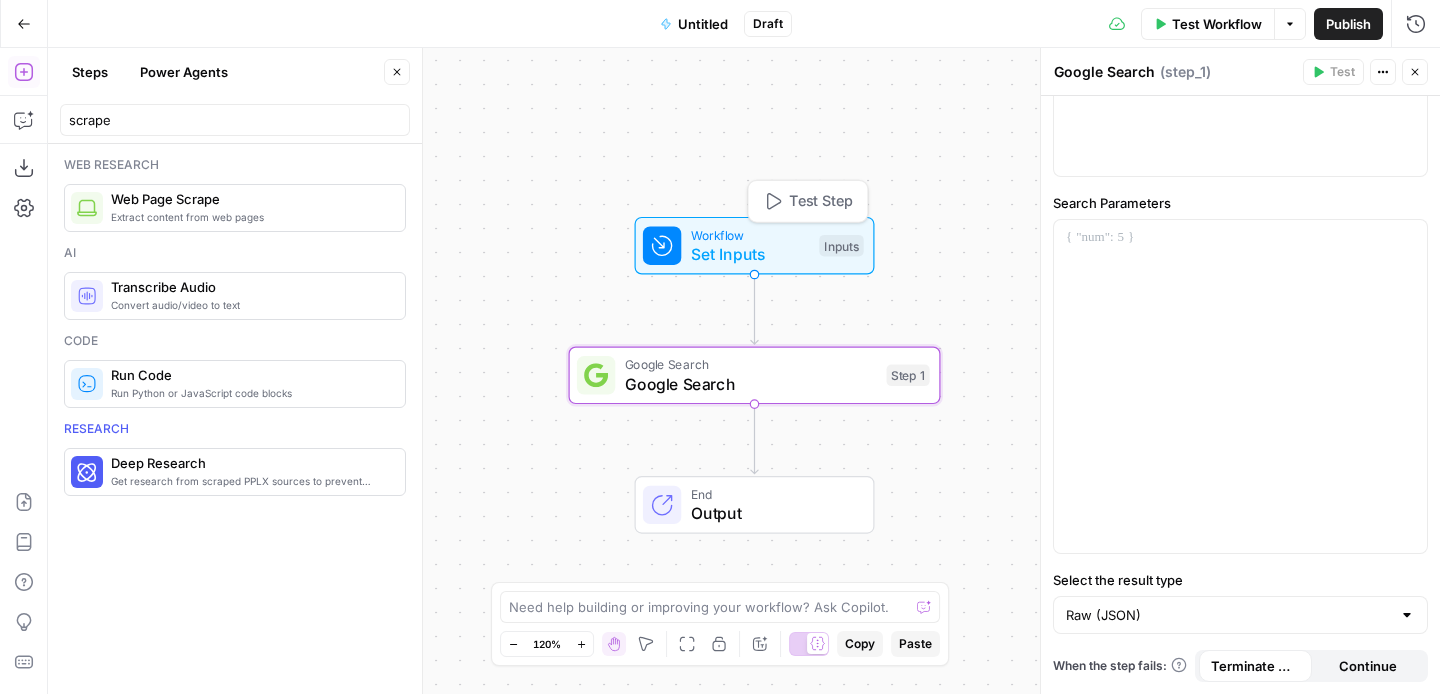 click on "Inputs" at bounding box center [841, 246] 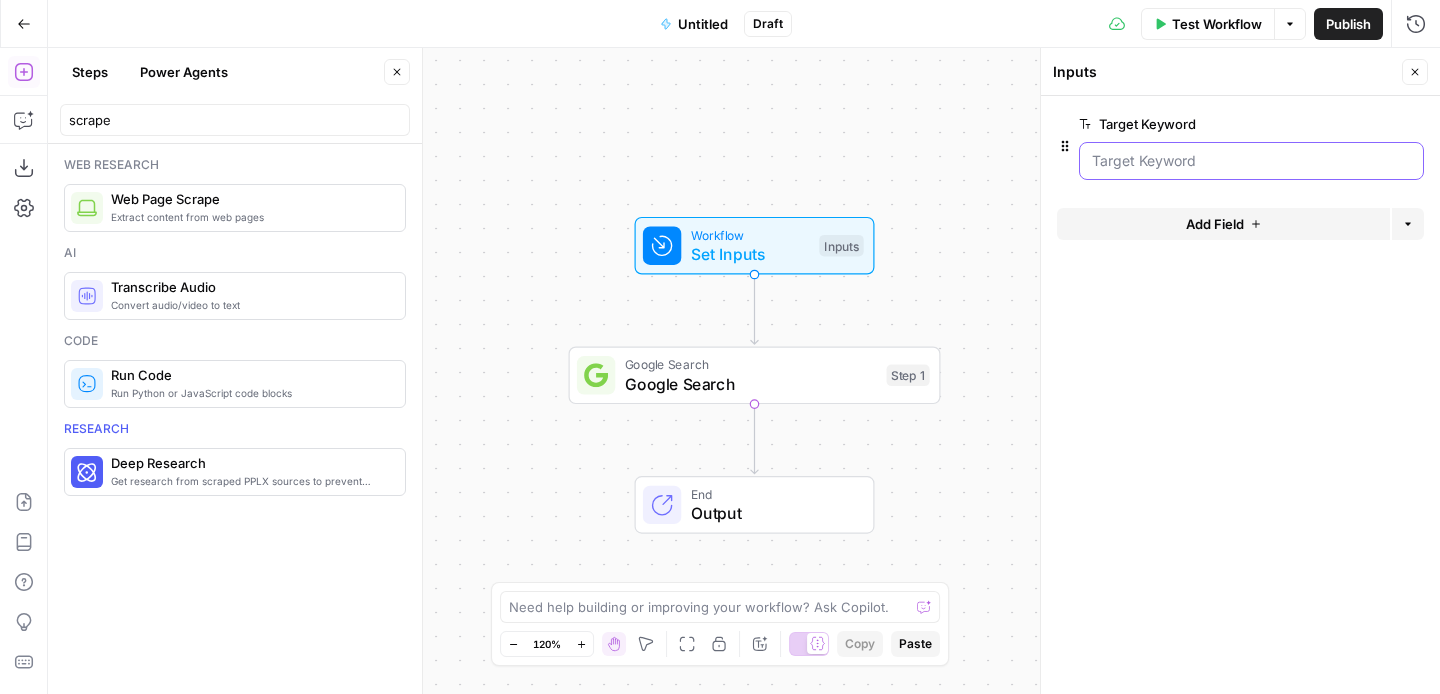 click on "Target Keyword" at bounding box center [1251, 161] 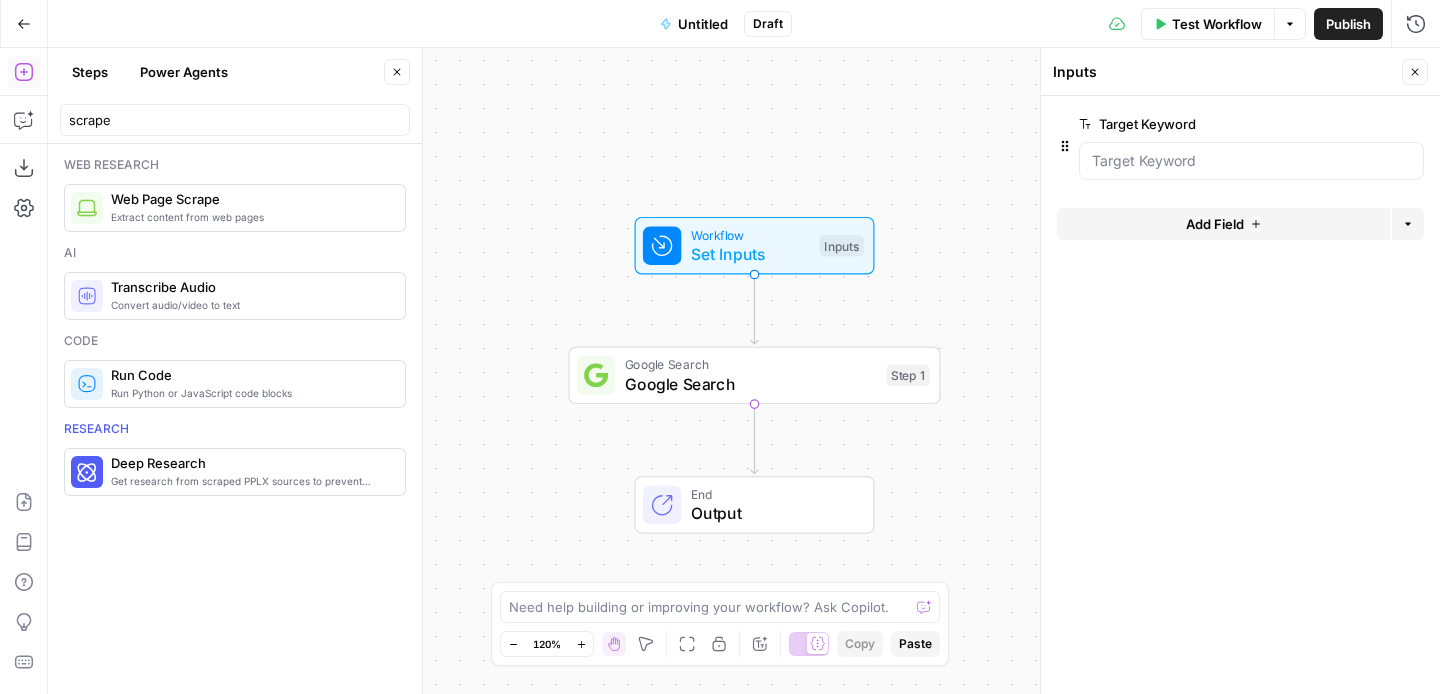 click on "Test Workflow" at bounding box center [1217, 24] 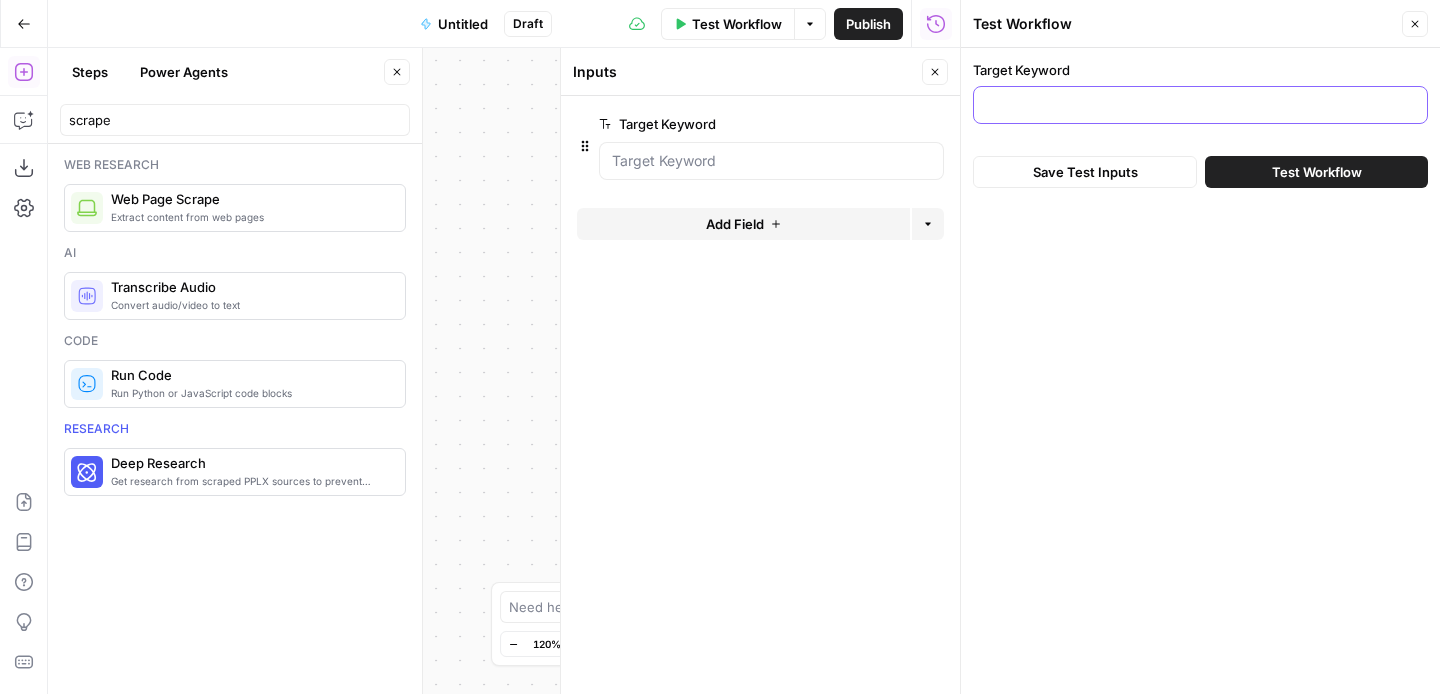 click on "Target Keyword" at bounding box center (1200, 105) 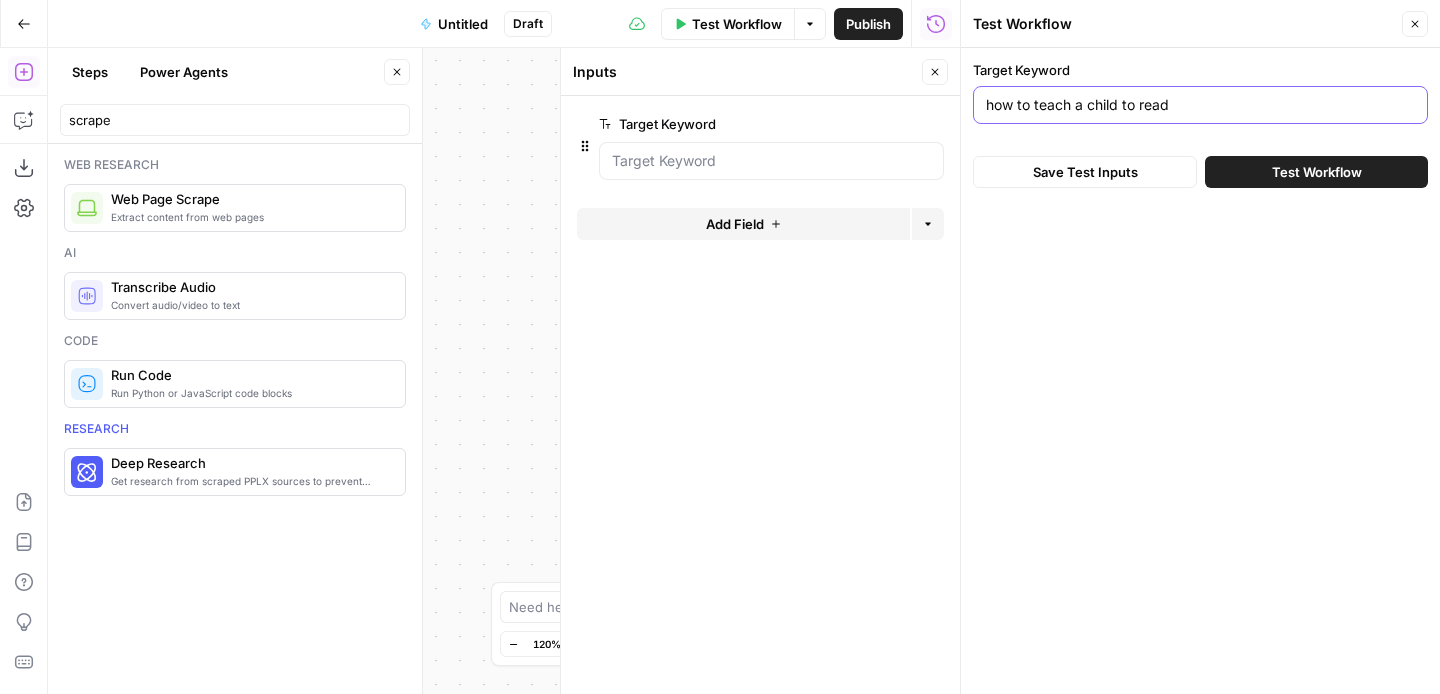 type on "how to teach a child to read" 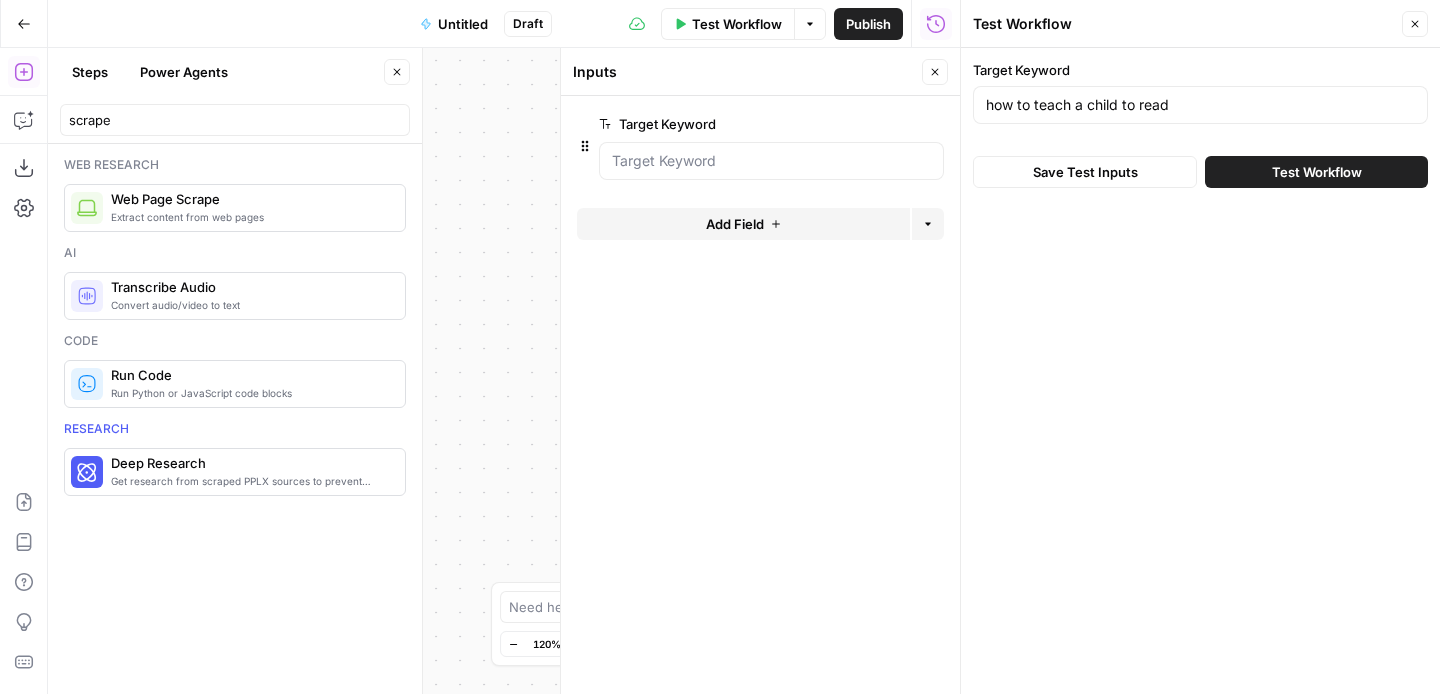 click on "Test Workflow" at bounding box center (1317, 172) 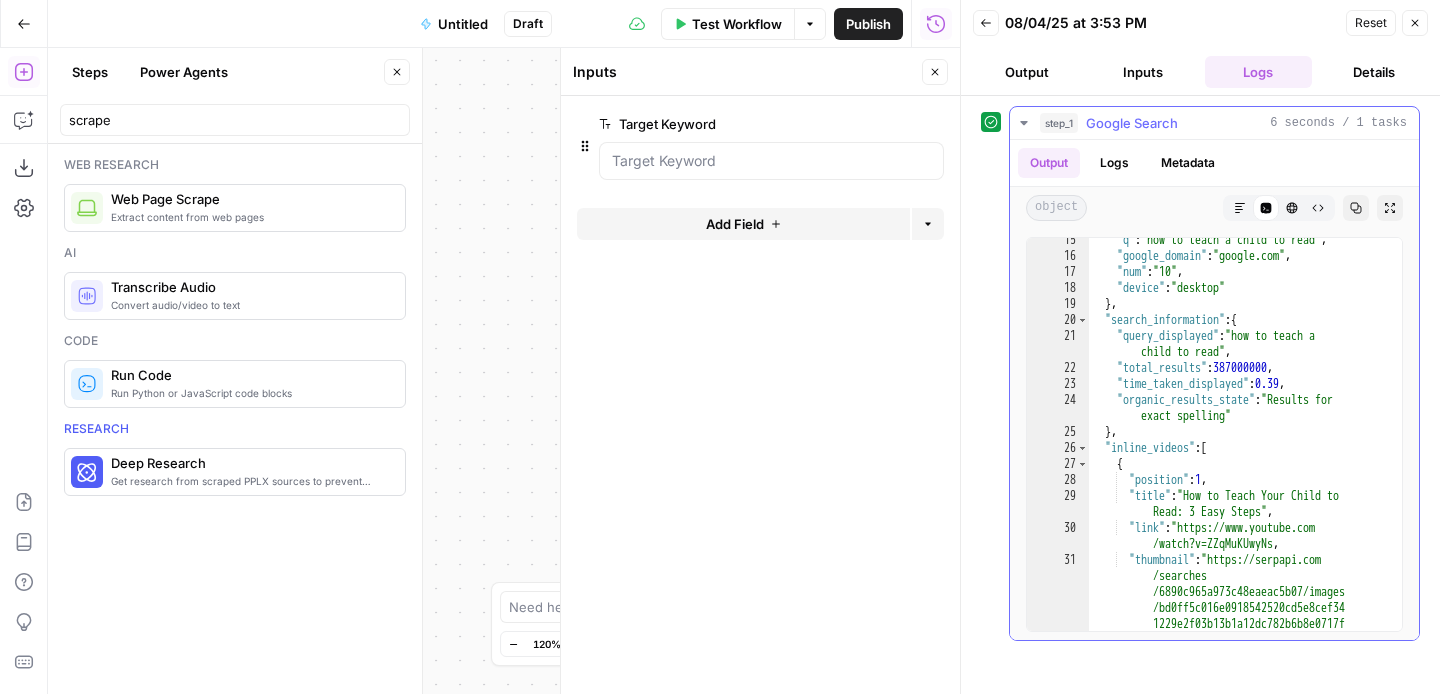 scroll, scrollTop: 275, scrollLeft: 0, axis: vertical 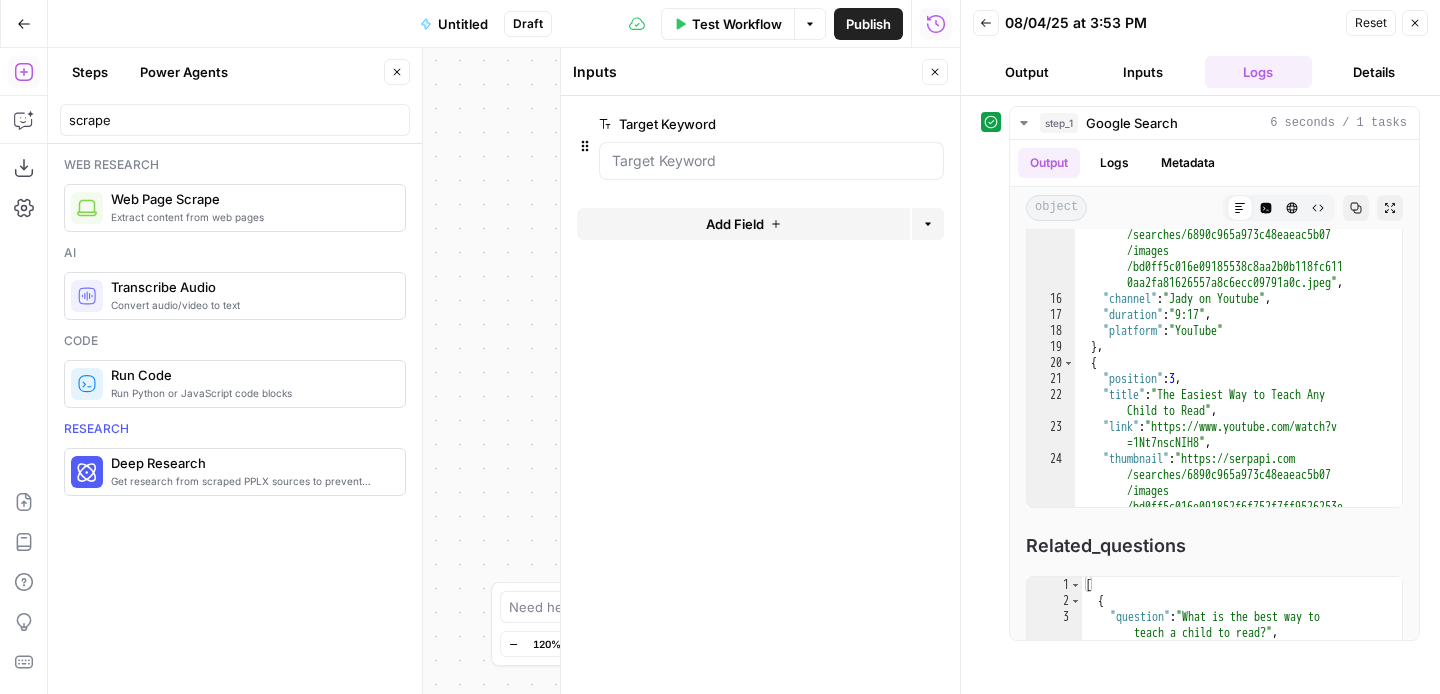 click on "Target Keyword edit field Delete group Add Field Options" at bounding box center (760, 395) 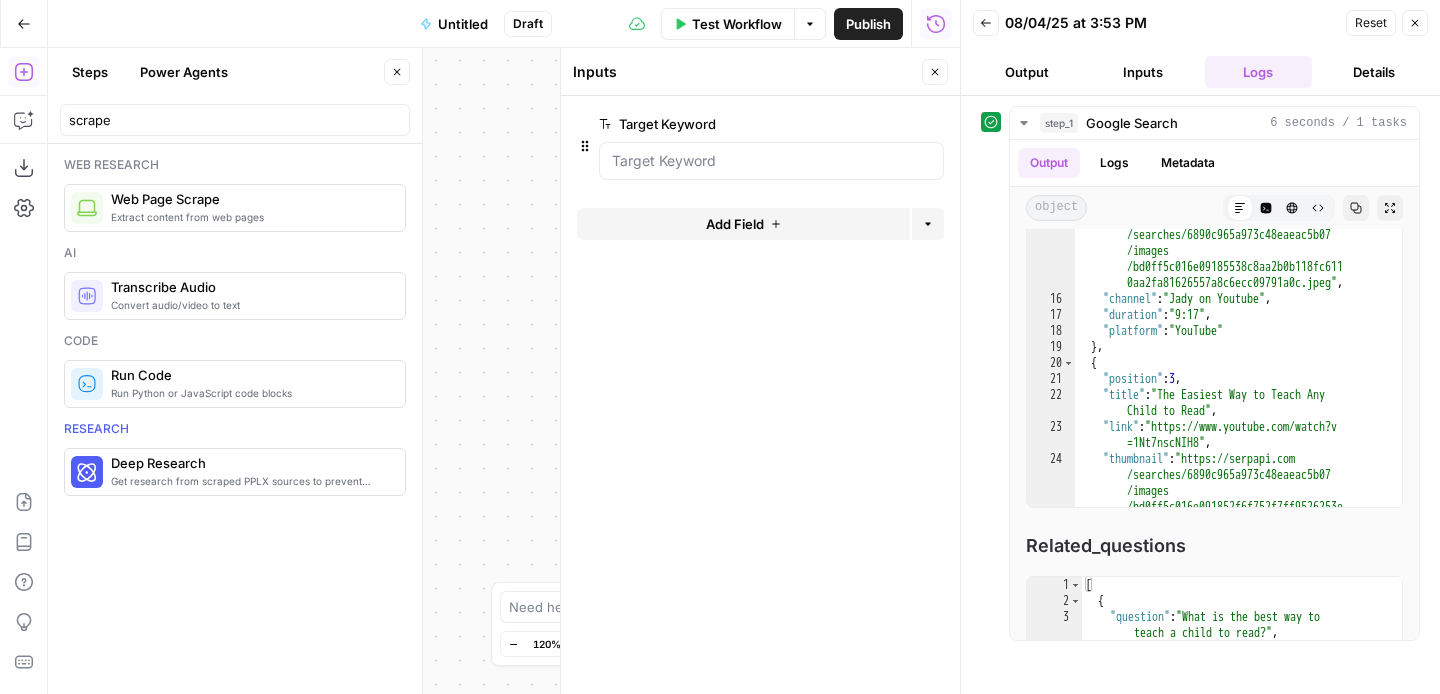 click on "Close" at bounding box center [935, 72] 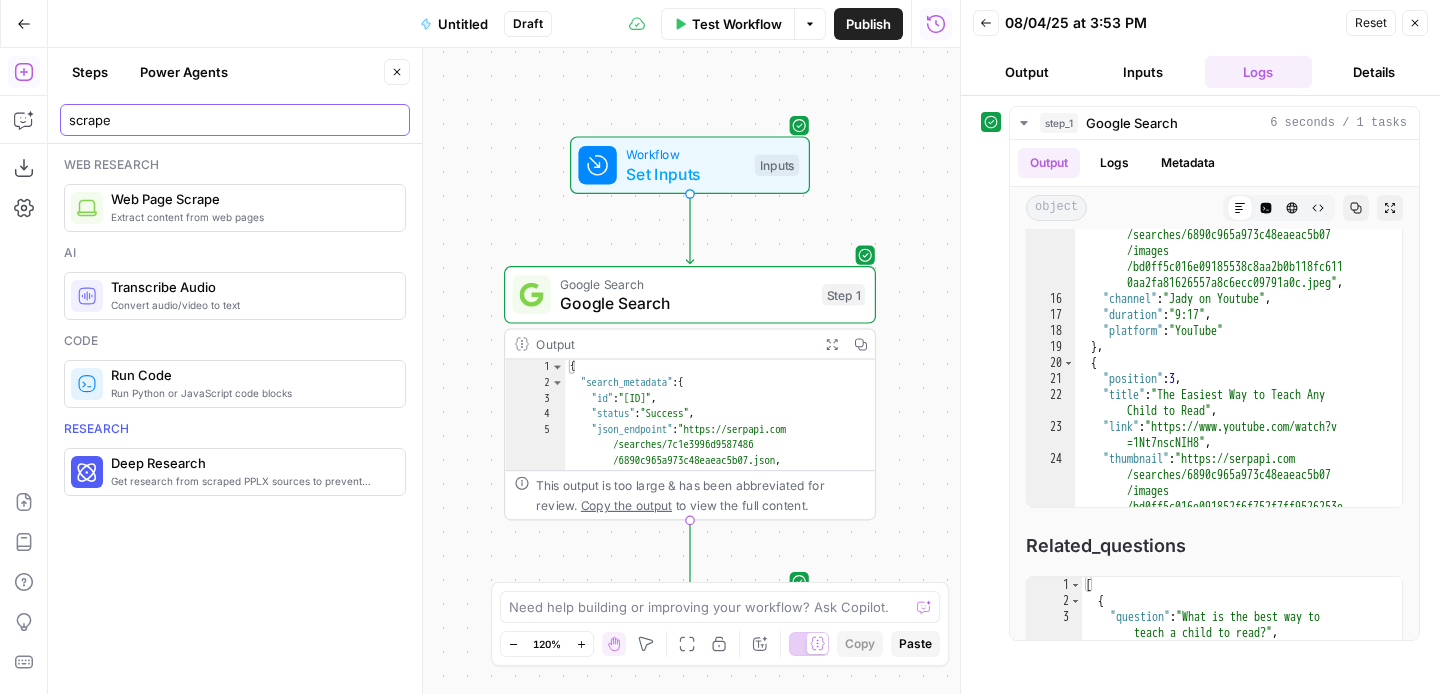 click on "scrape" at bounding box center (235, 120) 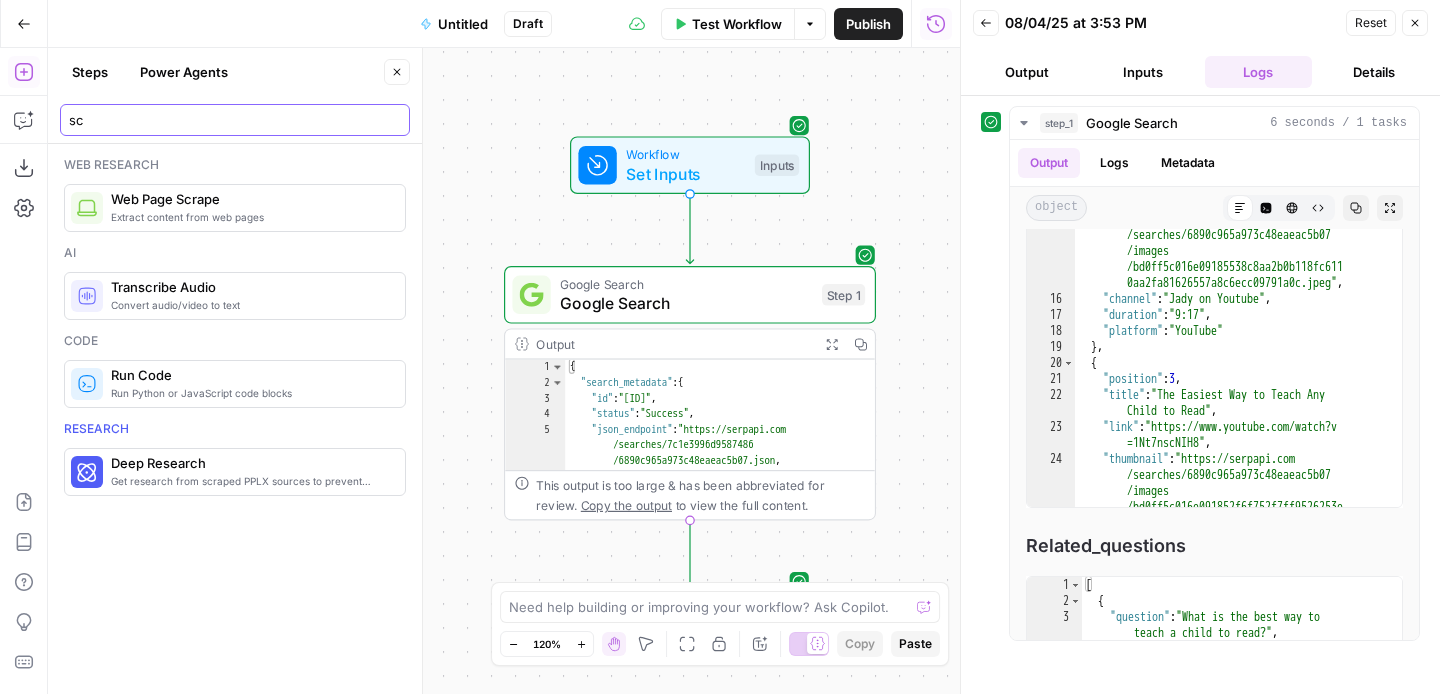 type on "s" 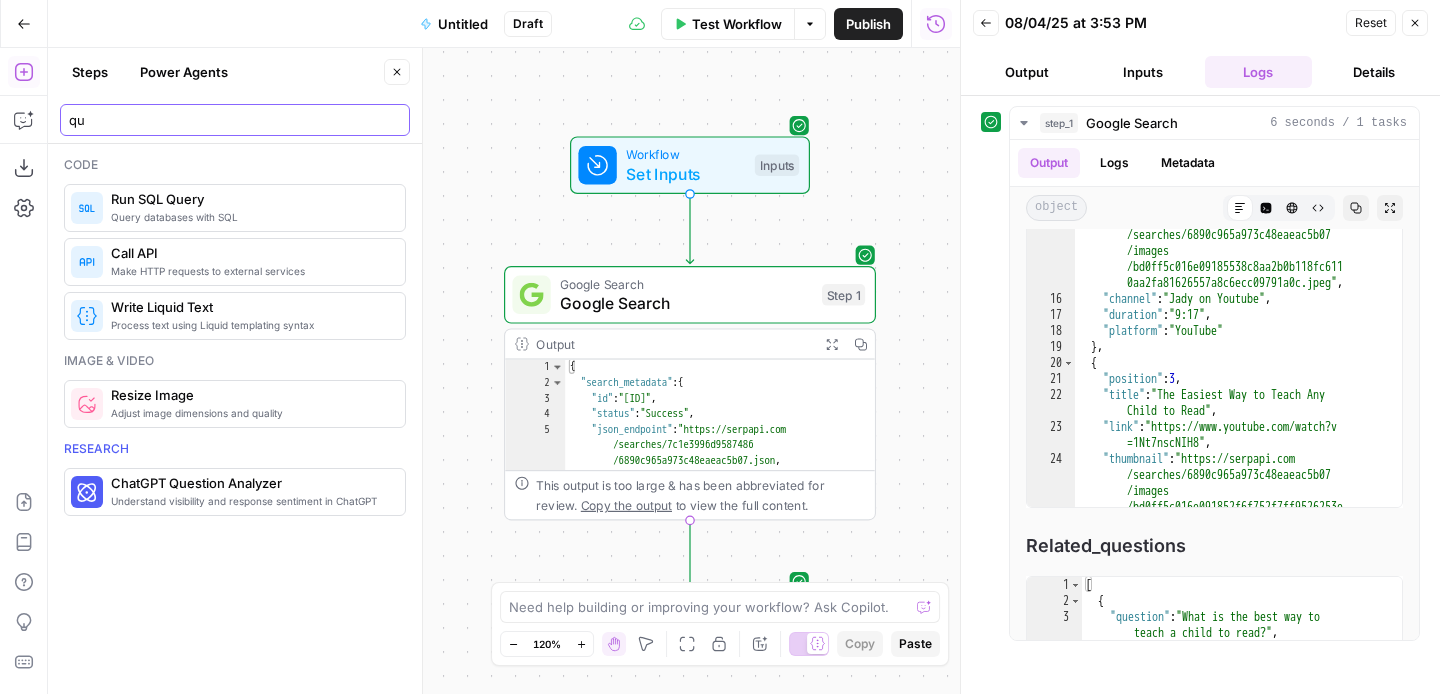 type on "q" 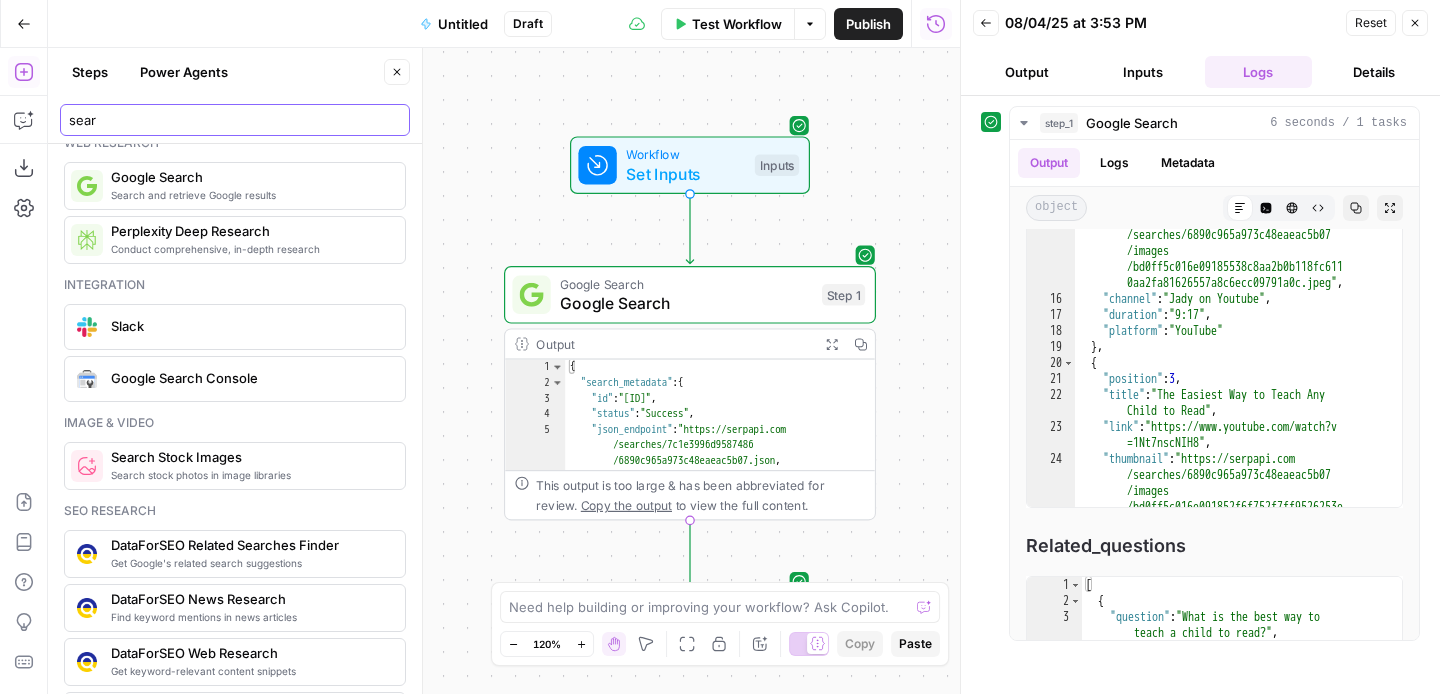 scroll, scrollTop: 0, scrollLeft: 0, axis: both 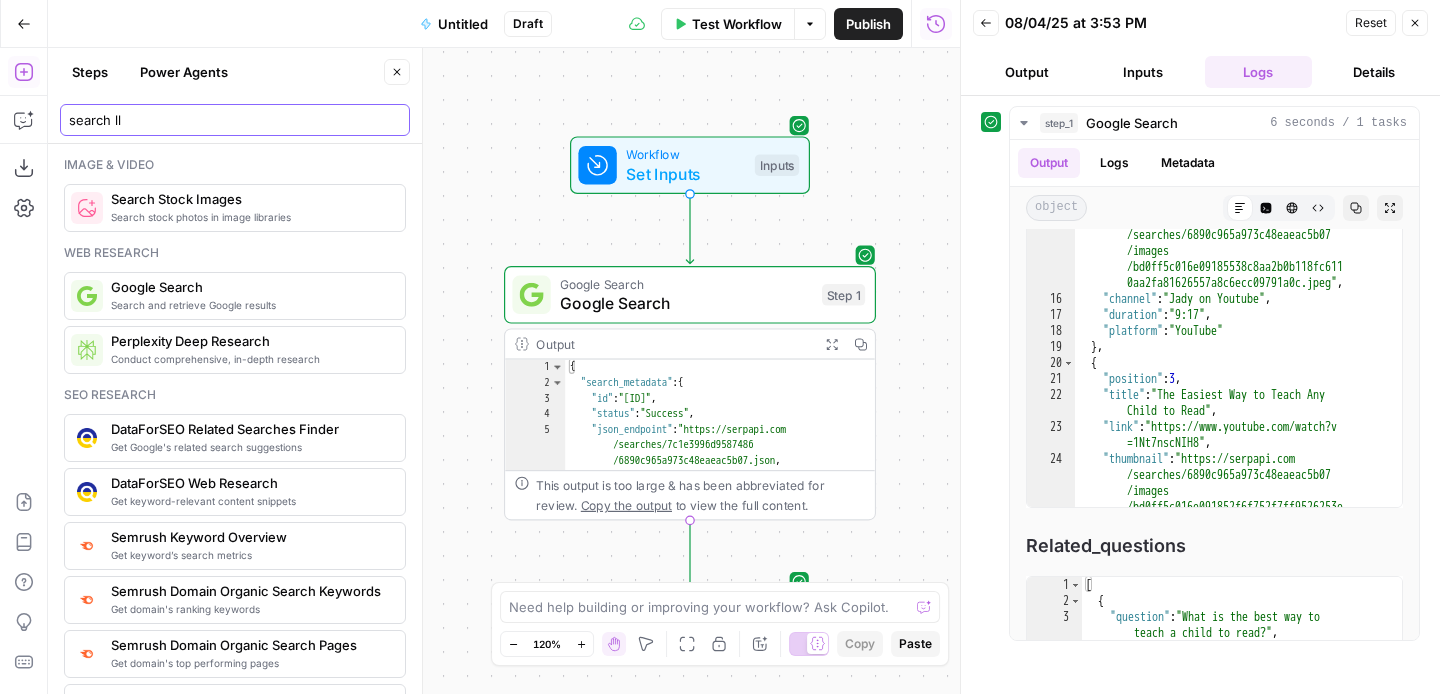 type on "search llm" 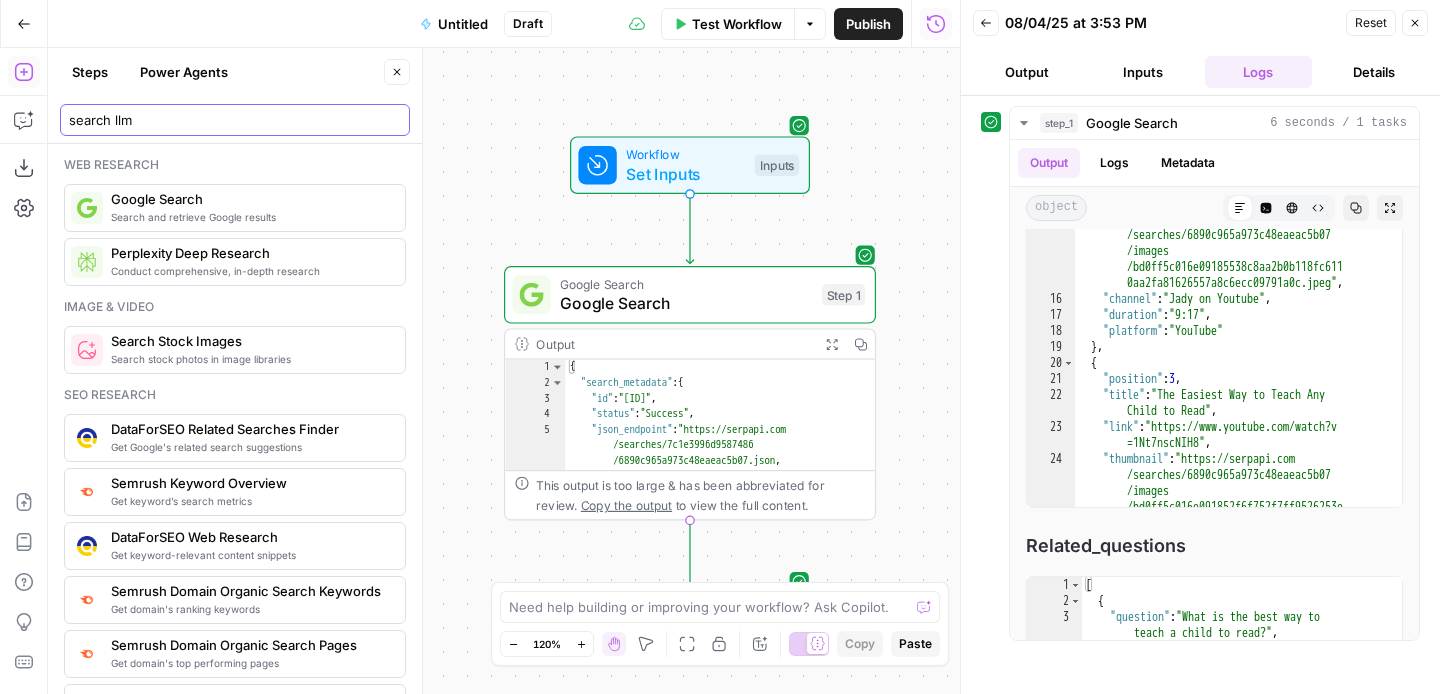 click on "search llm" at bounding box center [235, 120] 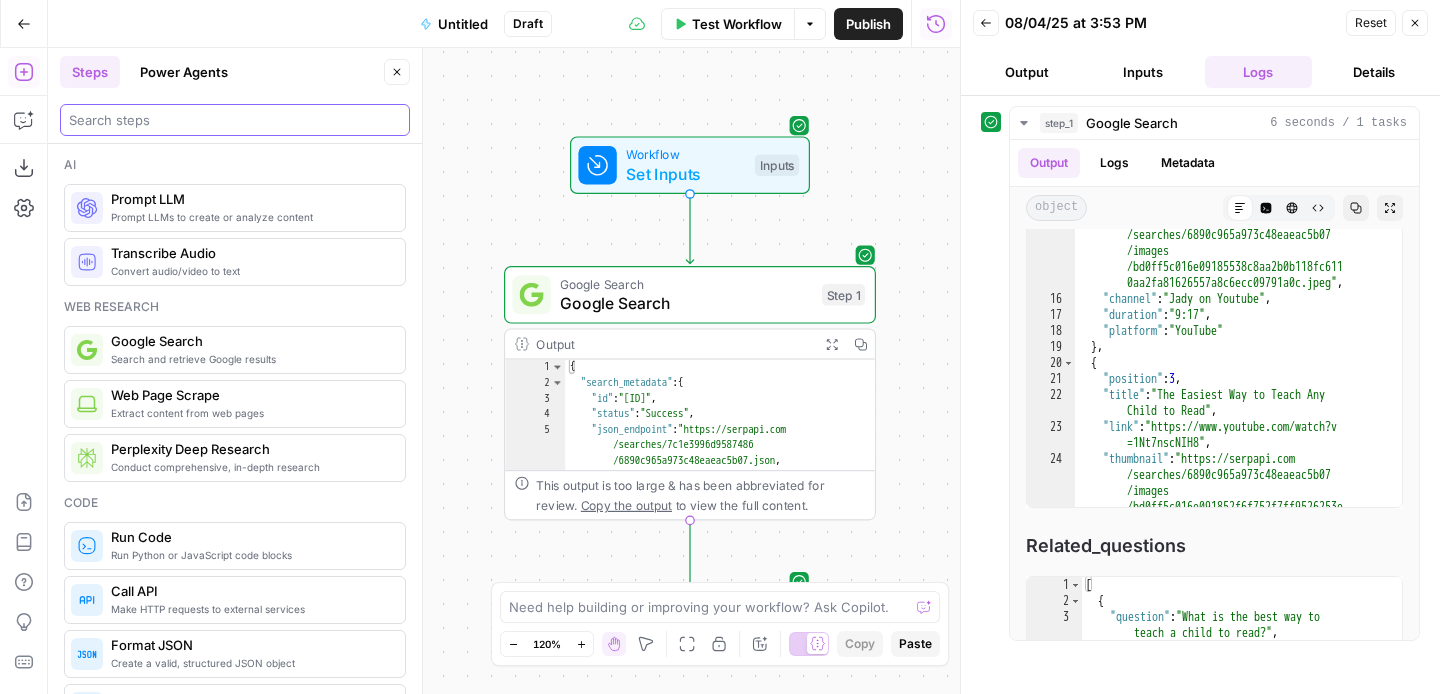 type 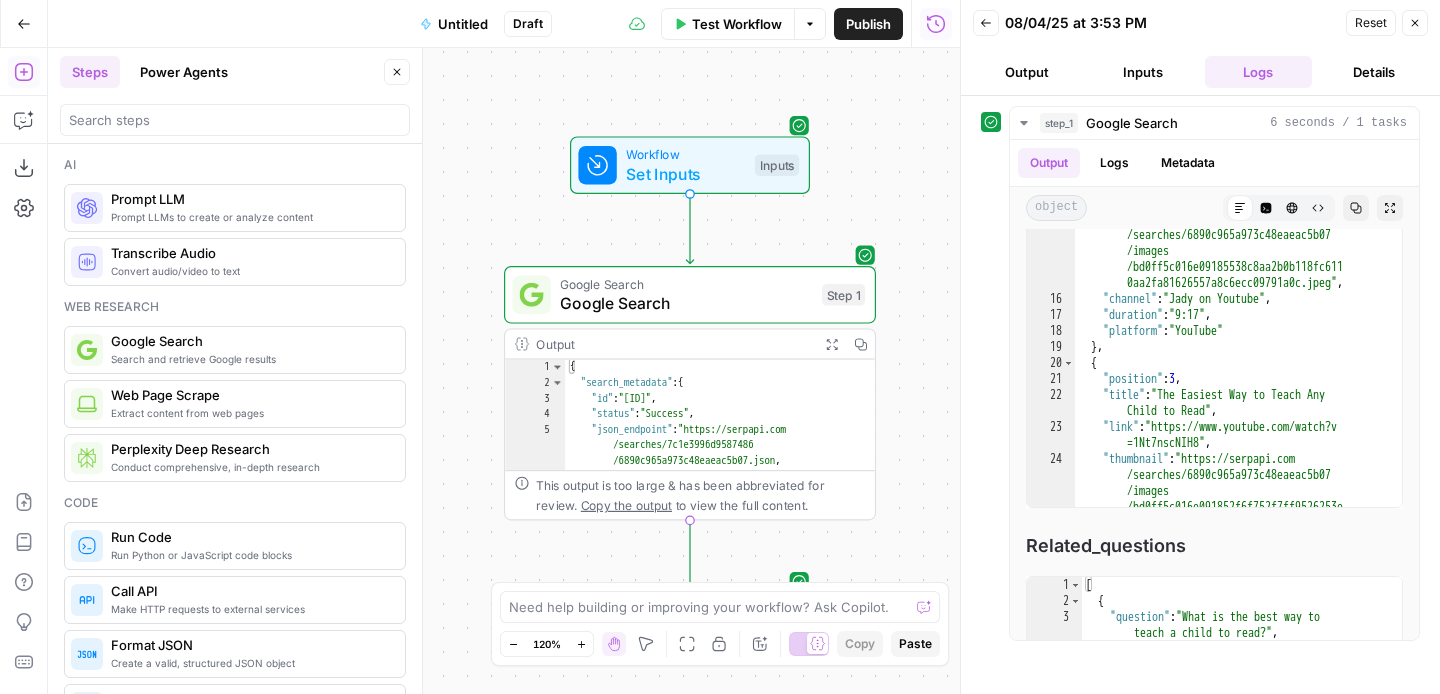 click on "Prompt LLM" at bounding box center (250, 199) 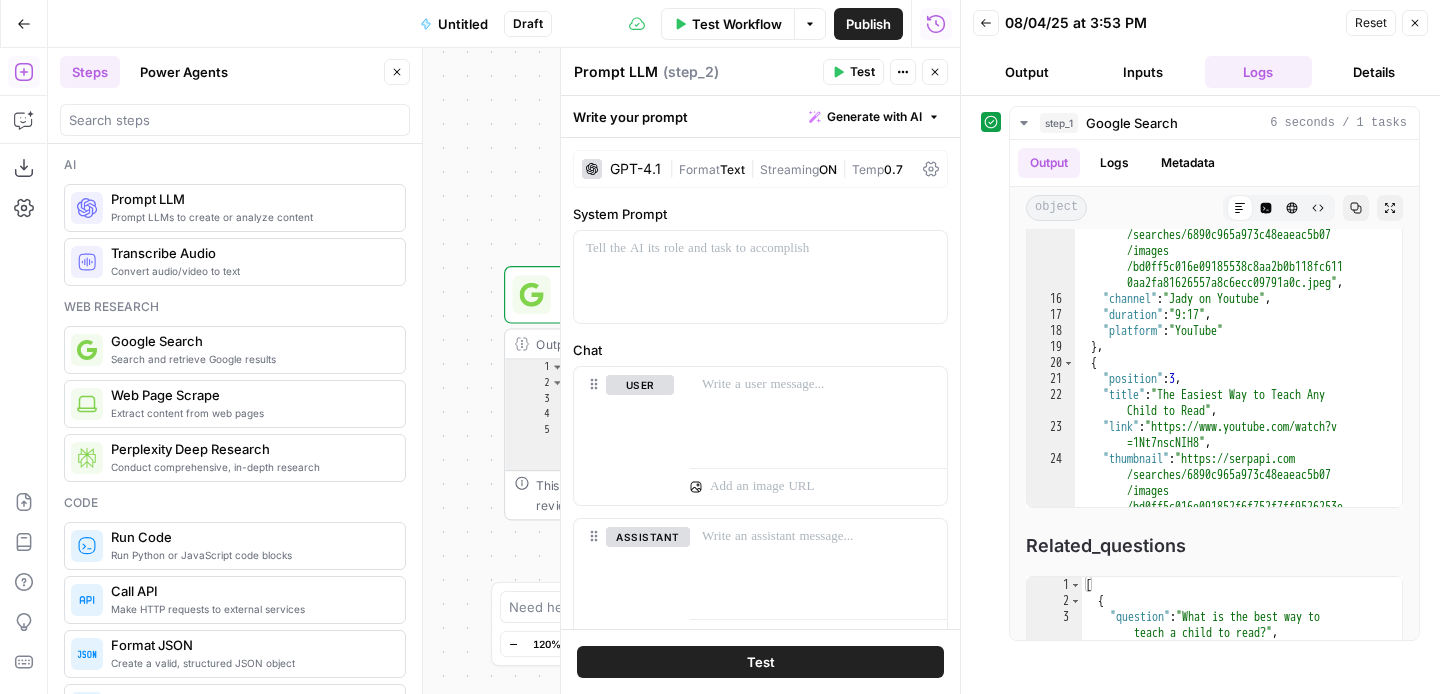 click on "Conduct comprehensive, in-depth research" at bounding box center (250, 467) 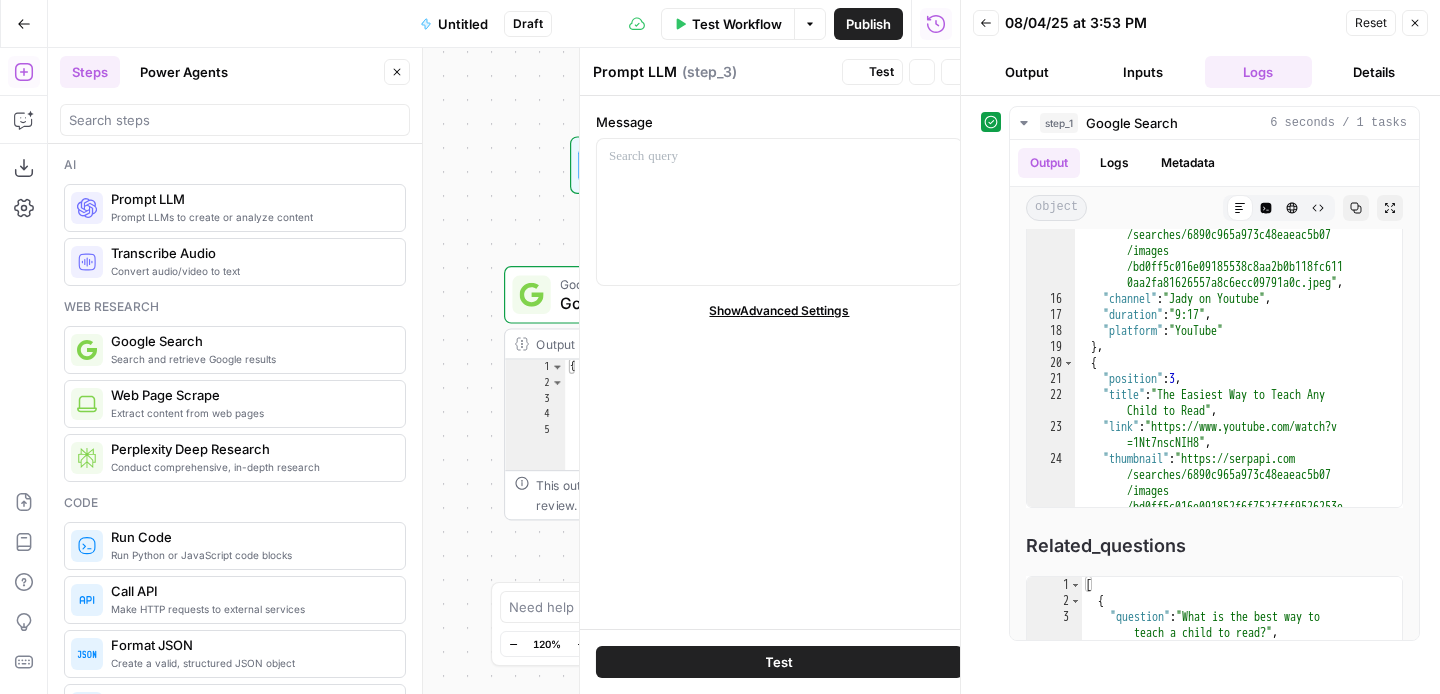 type on "Perplexity Deep Research" 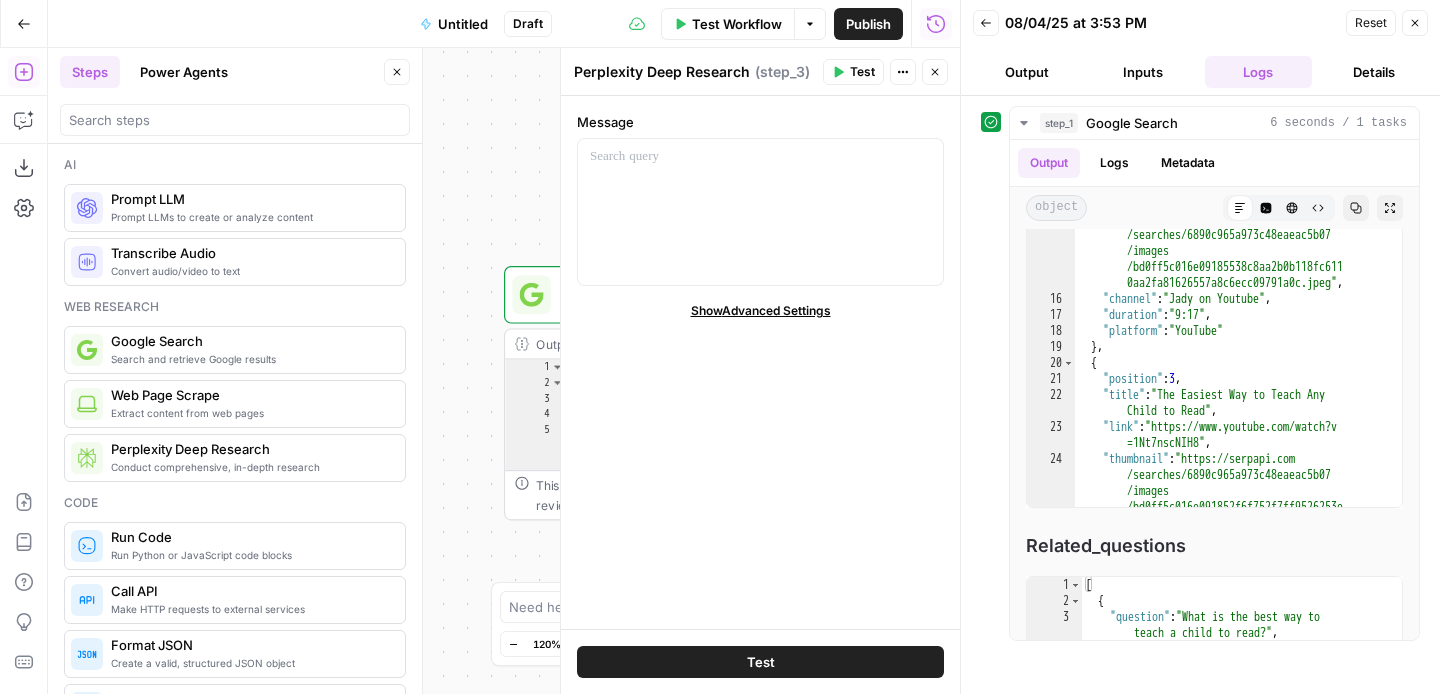 click on "Close" at bounding box center (935, 72) 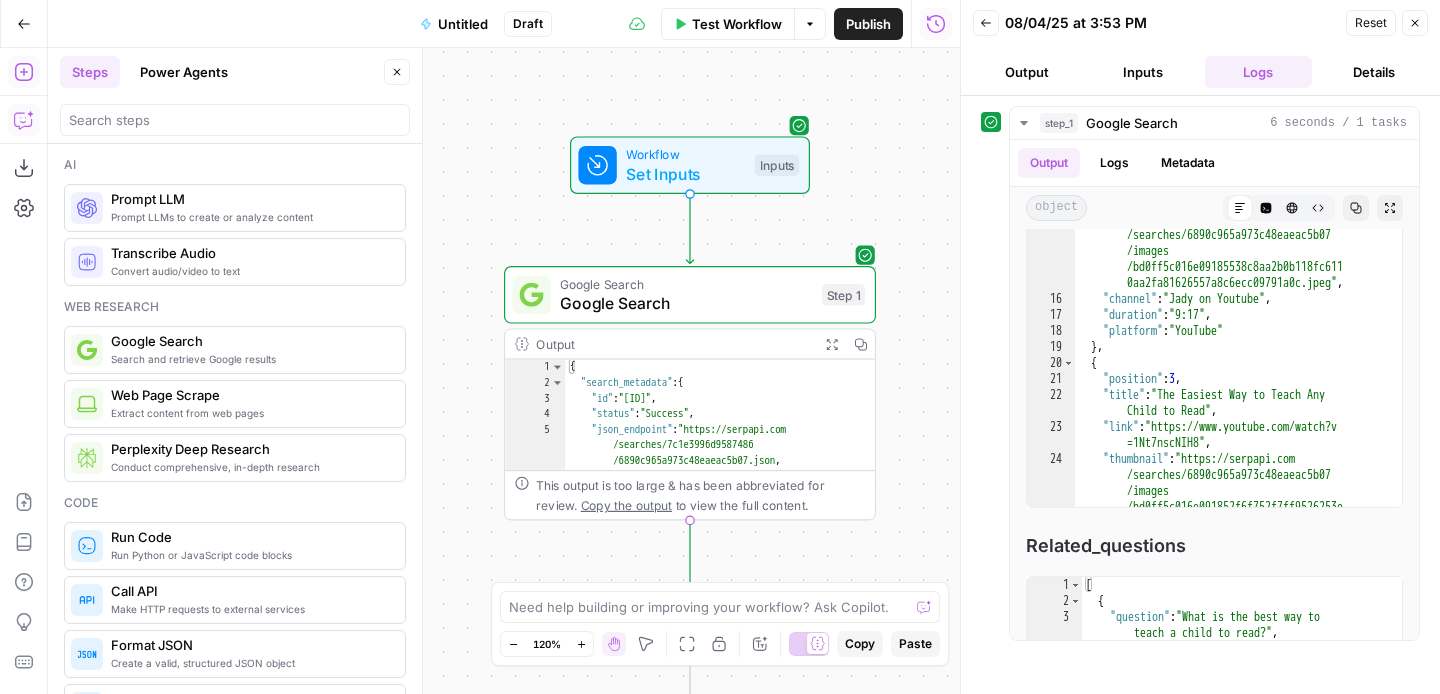 click 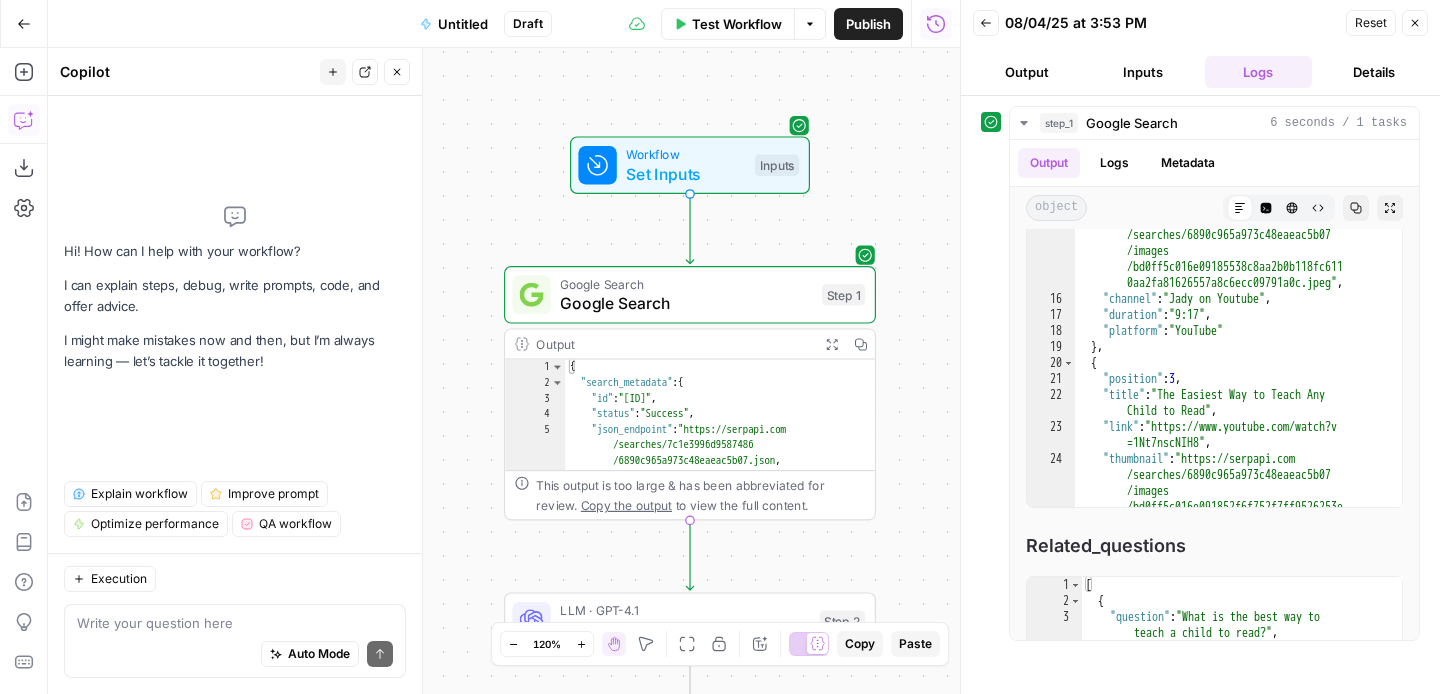 click at bounding box center [235, 623] 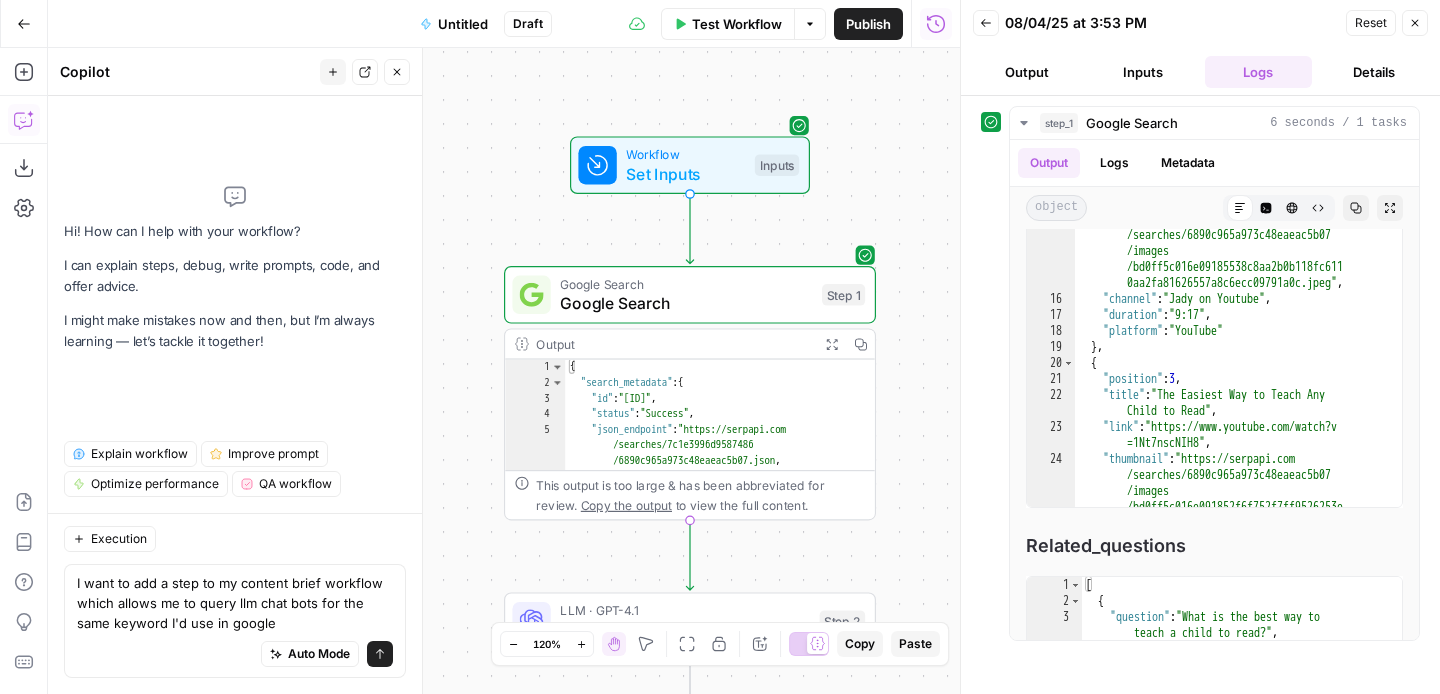 click on "I want to add a step to my content brief workflow which allows me to query llm chat bots for the same keyword I'd use in google" at bounding box center [235, 603] 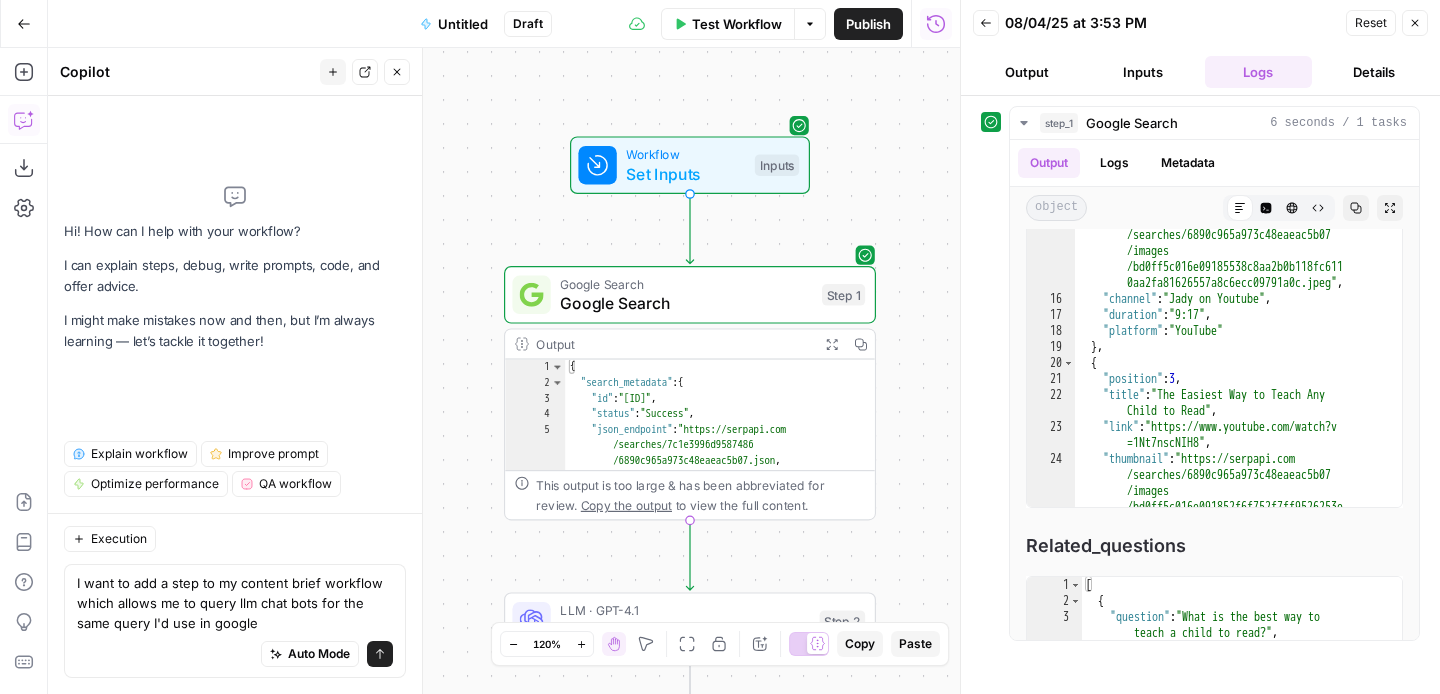 click on "I want to add a step to my content brief workflow which allows me to query llm chat bots for the same query I'd use in google" at bounding box center (235, 603) 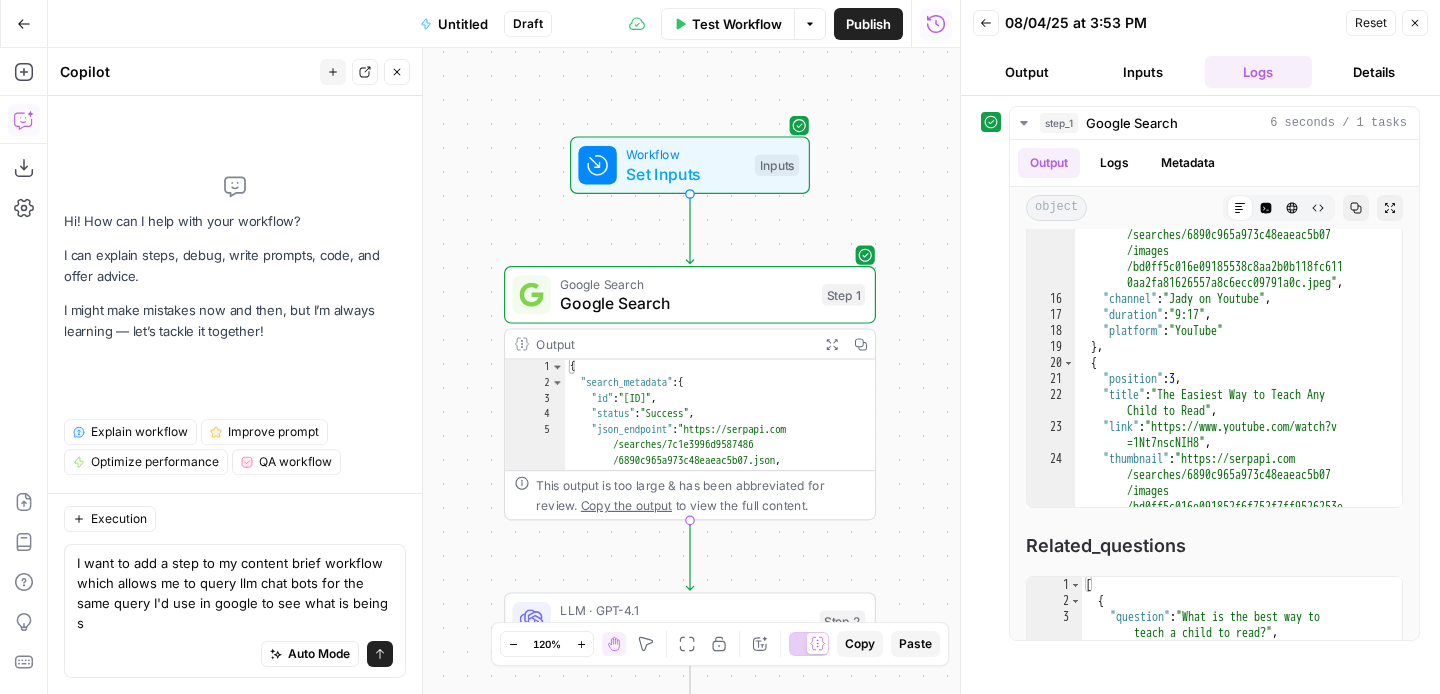 scroll, scrollTop: 0, scrollLeft: 0, axis: both 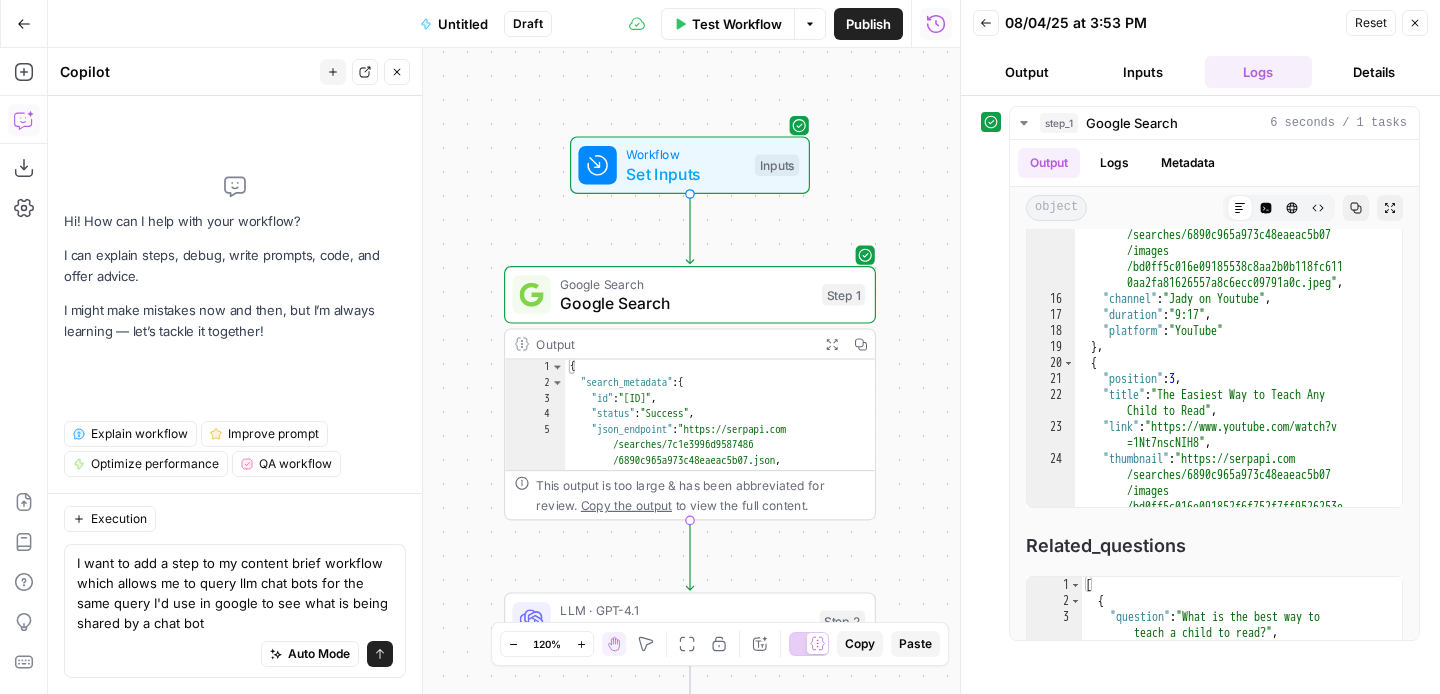 type on "I want to add a step to my content brief workflow which allows me to query llm chat bots for the same query I'd use in google to see what is being shared by a chat bot" 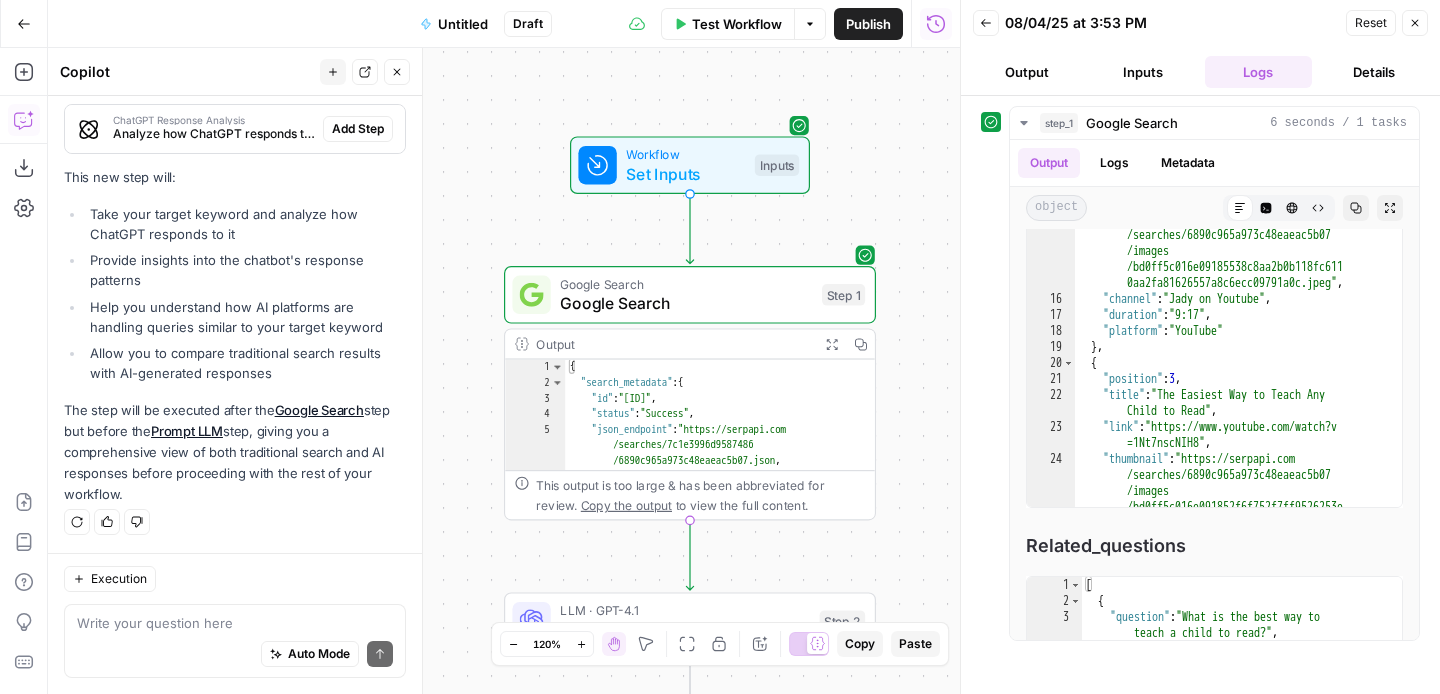 scroll, scrollTop: 651, scrollLeft: 0, axis: vertical 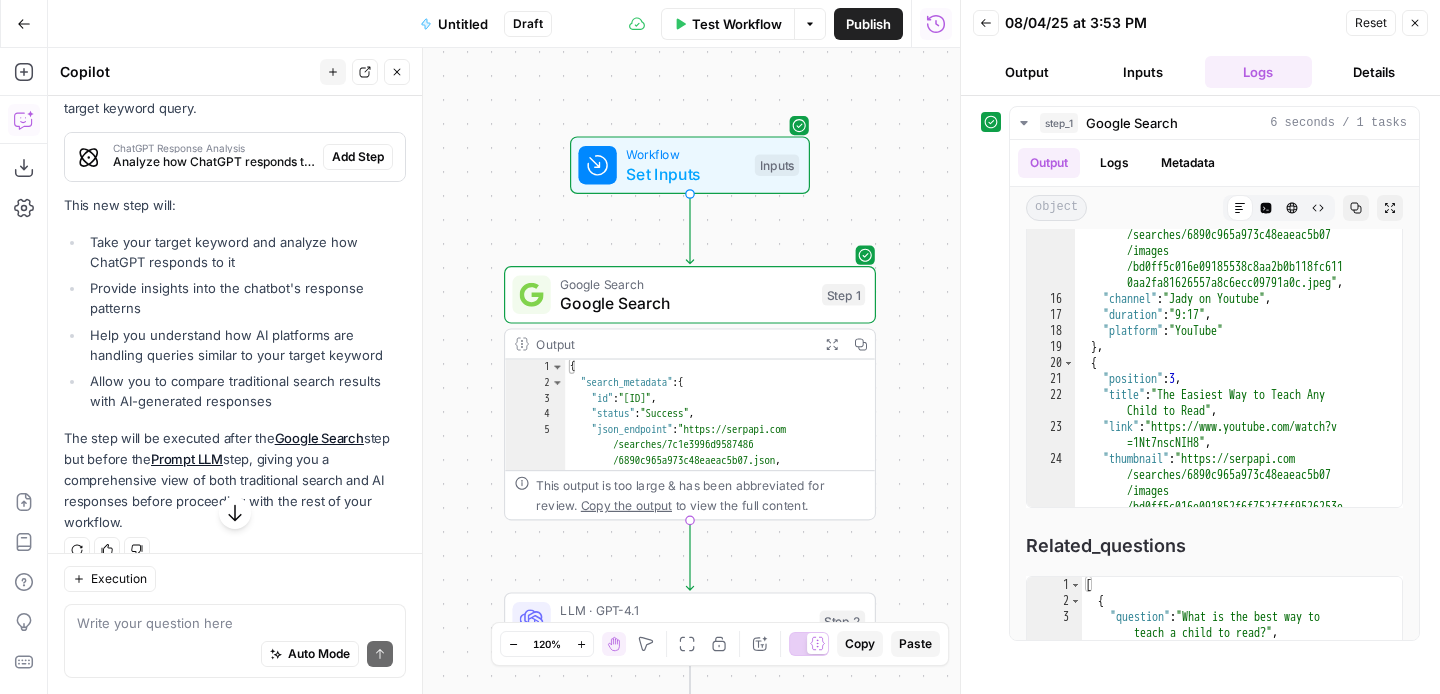 click on "Add Step" at bounding box center [358, 157] 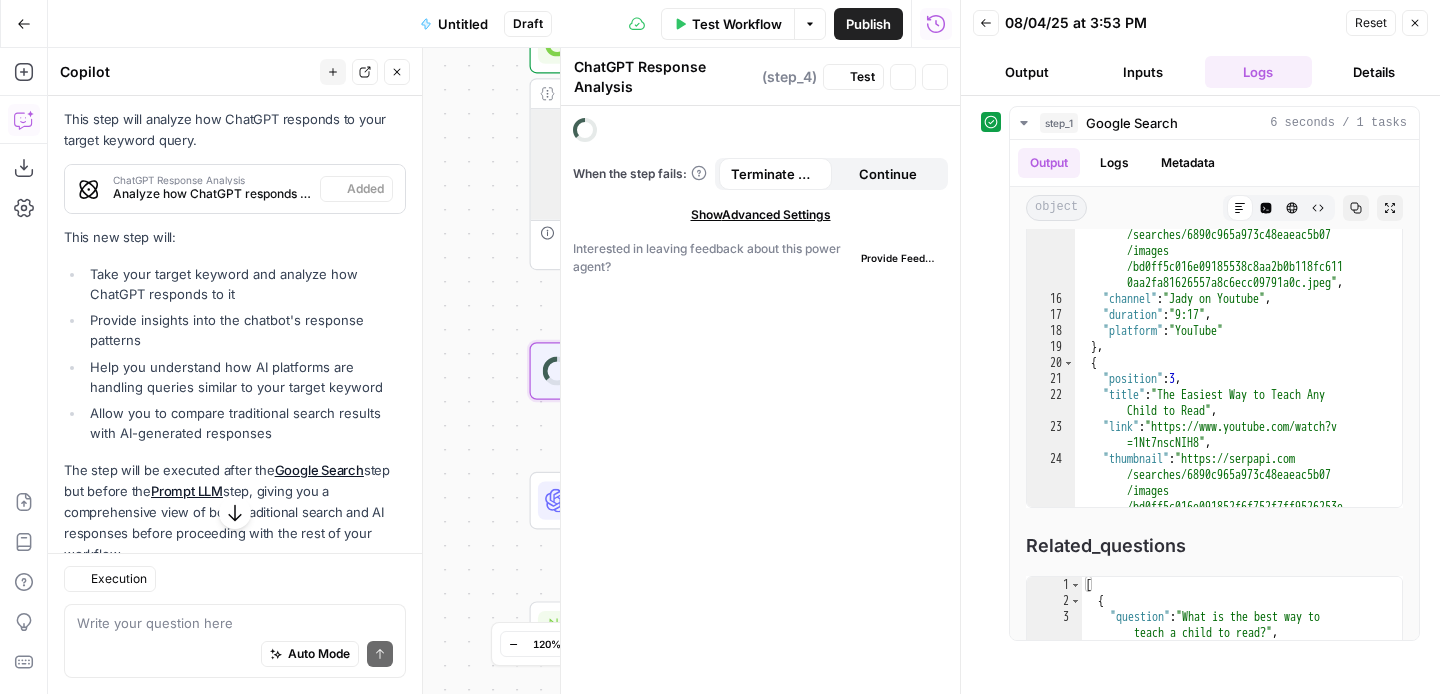 scroll, scrollTop: 683, scrollLeft: 0, axis: vertical 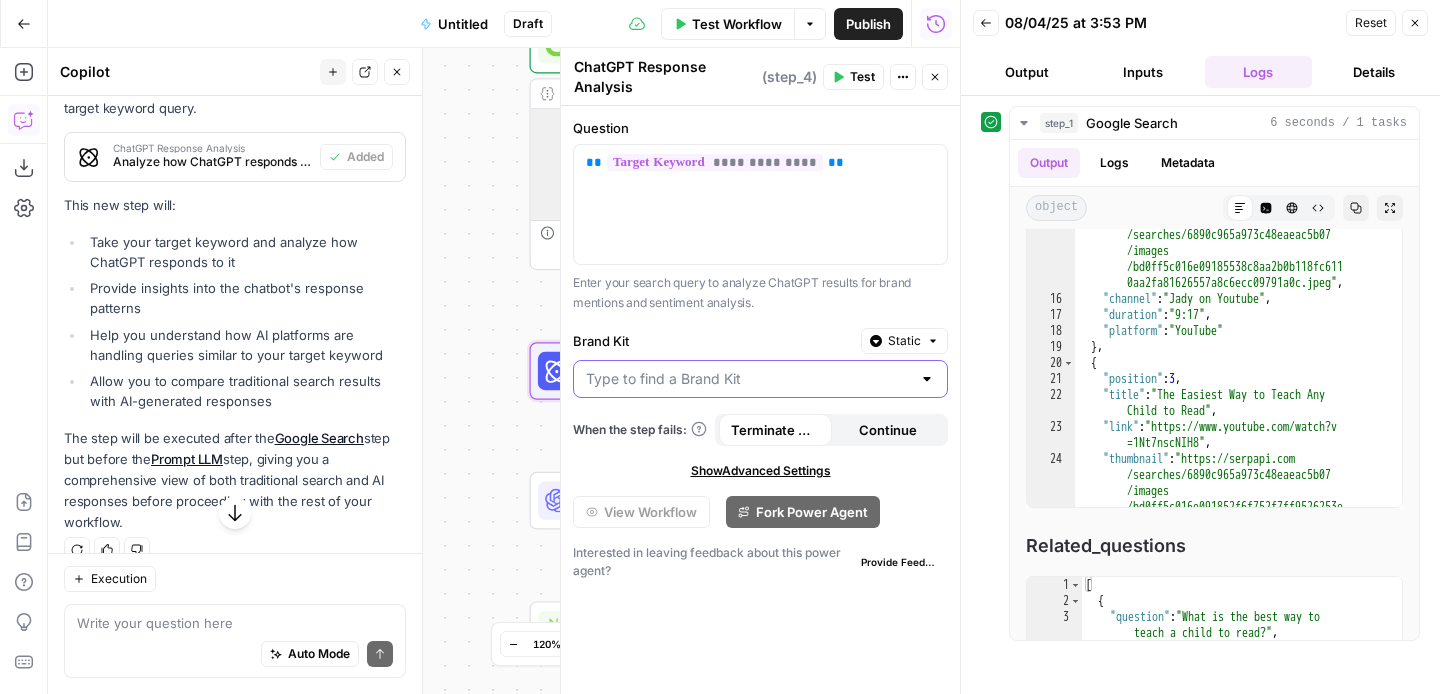 click on "Brand Kit" at bounding box center (748, 379) 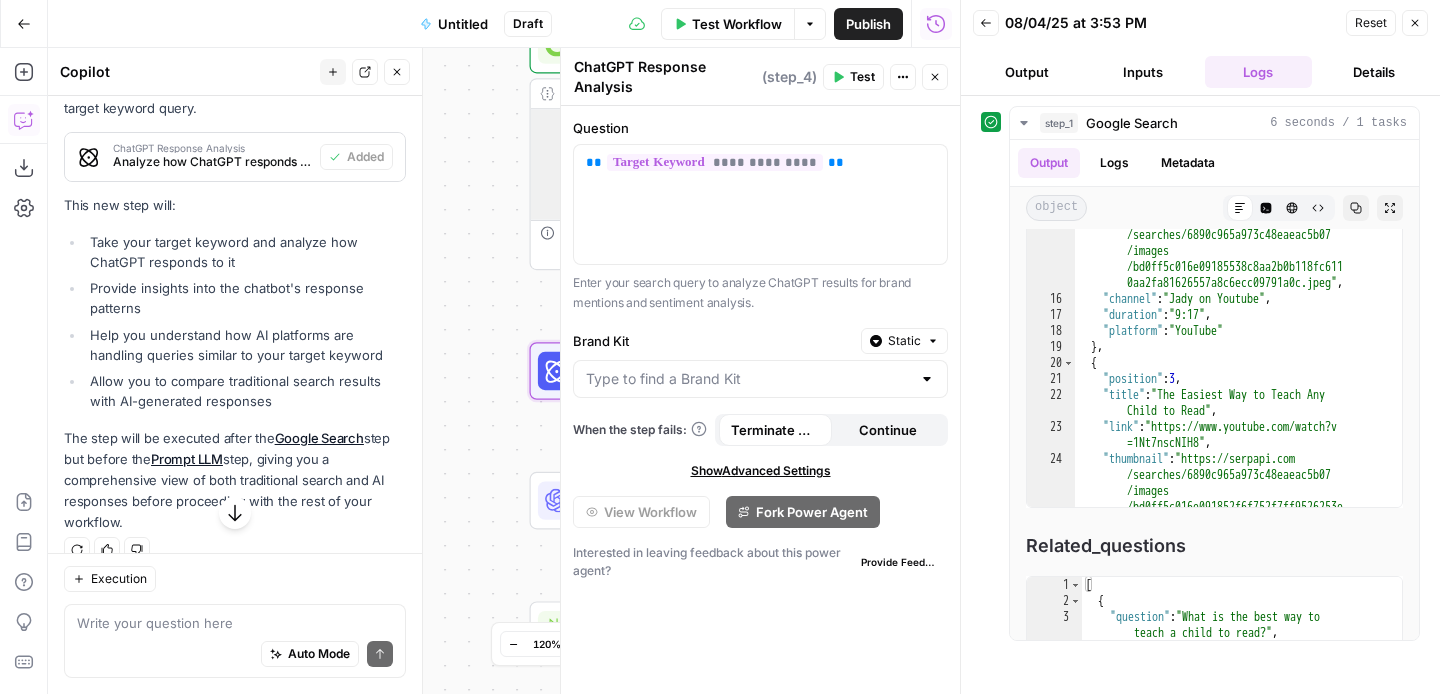 click on "Workflow Set Inputs Inputs Google Search Google Search Step 1 Output Expand Output Copy 1 2 3 4 5 6 {    "search_metadata" :  {      "id" :  "6890c965a973c48eaeac5b07" ,      "status" :  "Success" ,      "json_endpoint" :  "https://serpapi.com          /searches/7c1e3996d9587486          /6890c965a973c48eaeac5b07.json" ,      "pixel_position_endpoint" :  "https          ://serpapi.com/searches          /7c1e3996d9587486          /6890c965a973c48eaeac5b07          .json_with_pixel_position" ,     This output is too large & has been abbreviated for review.   Copy the output   to view the full content. Power Agent ChatGPT Response Analysis Step 4 LLM · GPT-4.1 Prompt LLM Step 2 Perplexity Deep Research Perplexity Deep Research Step 3 End Output" at bounding box center [504, 371] 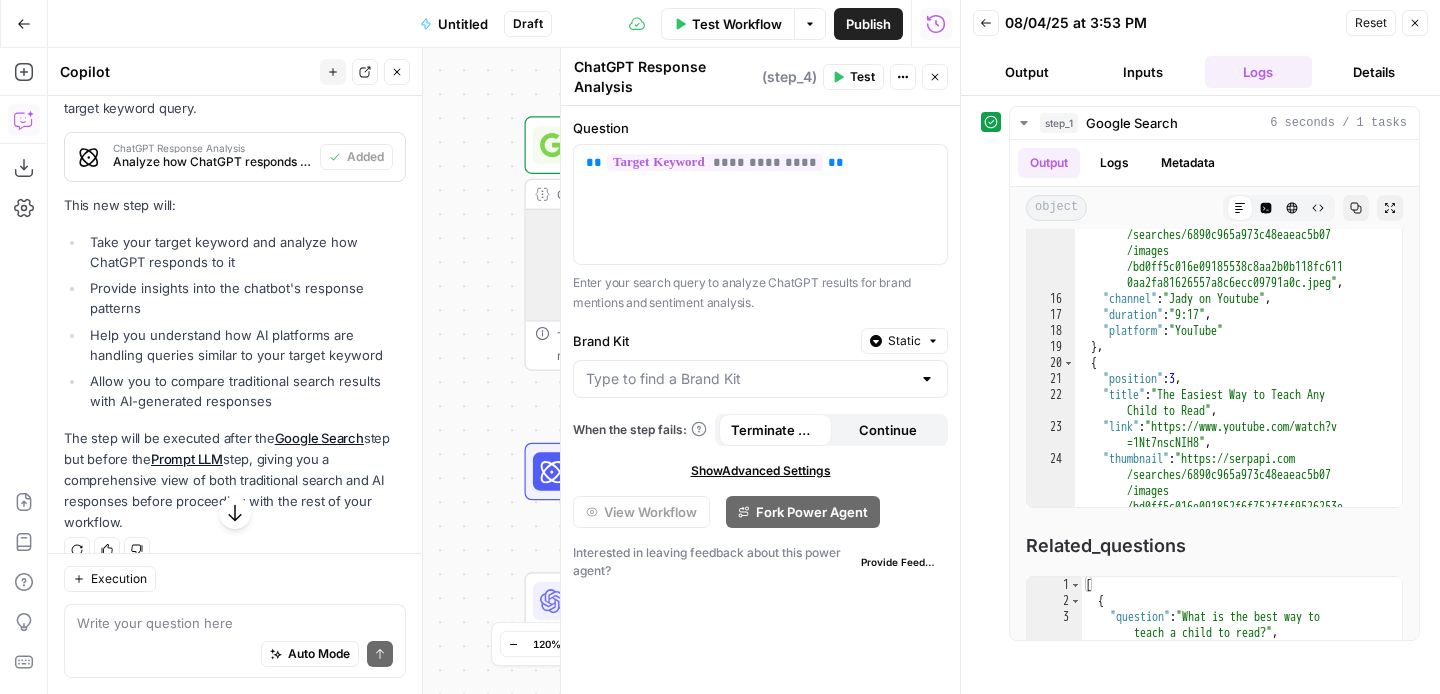 click on "Close" at bounding box center (935, 77) 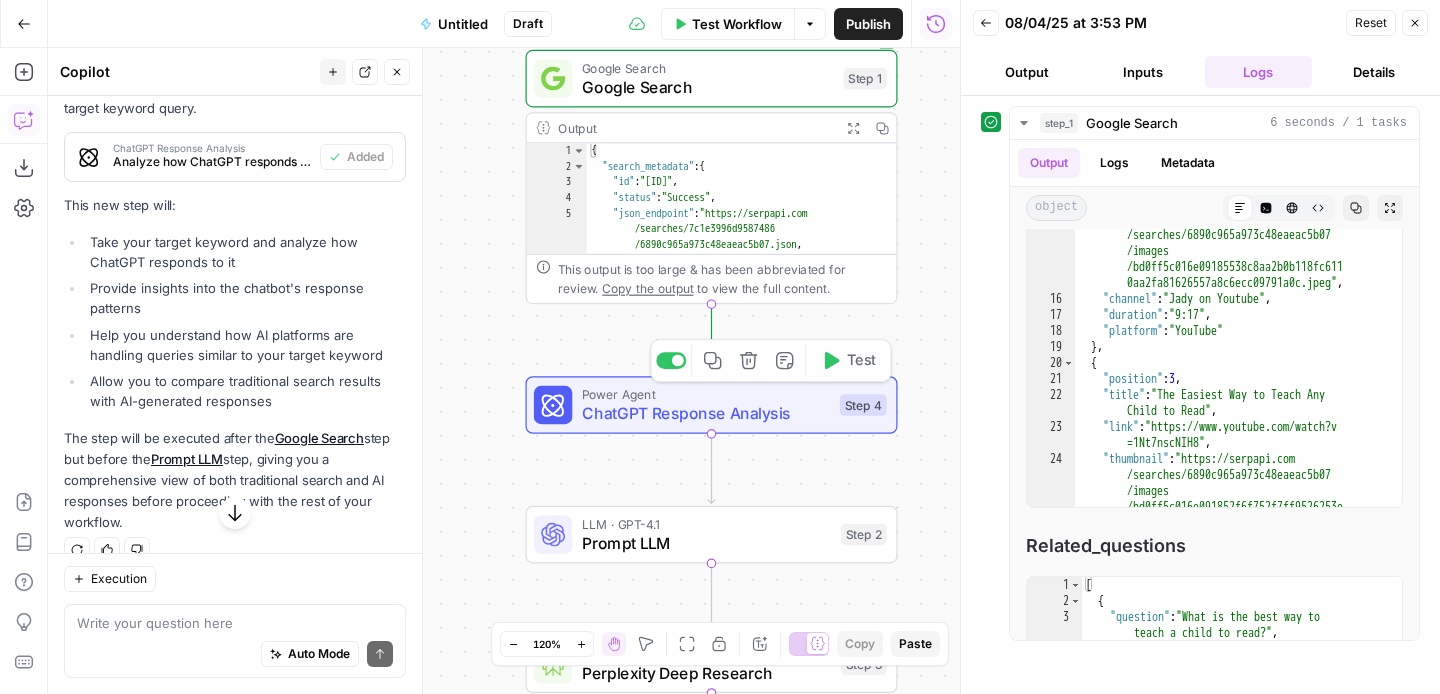 click on "ChatGPT Response Analysis" at bounding box center [706, 413] 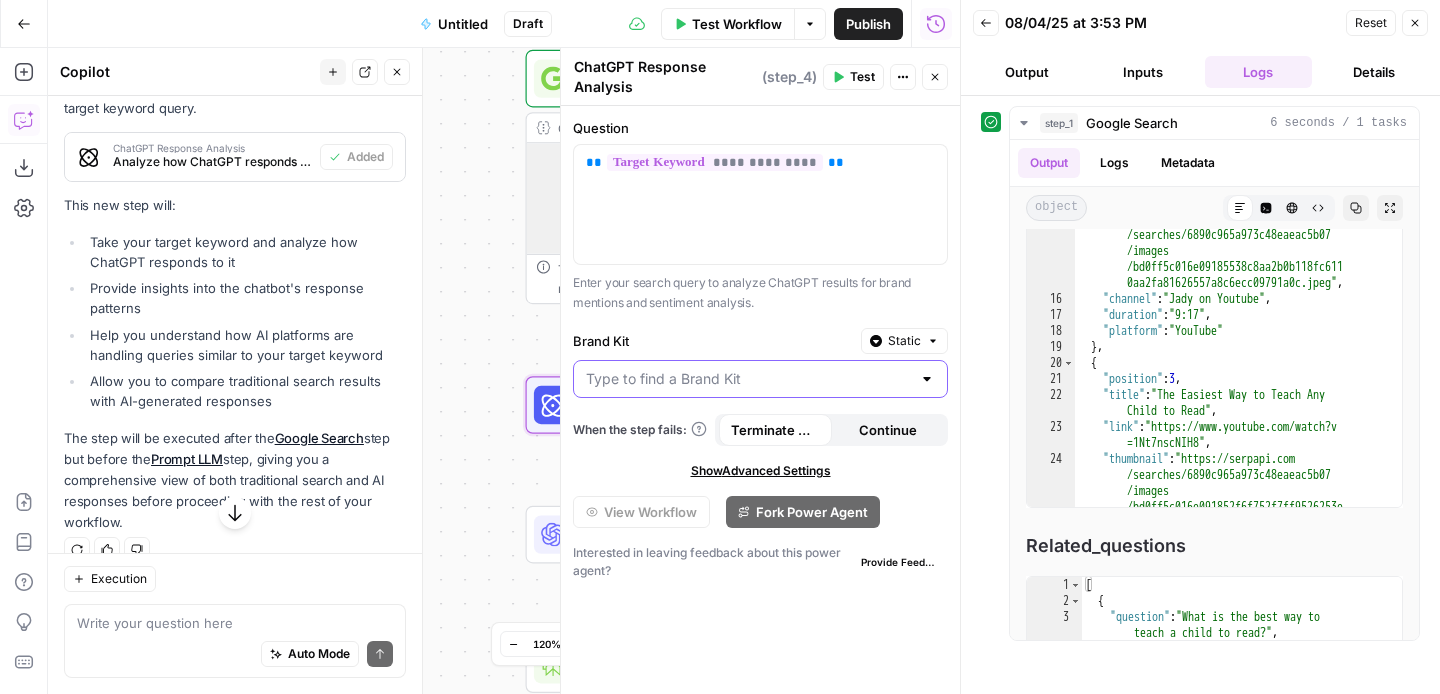 click on "Brand Kit" at bounding box center (748, 379) 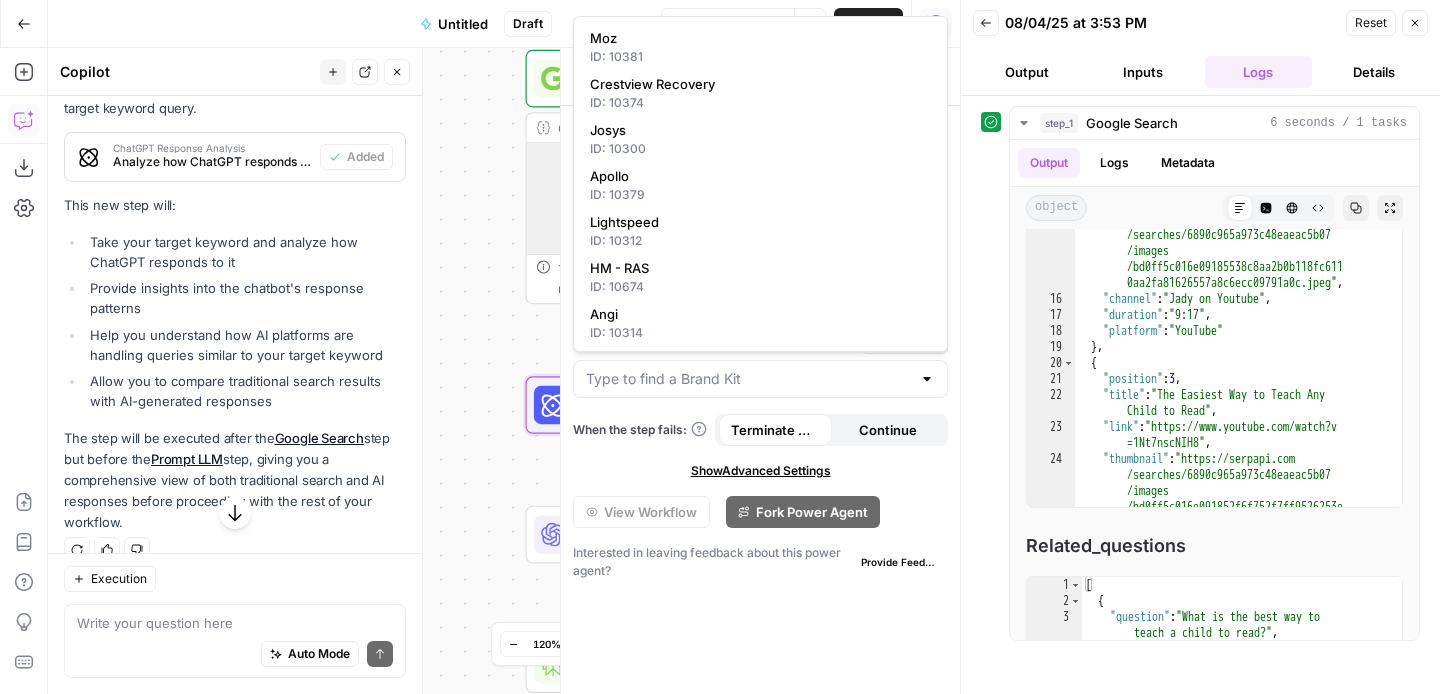scroll, scrollTop: 1338, scrollLeft: 0, axis: vertical 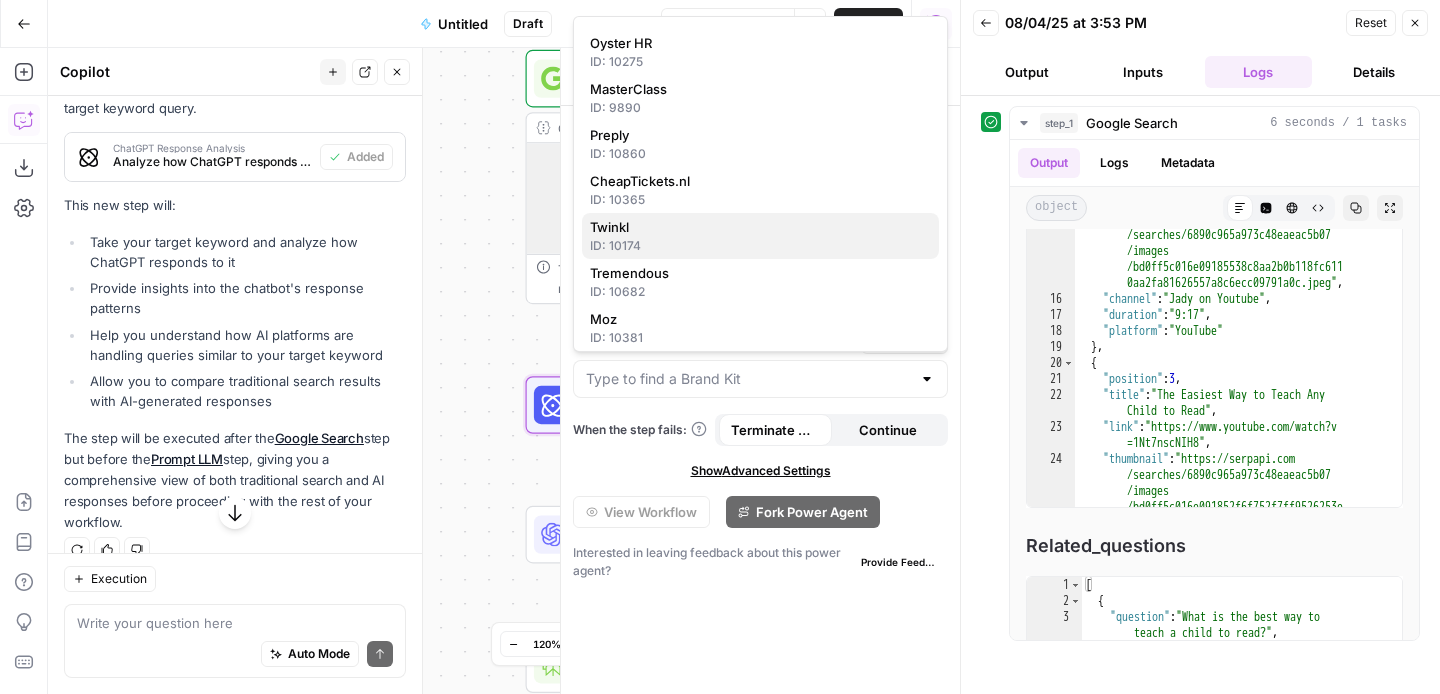 click on "Twinkl" at bounding box center (756, 227) 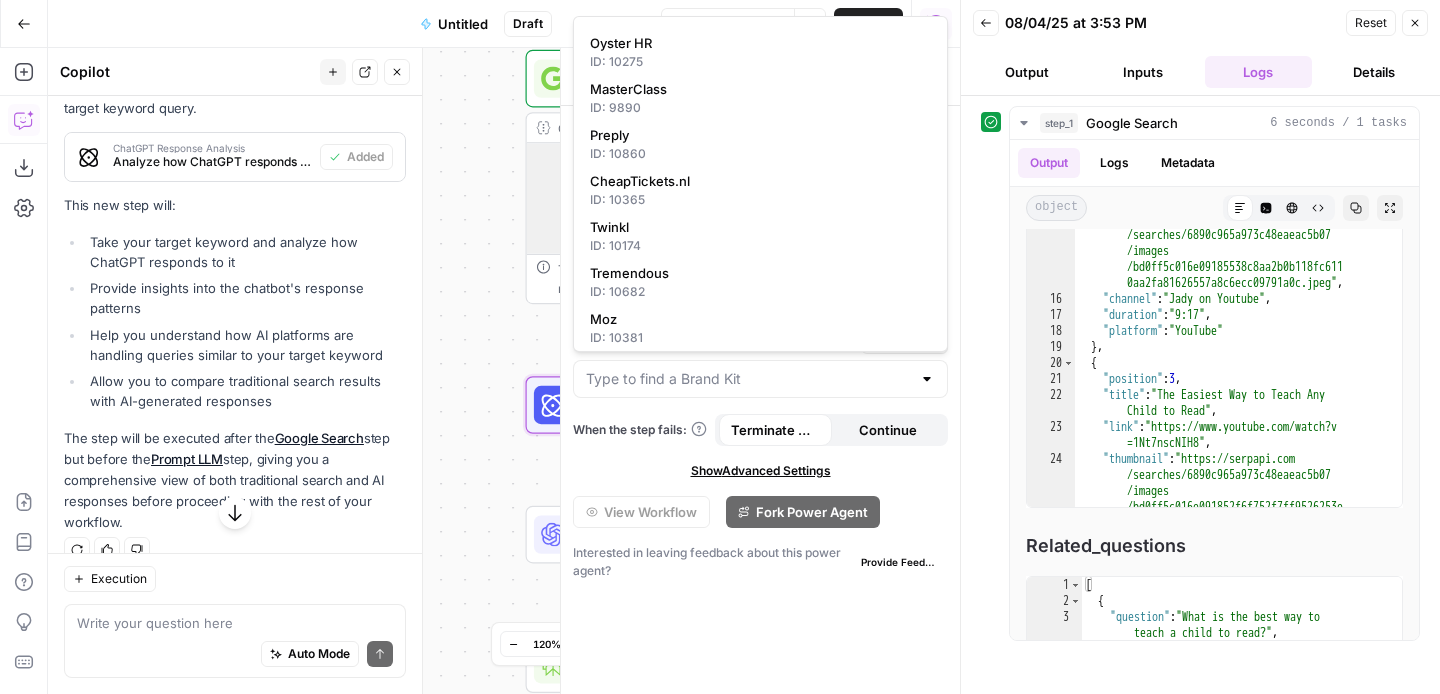 type on "Twinkl" 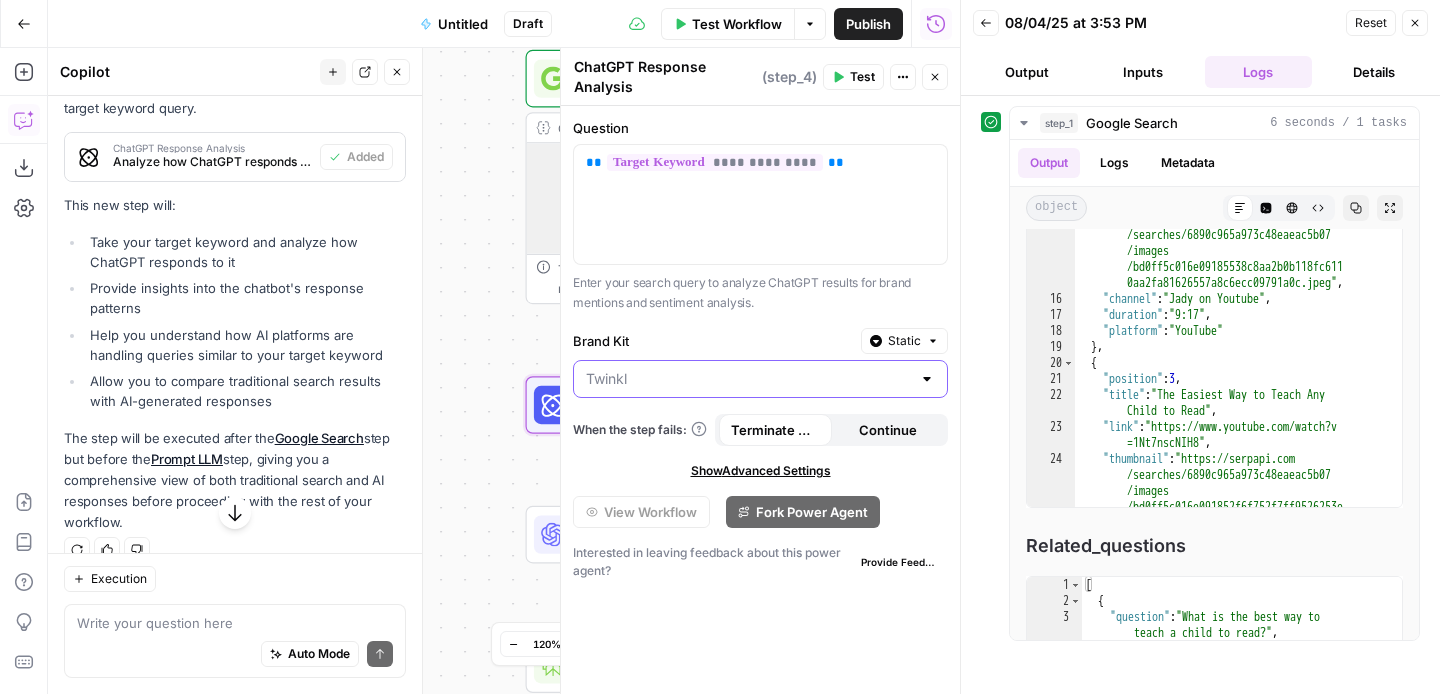 click on "Brand Kit" at bounding box center [748, 379] 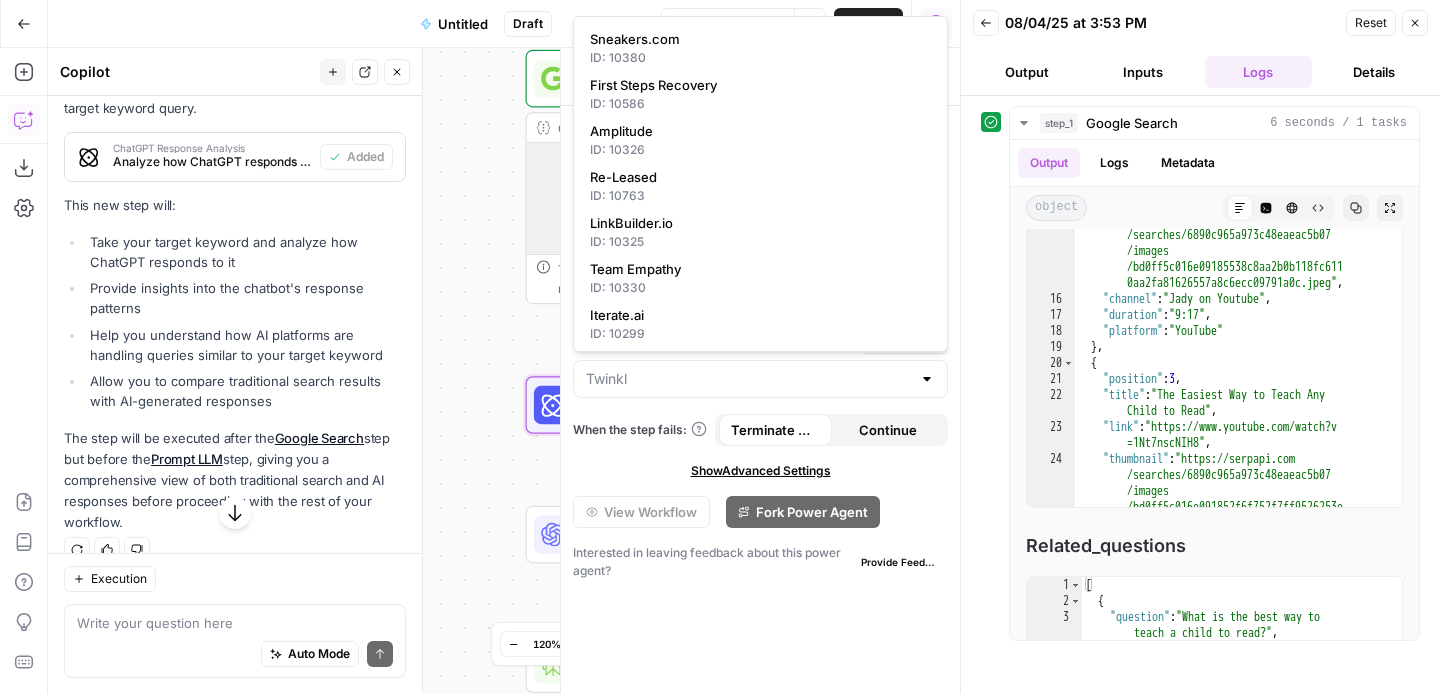 click at bounding box center [927, 379] 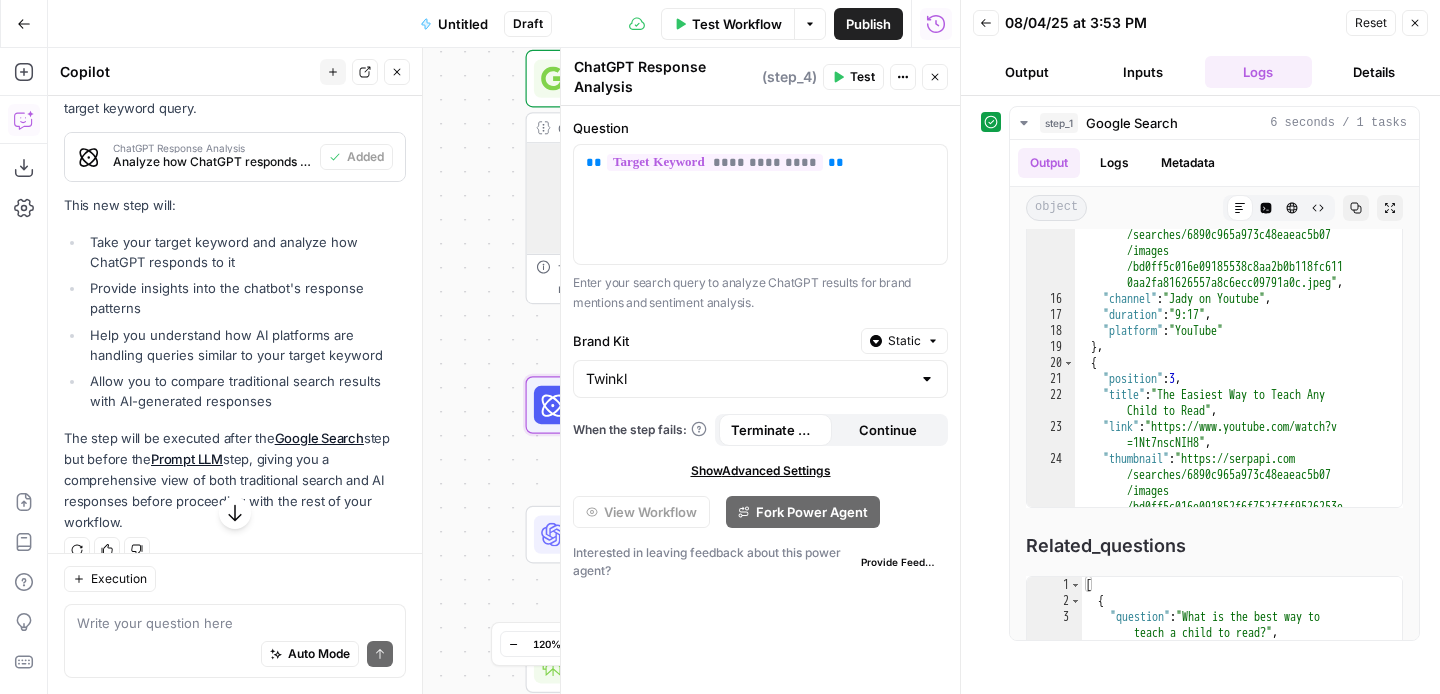 click on "Show  Advanced Settings" at bounding box center [760, 471] 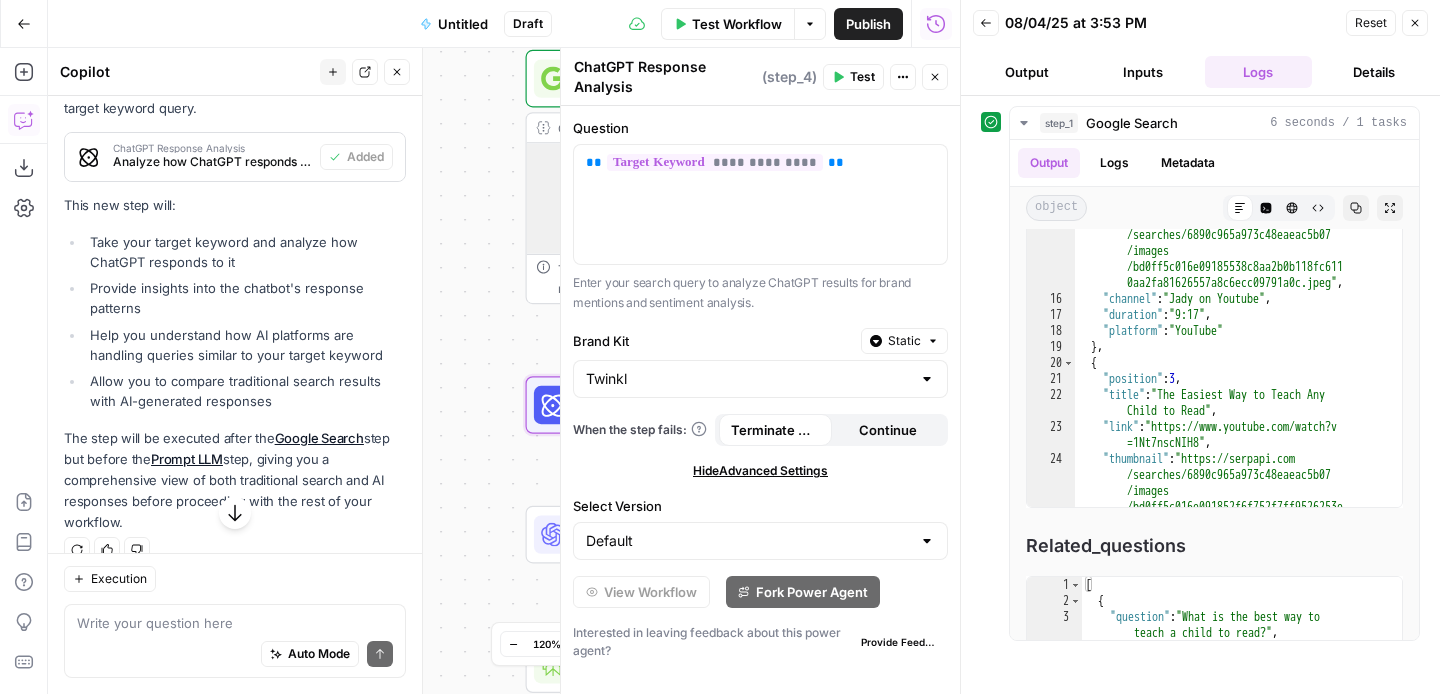 click on "Test" at bounding box center (862, 77) 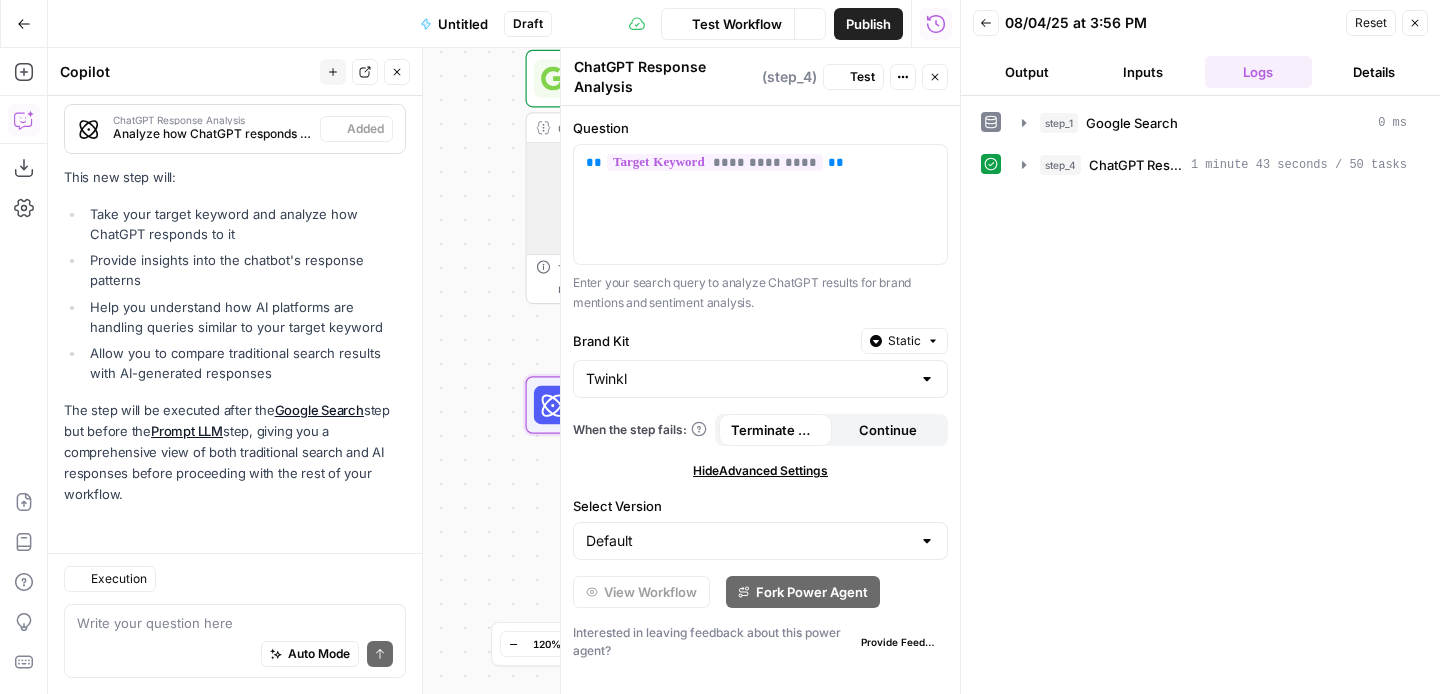 scroll, scrollTop: 732, scrollLeft: 0, axis: vertical 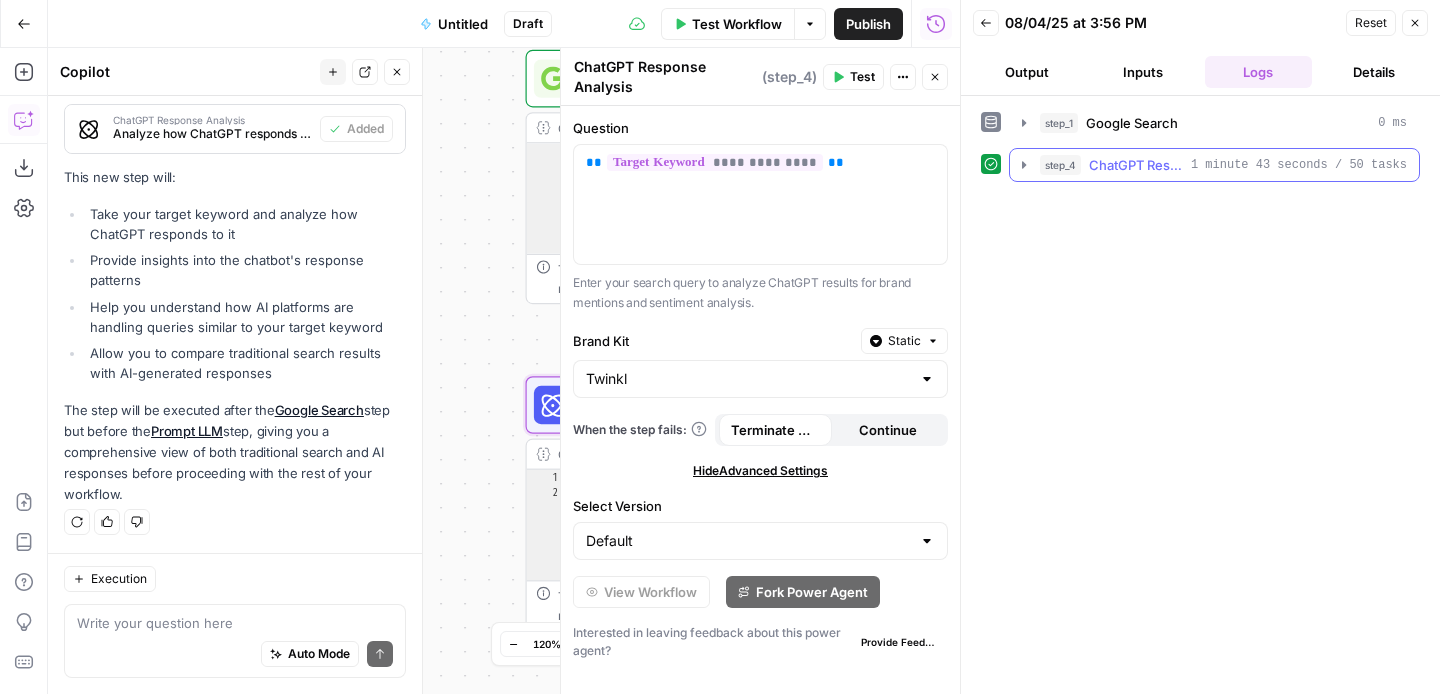 click on "step_4 ChatGPT Response Analysis 1 minute 43 seconds / 50 tasks" at bounding box center (1214, 165) 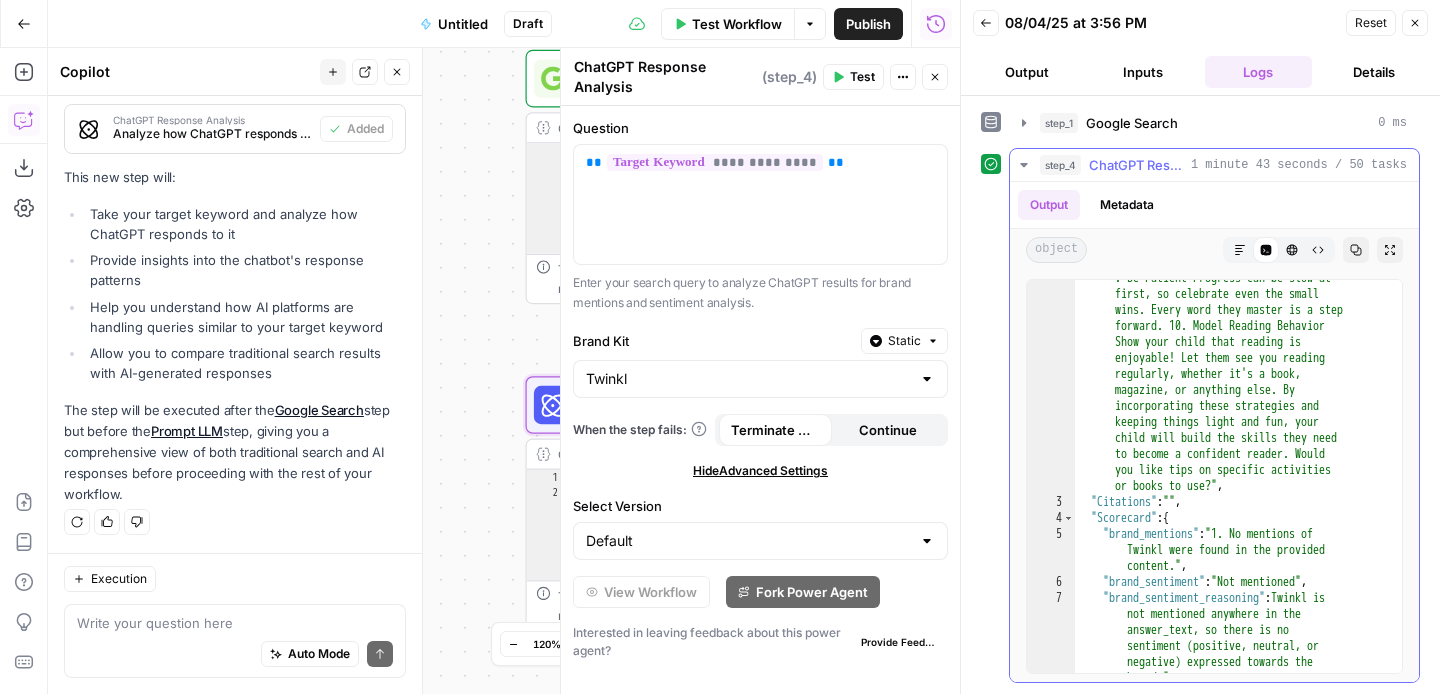 scroll, scrollTop: 1783, scrollLeft: 0, axis: vertical 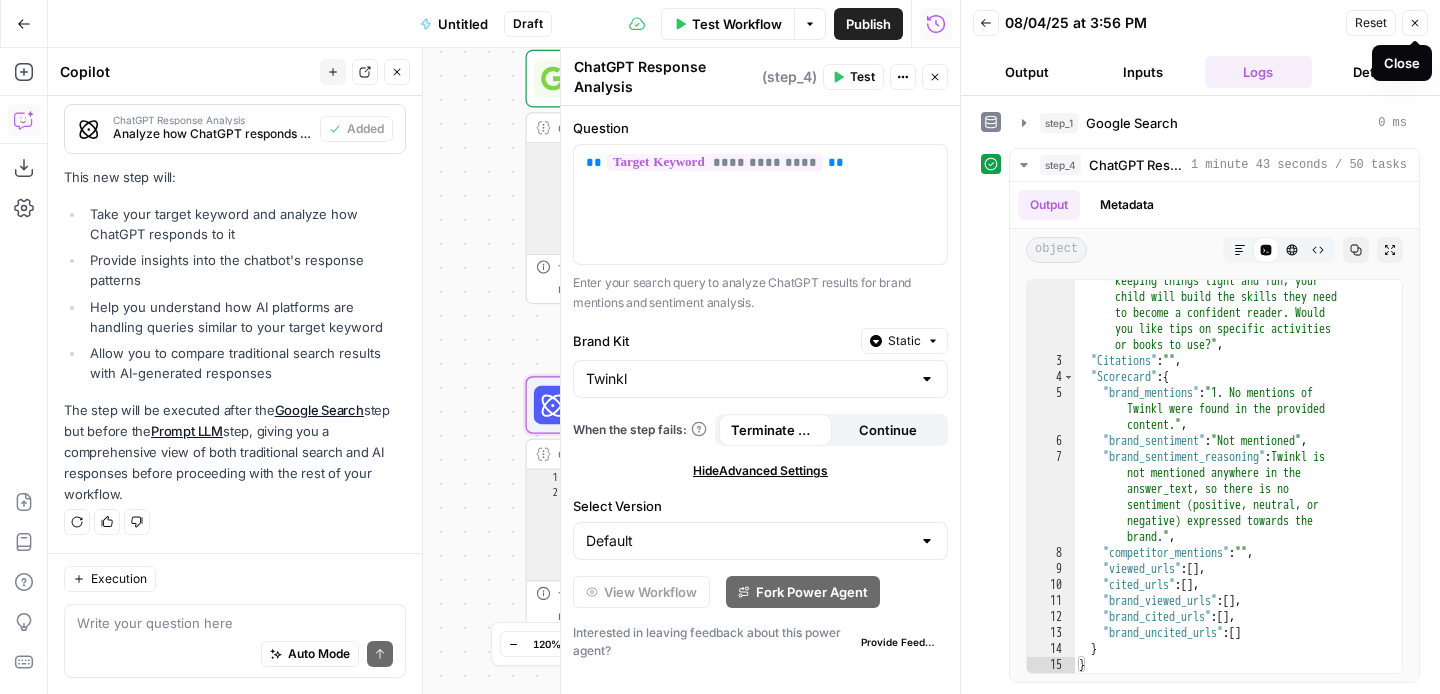 click 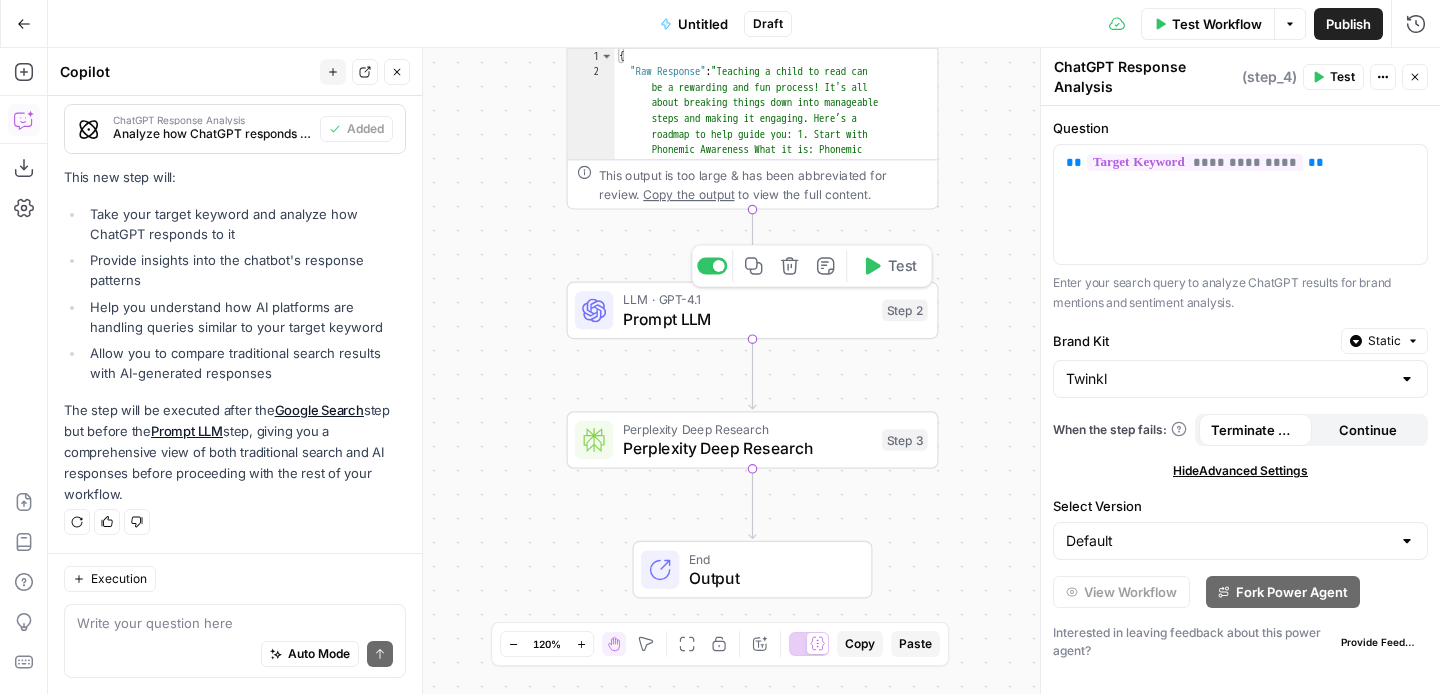 click on "Prompt LLM" at bounding box center (748, 319) 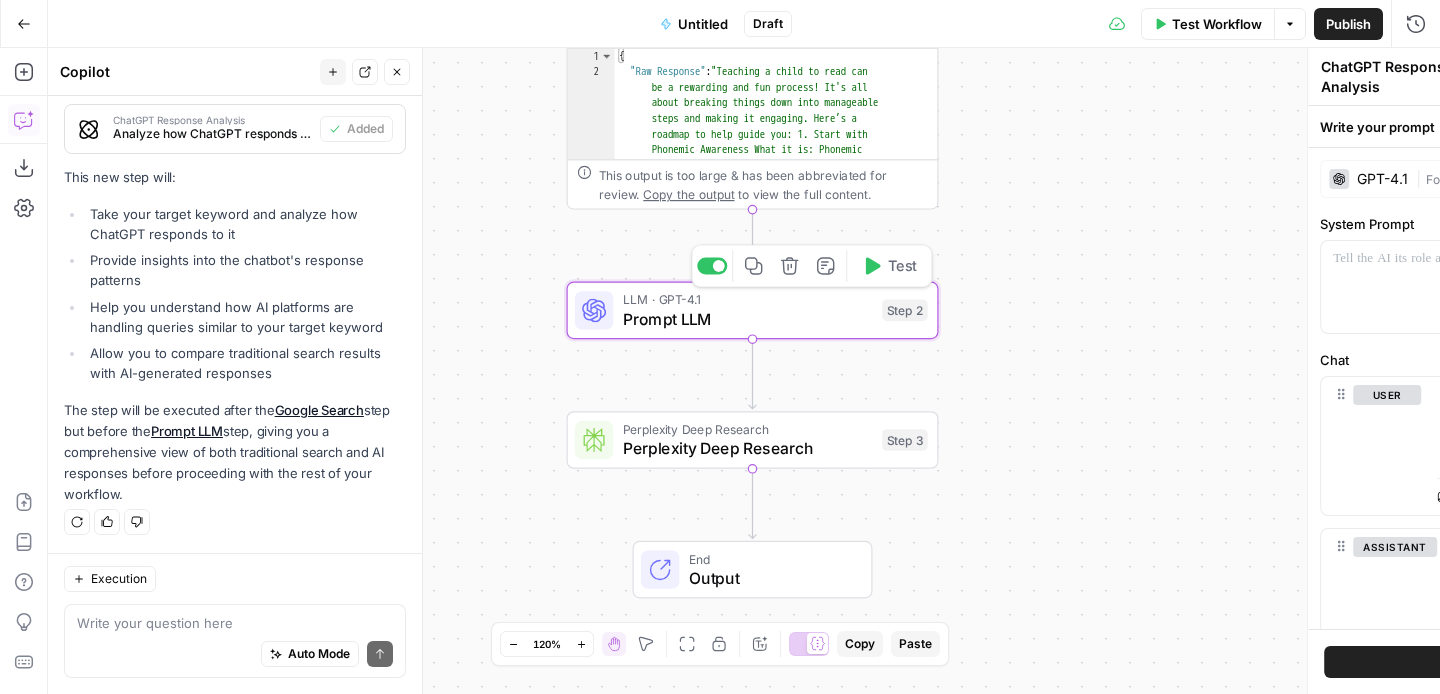 type on "Prompt LLM" 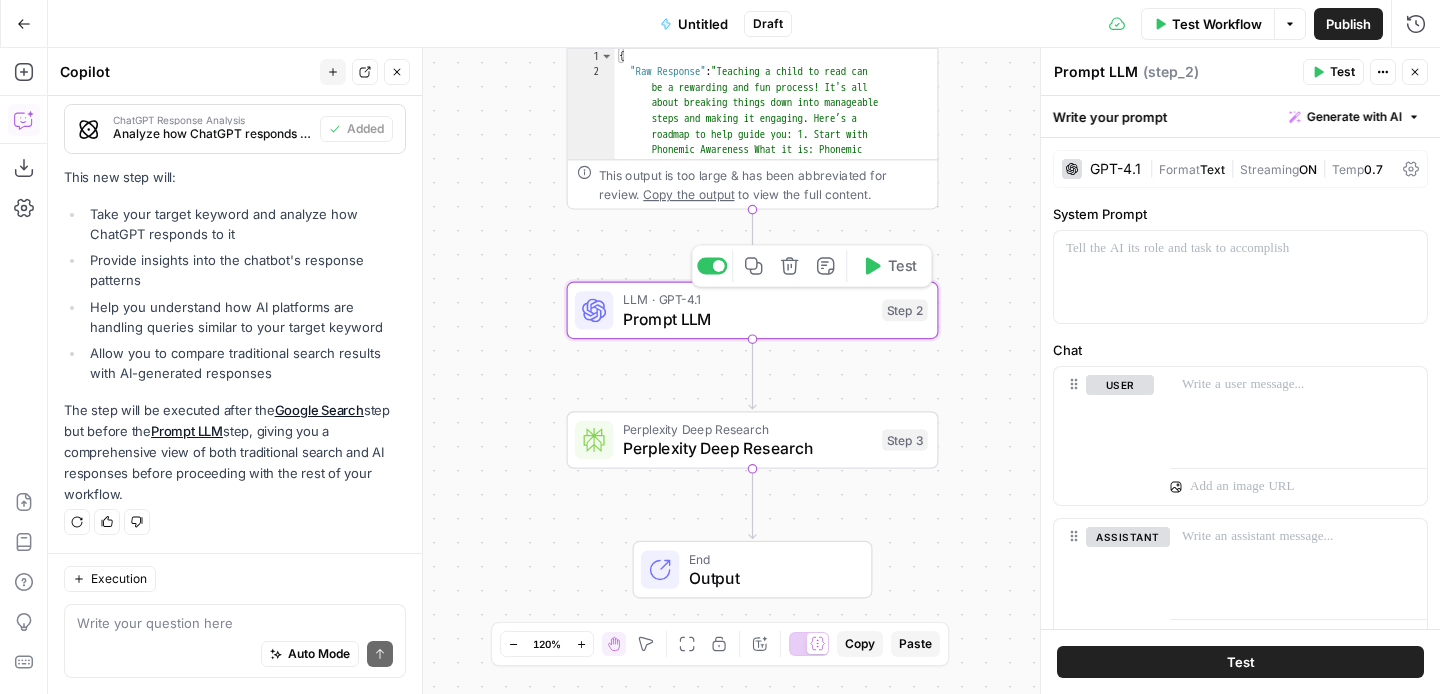 click on "Delete step" at bounding box center [789, 265] 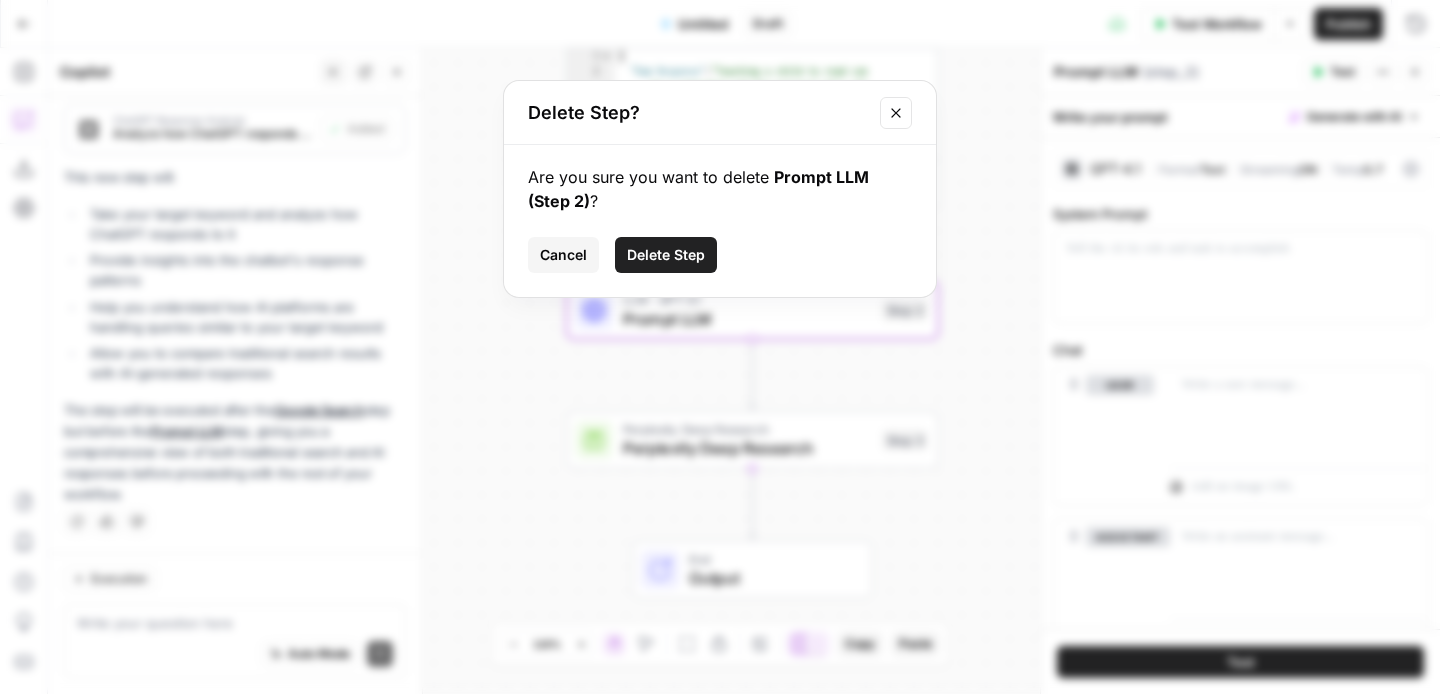 click on "Delete Step" at bounding box center (666, 255) 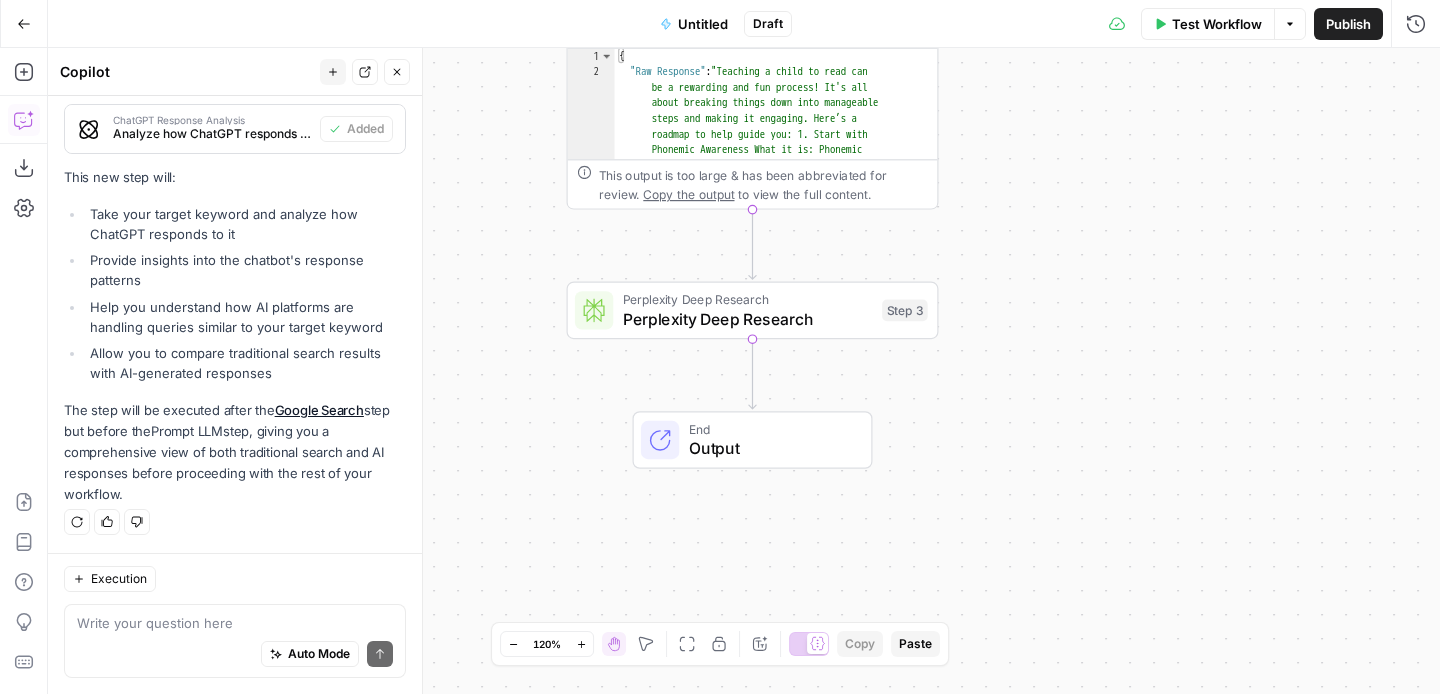 click on "Perplexity Deep Research" at bounding box center [748, 319] 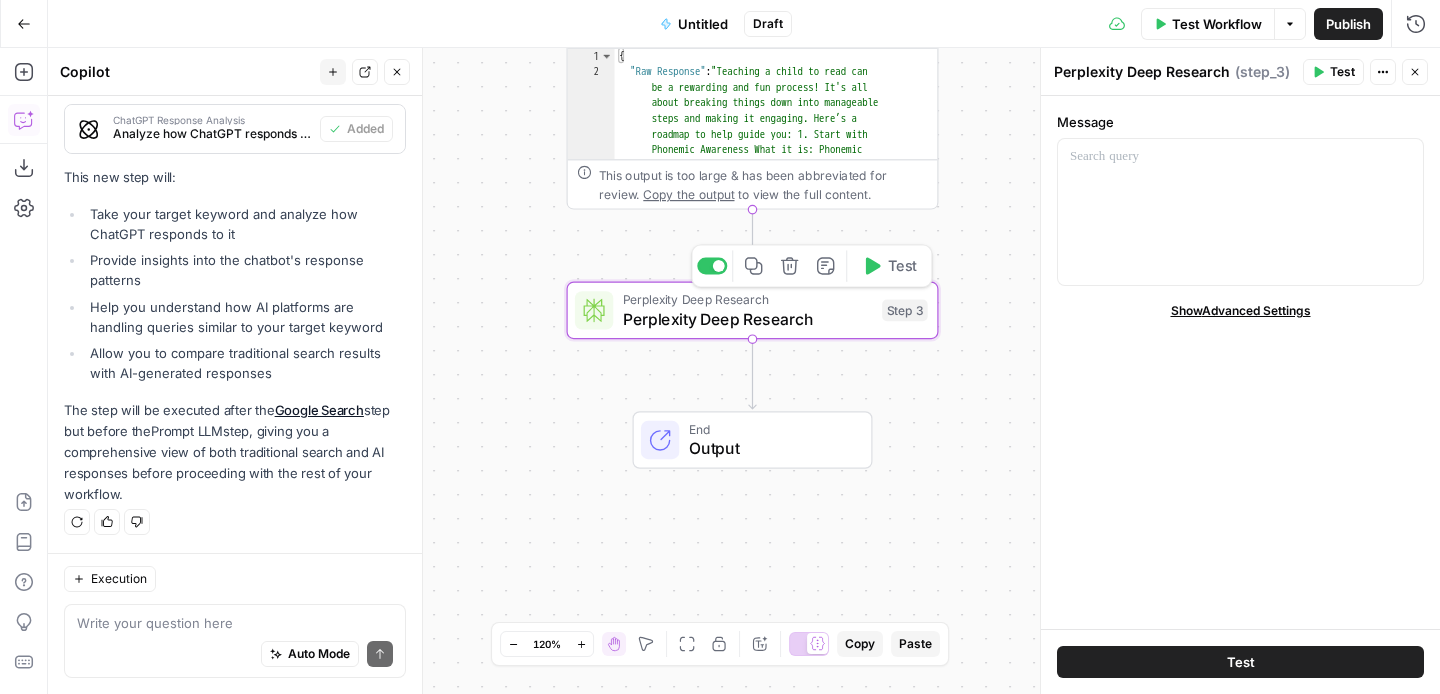 click 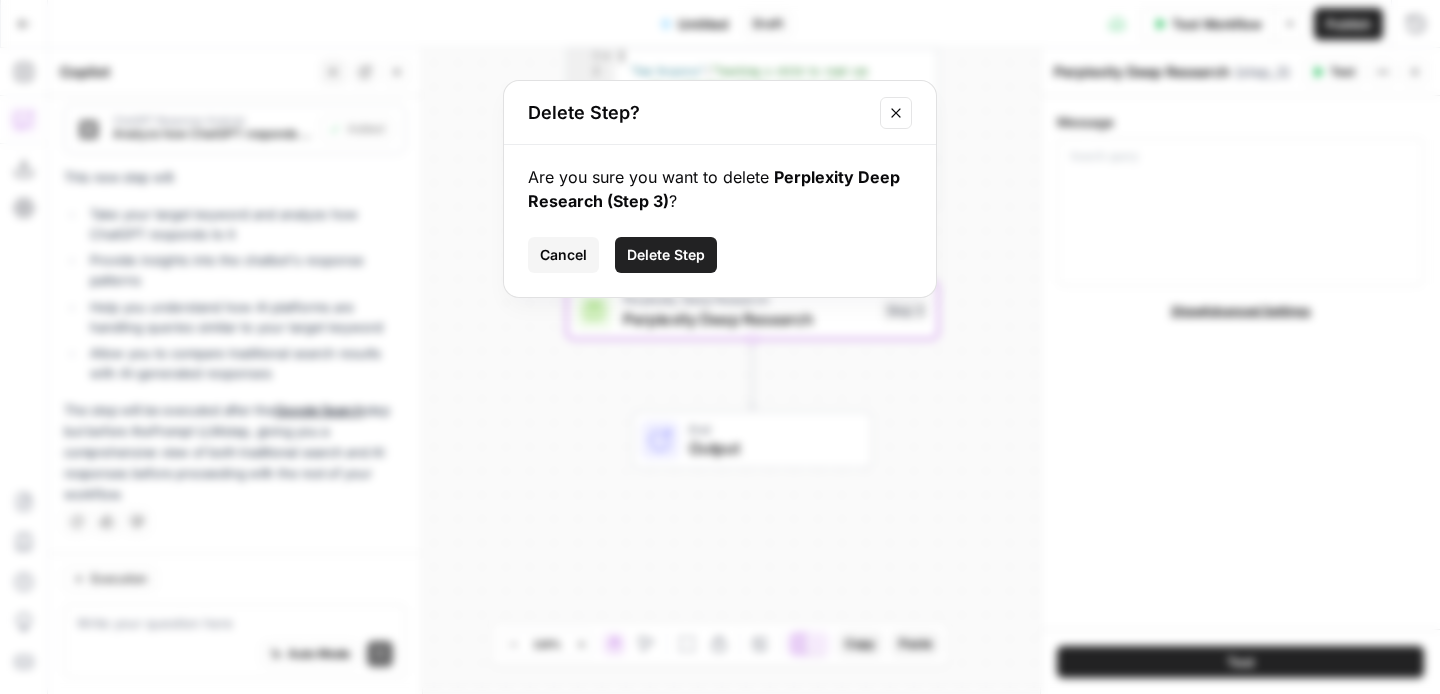 click on "Delete Step" at bounding box center [666, 255] 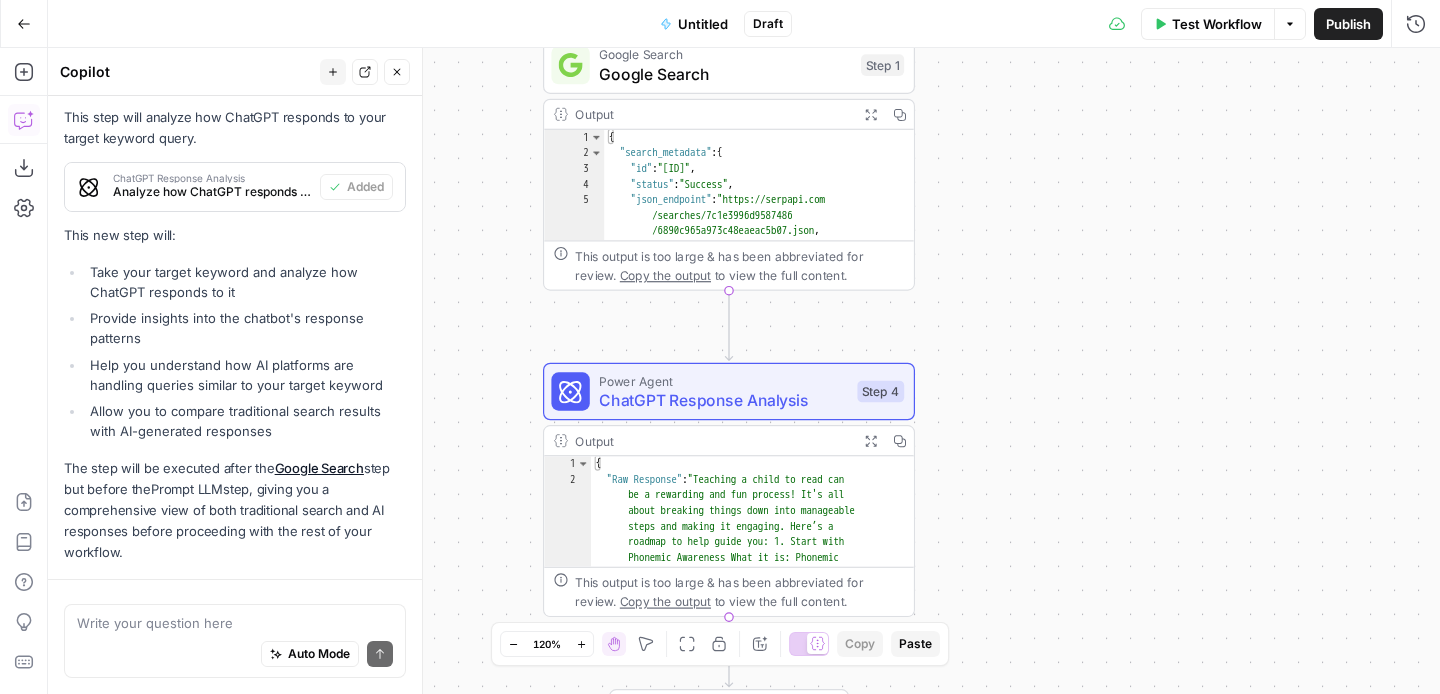 scroll, scrollTop: 732, scrollLeft: 0, axis: vertical 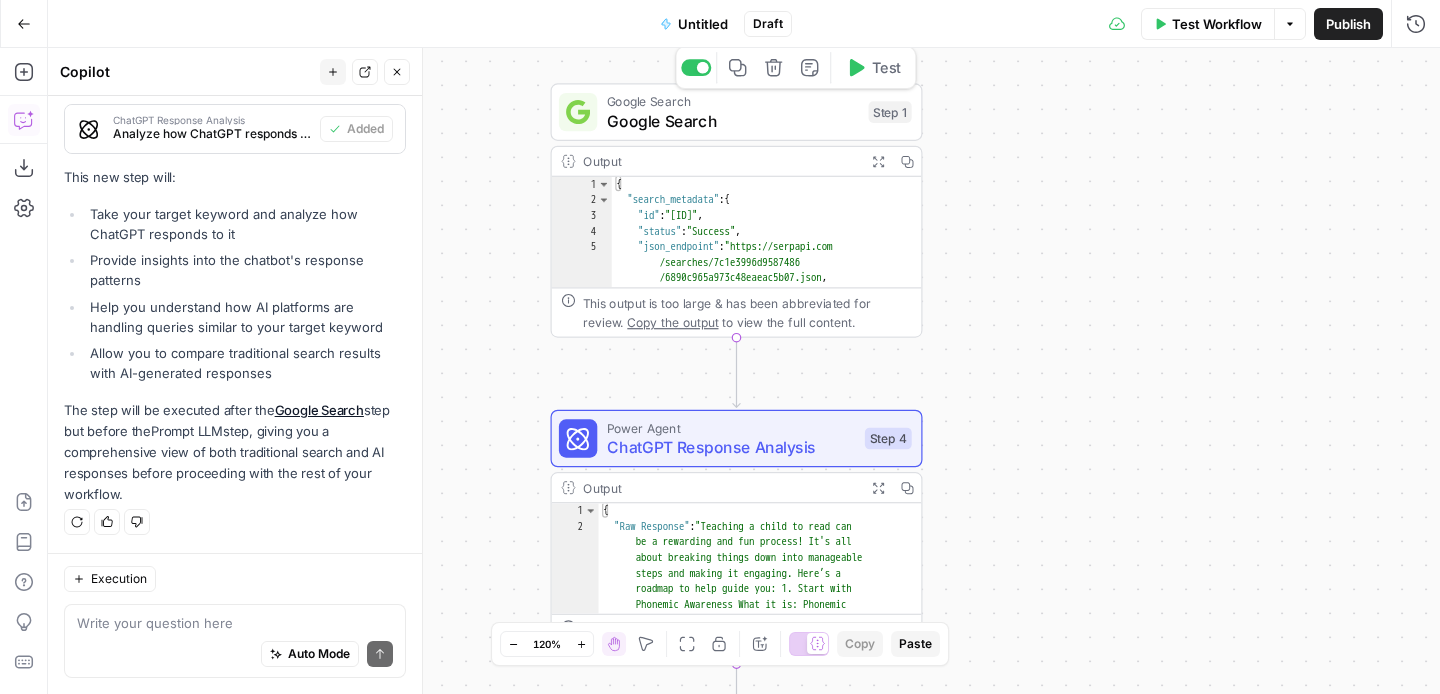 click on "Google Search" at bounding box center [733, 121] 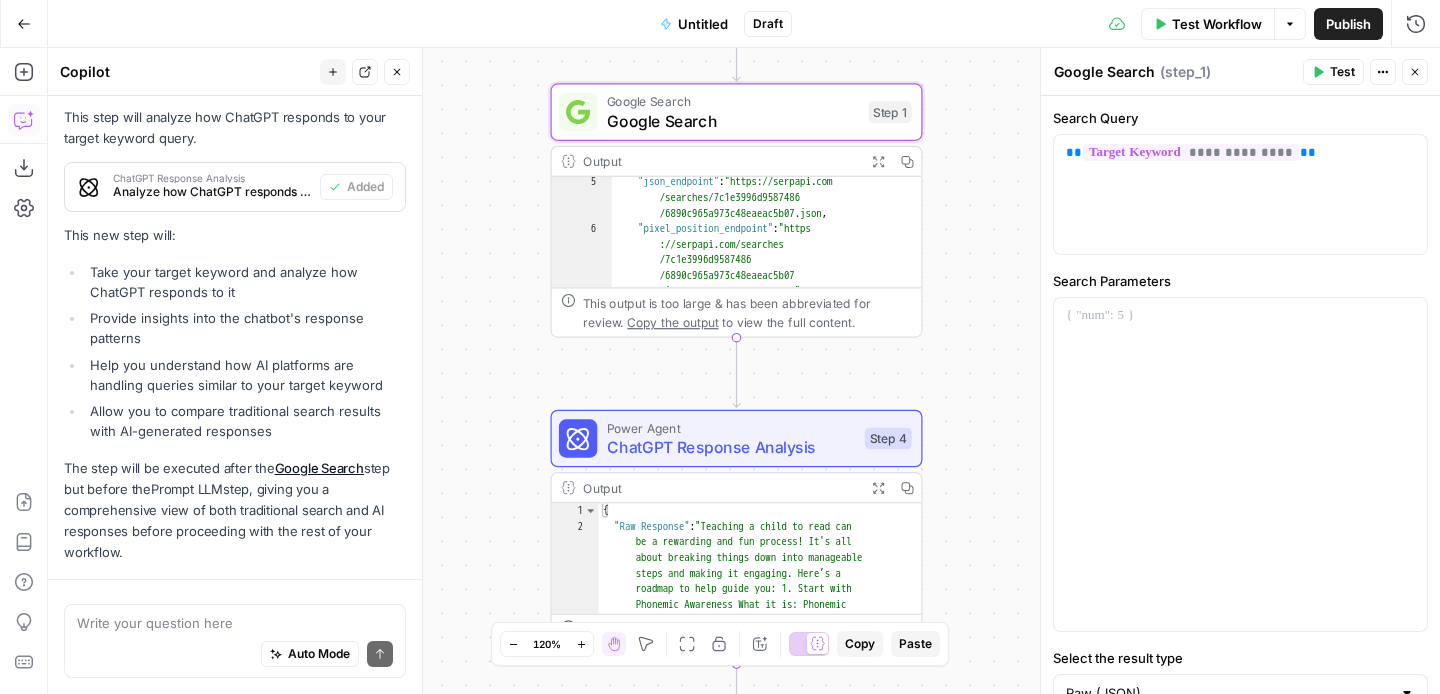 scroll, scrollTop: 642, scrollLeft: 0, axis: vertical 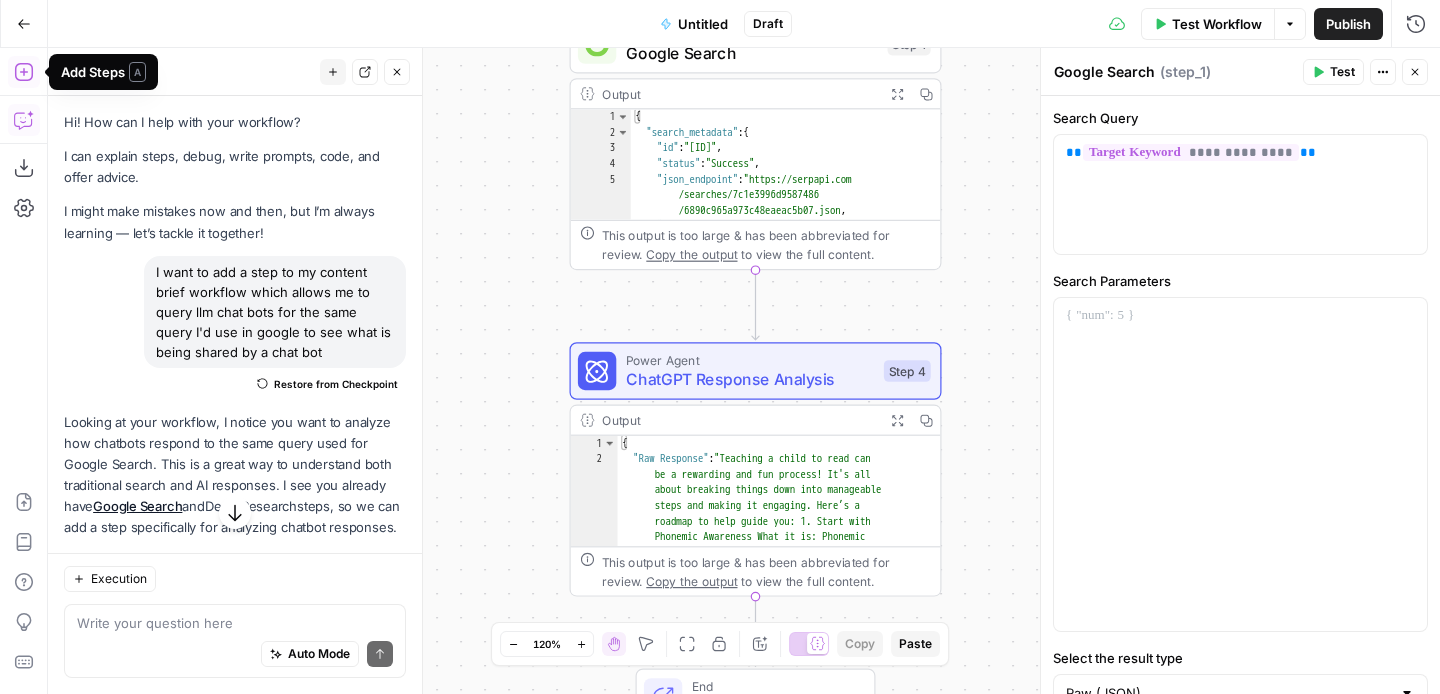 click 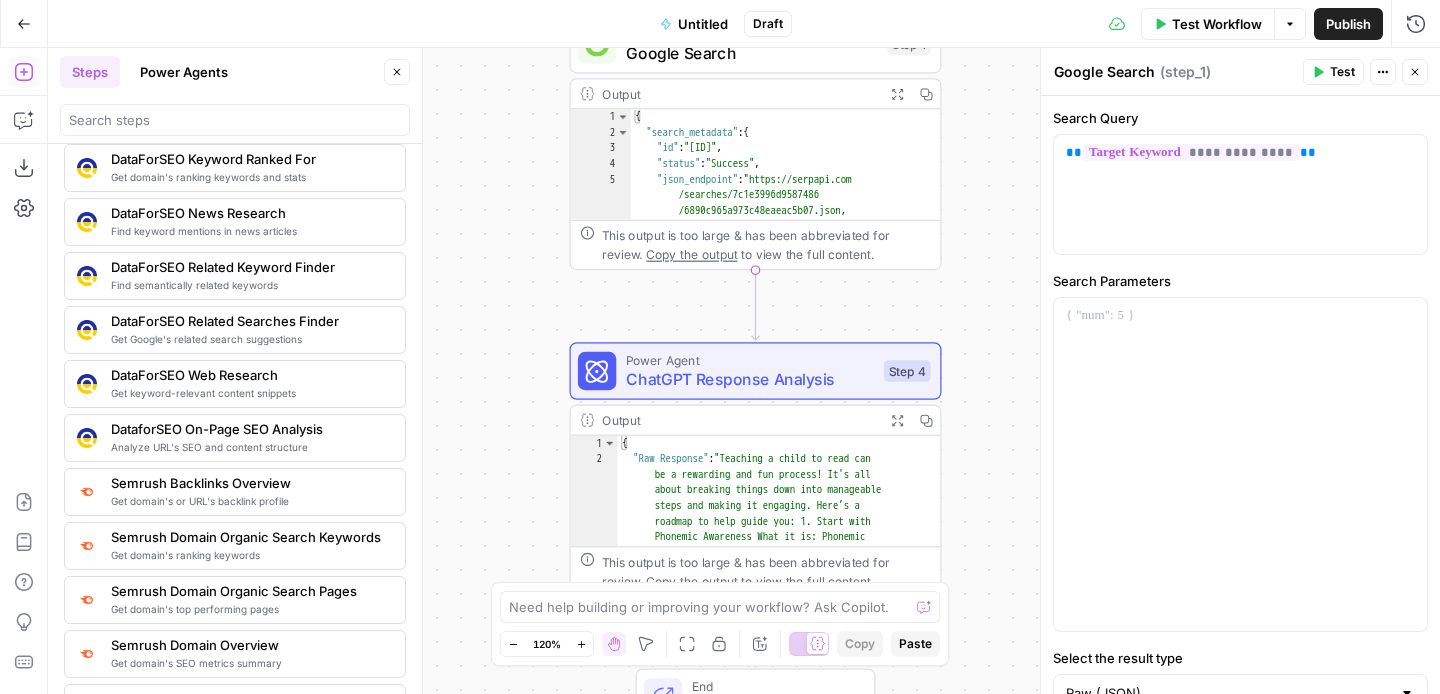 scroll, scrollTop: 1956, scrollLeft: 0, axis: vertical 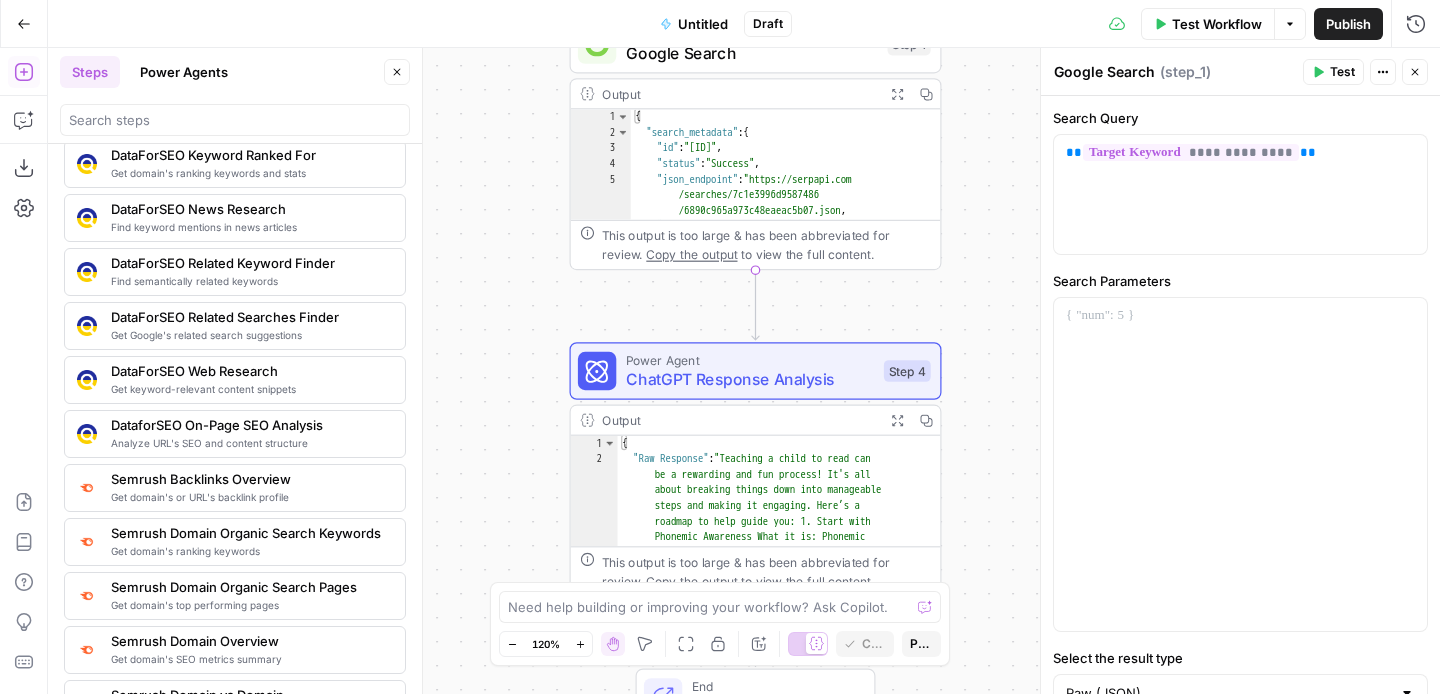 click on "Output" at bounding box center (739, 93) 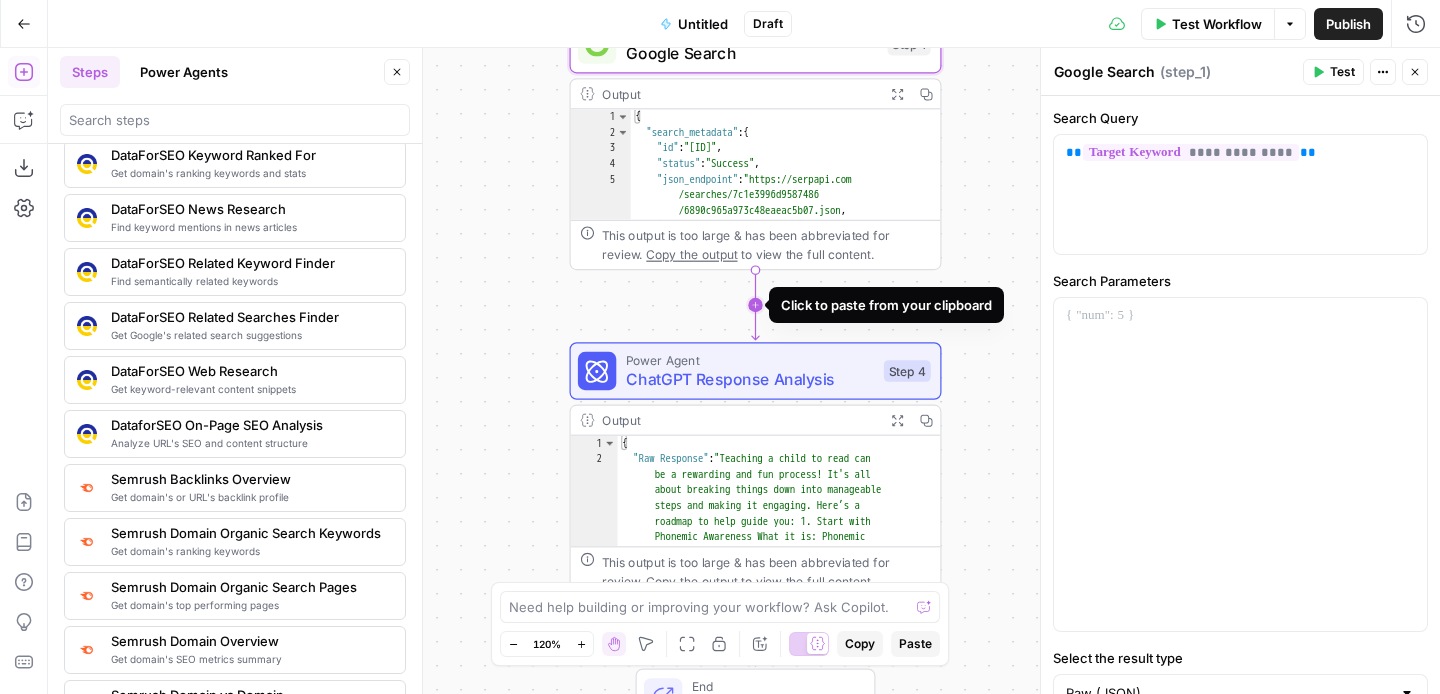 click 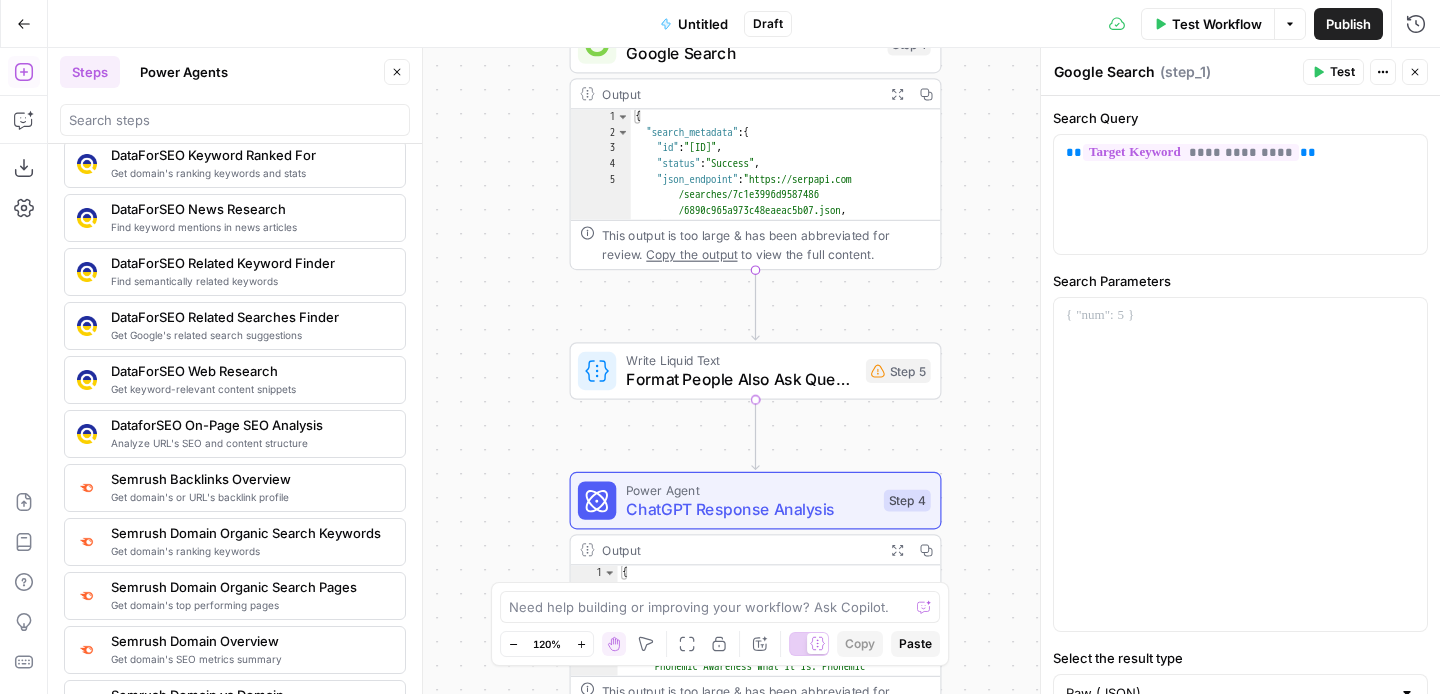 click on "Step 5" at bounding box center (898, 371) 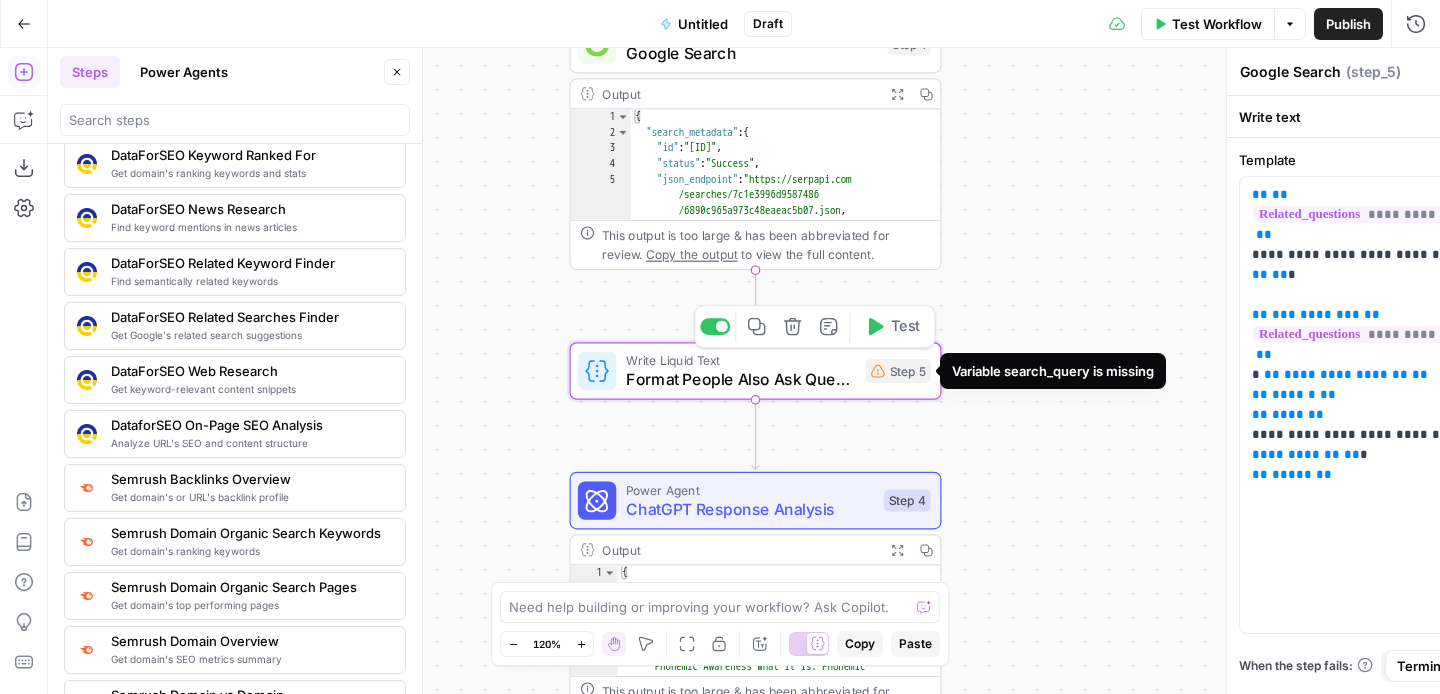 type on "Format People Also Ask Questions" 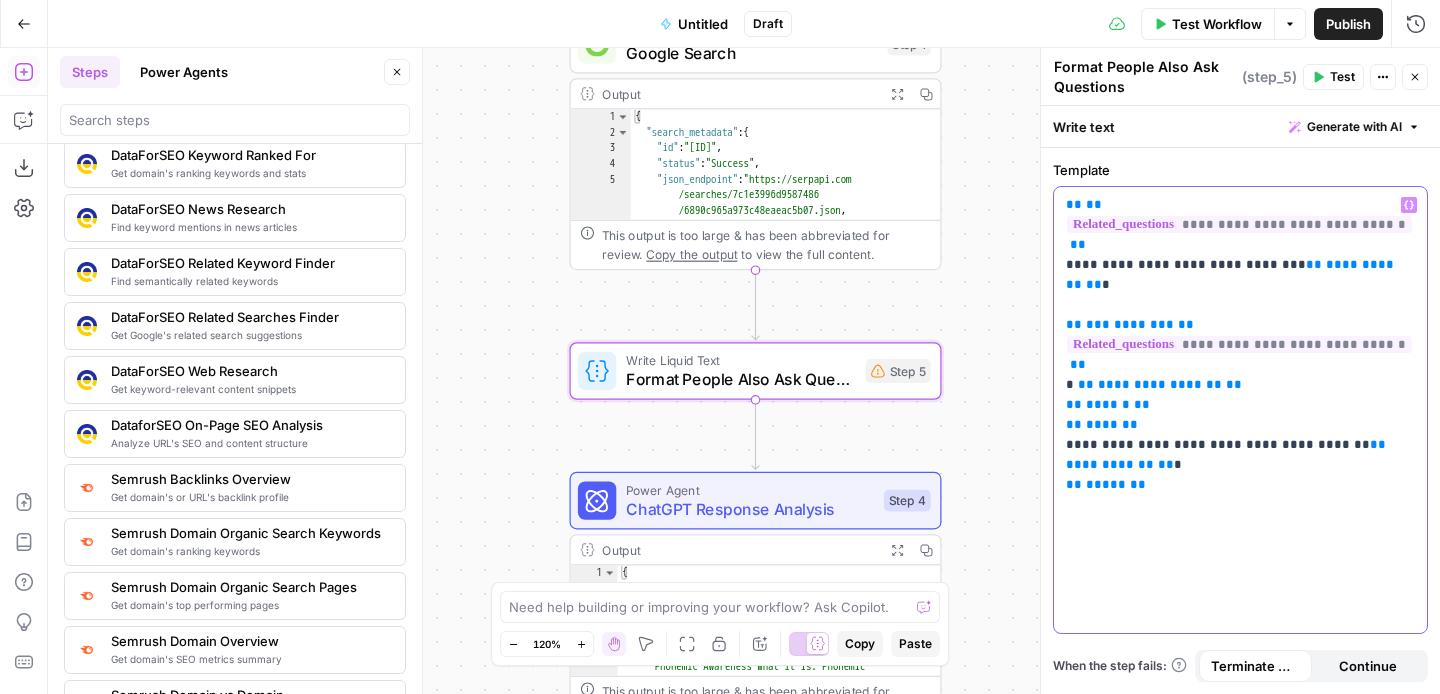 click on "**********" at bounding box center (1232, 274) 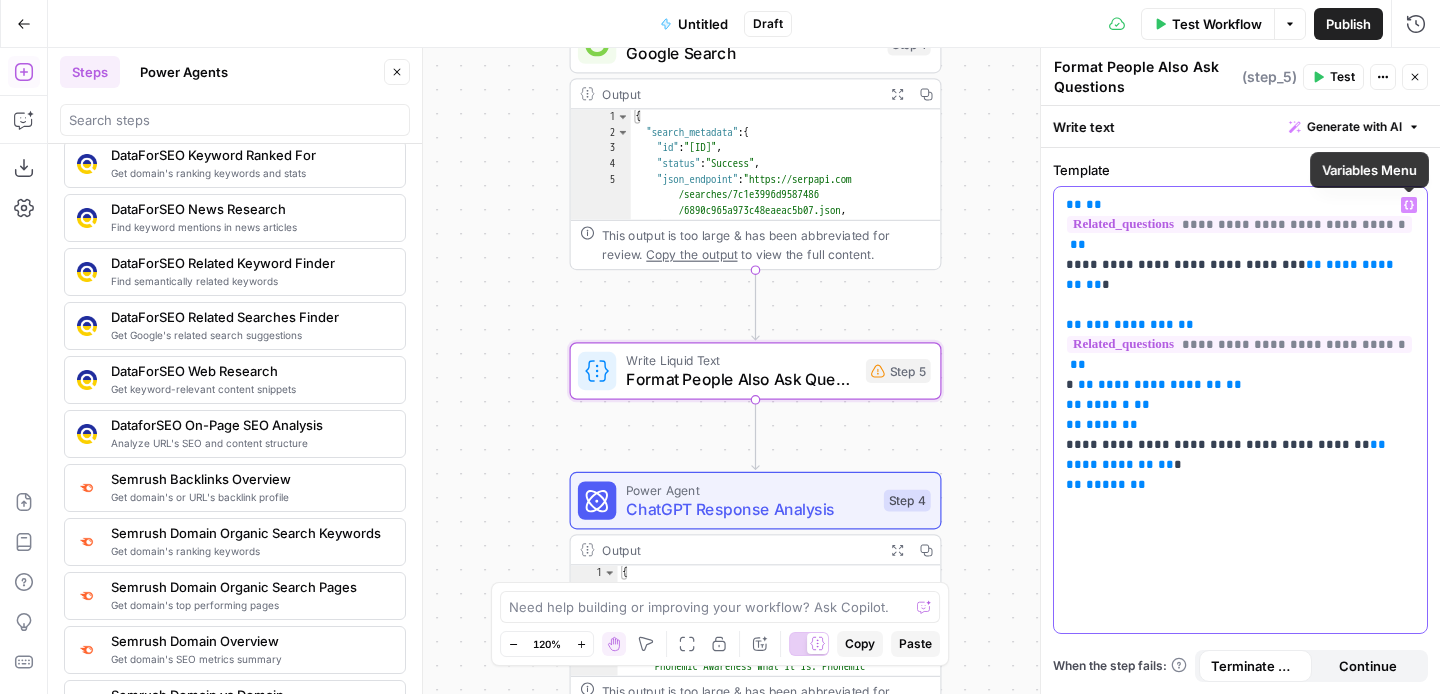 click 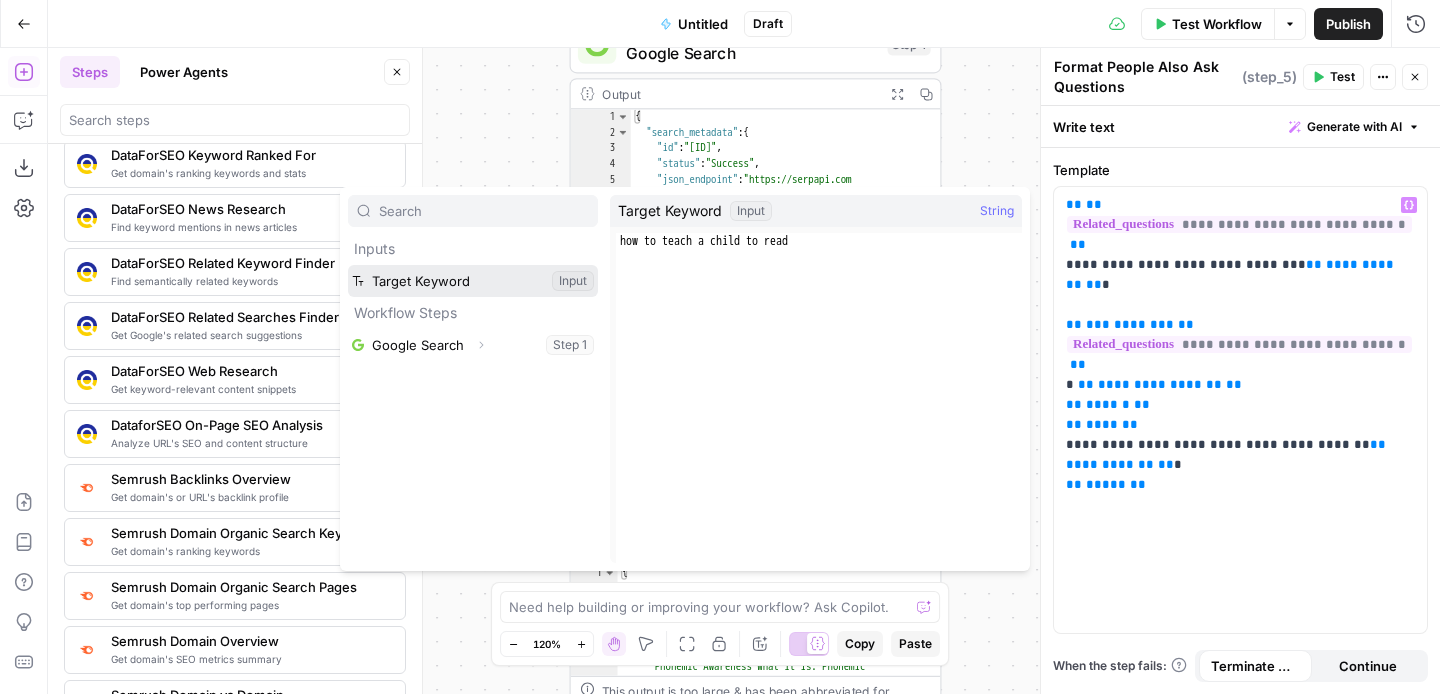 click at bounding box center (473, 281) 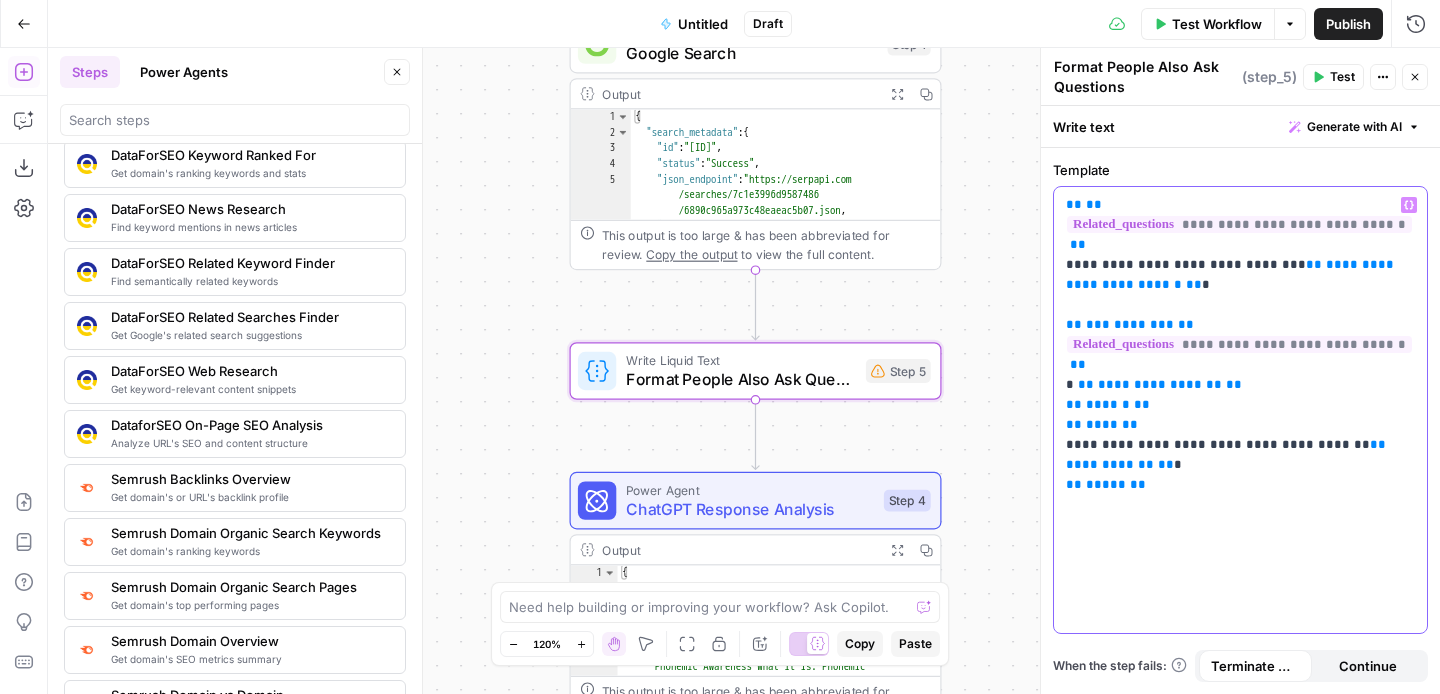 click on "**********" at bounding box center [1232, 274] 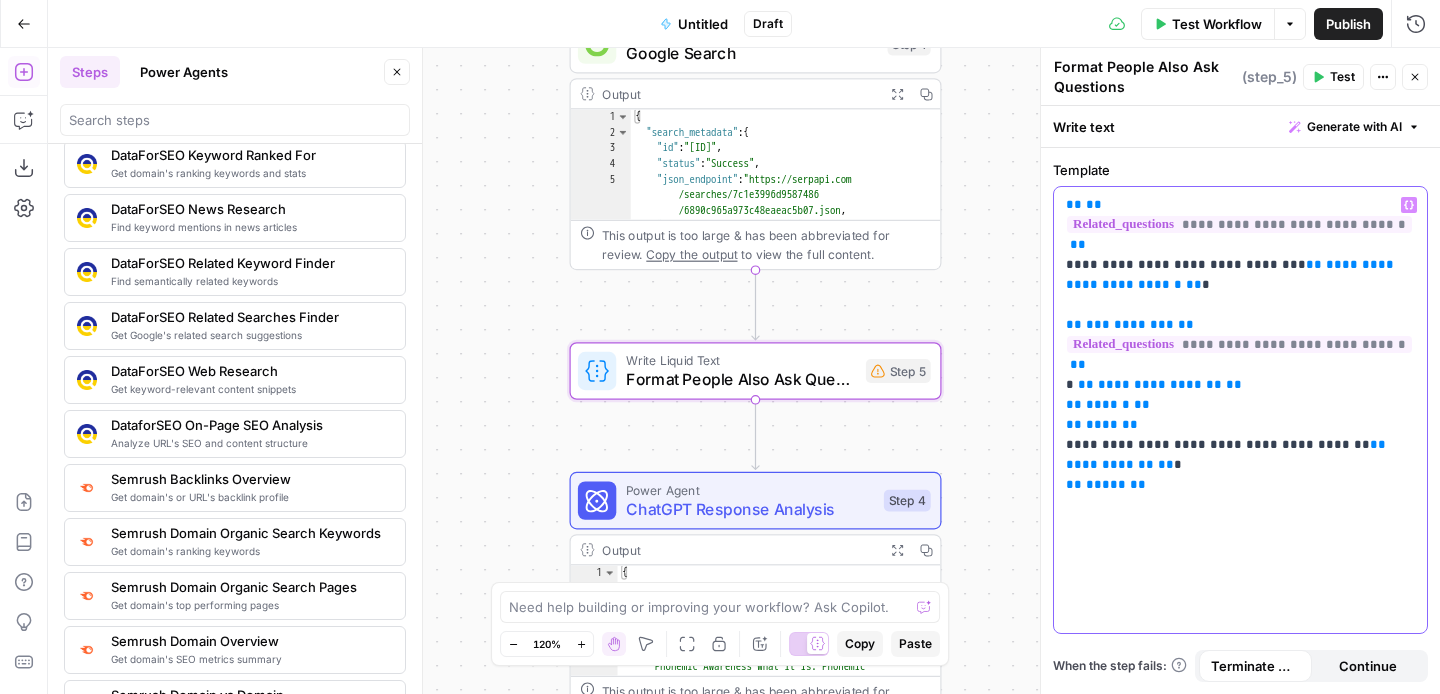 type 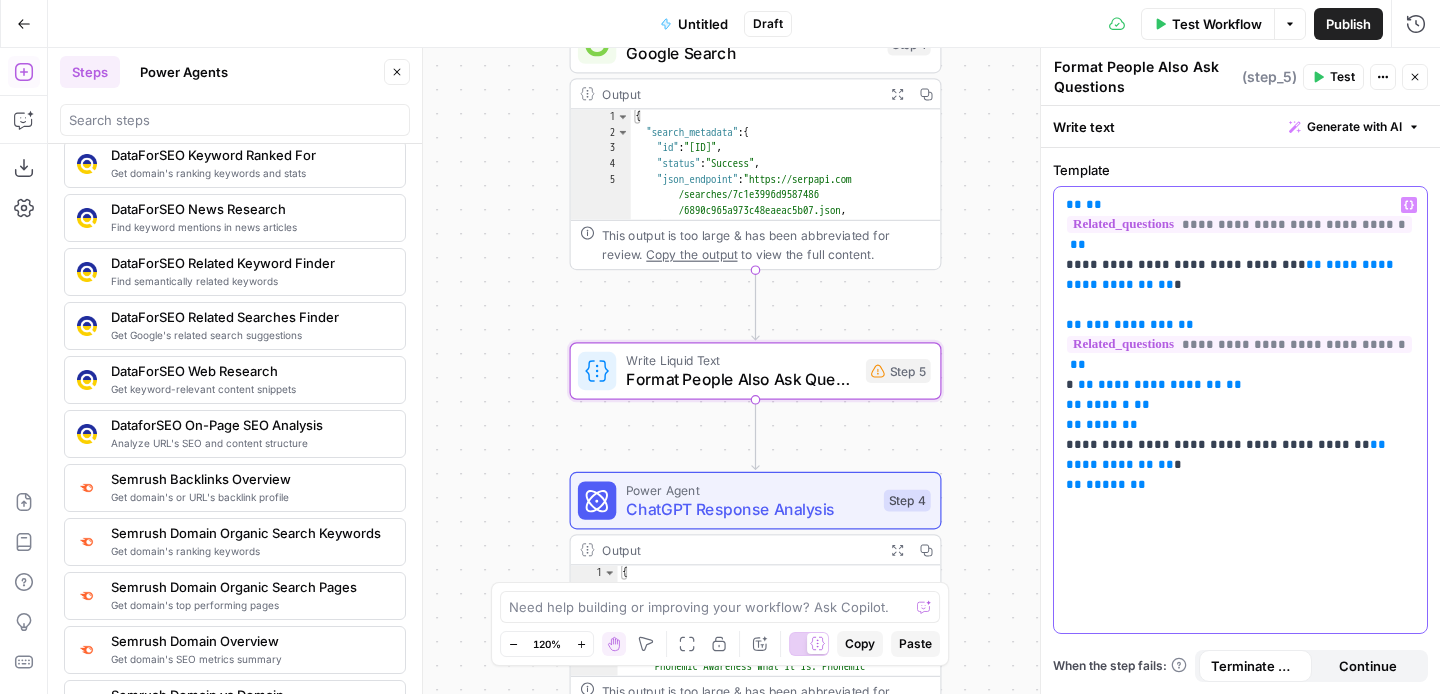drag, startPoint x: 1162, startPoint y: 287, endPoint x: 1214, endPoint y: 287, distance: 52 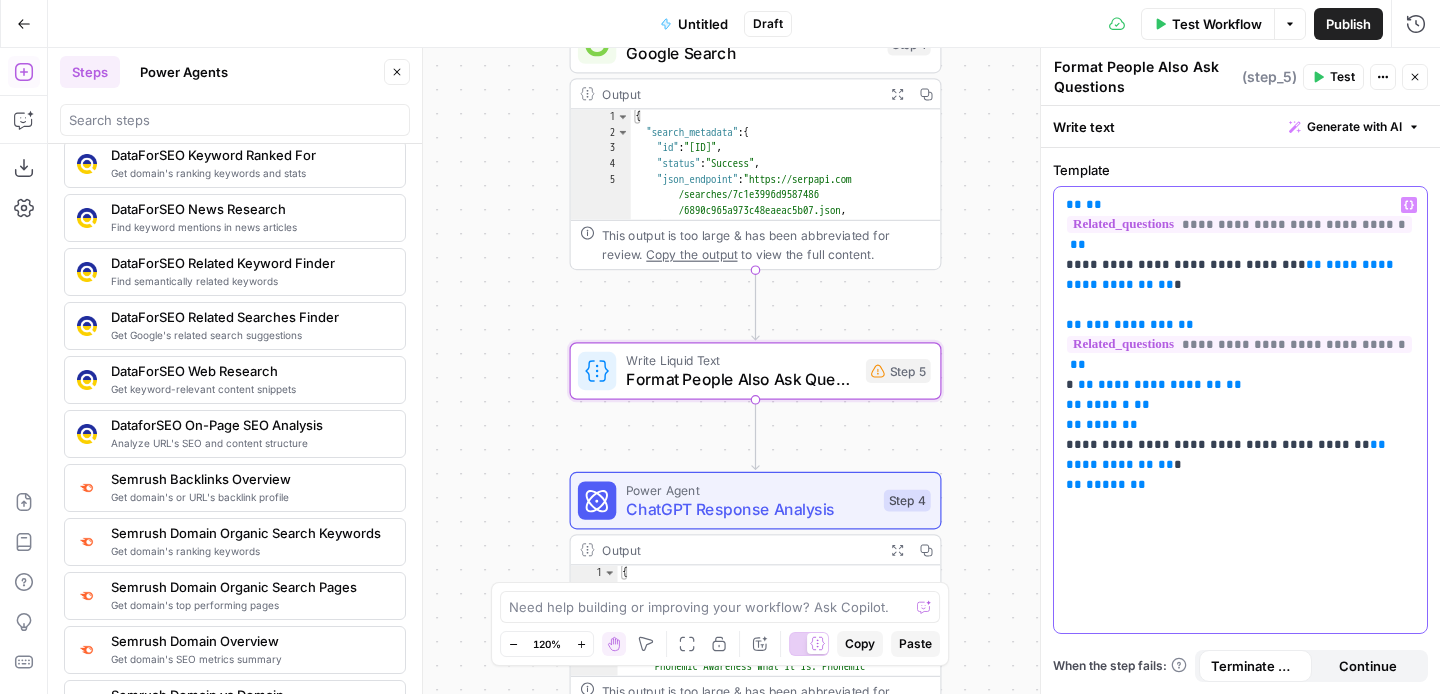 click on "**********" at bounding box center (1232, 274) 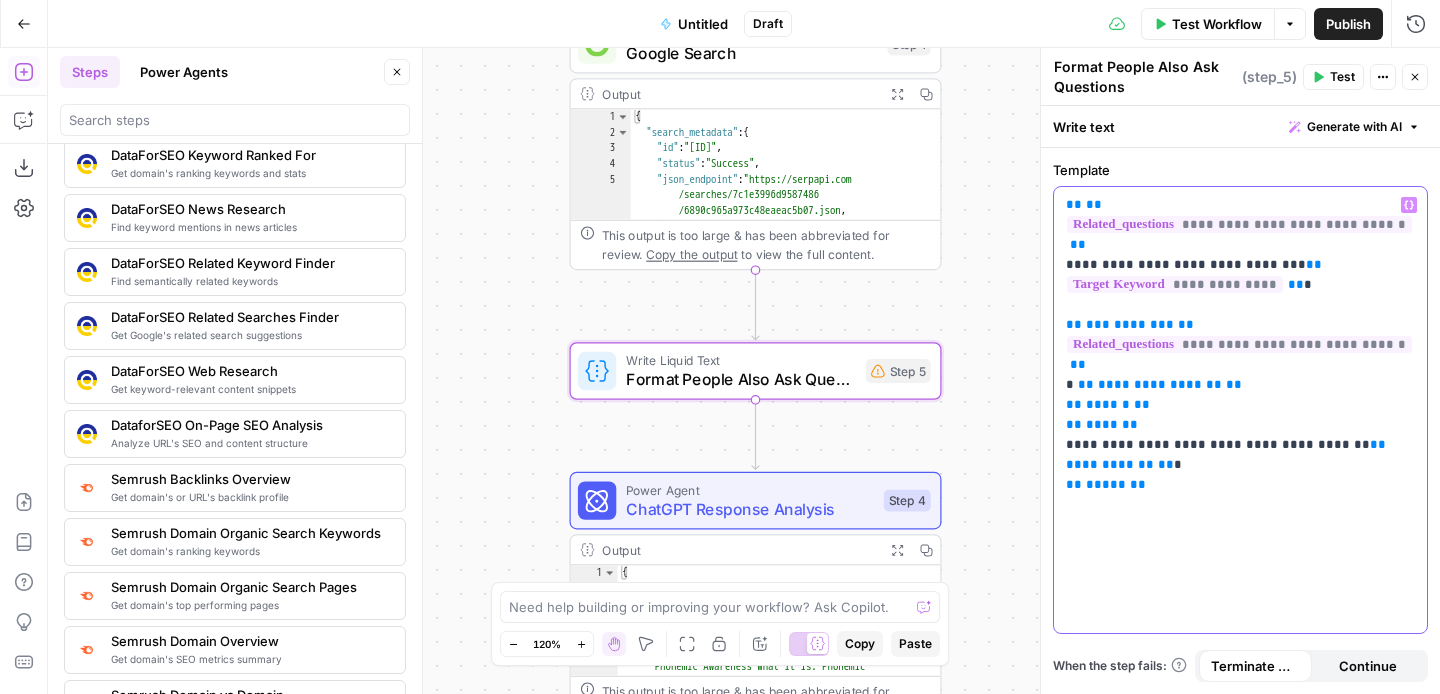 click on "**********" at bounding box center [1240, 345] 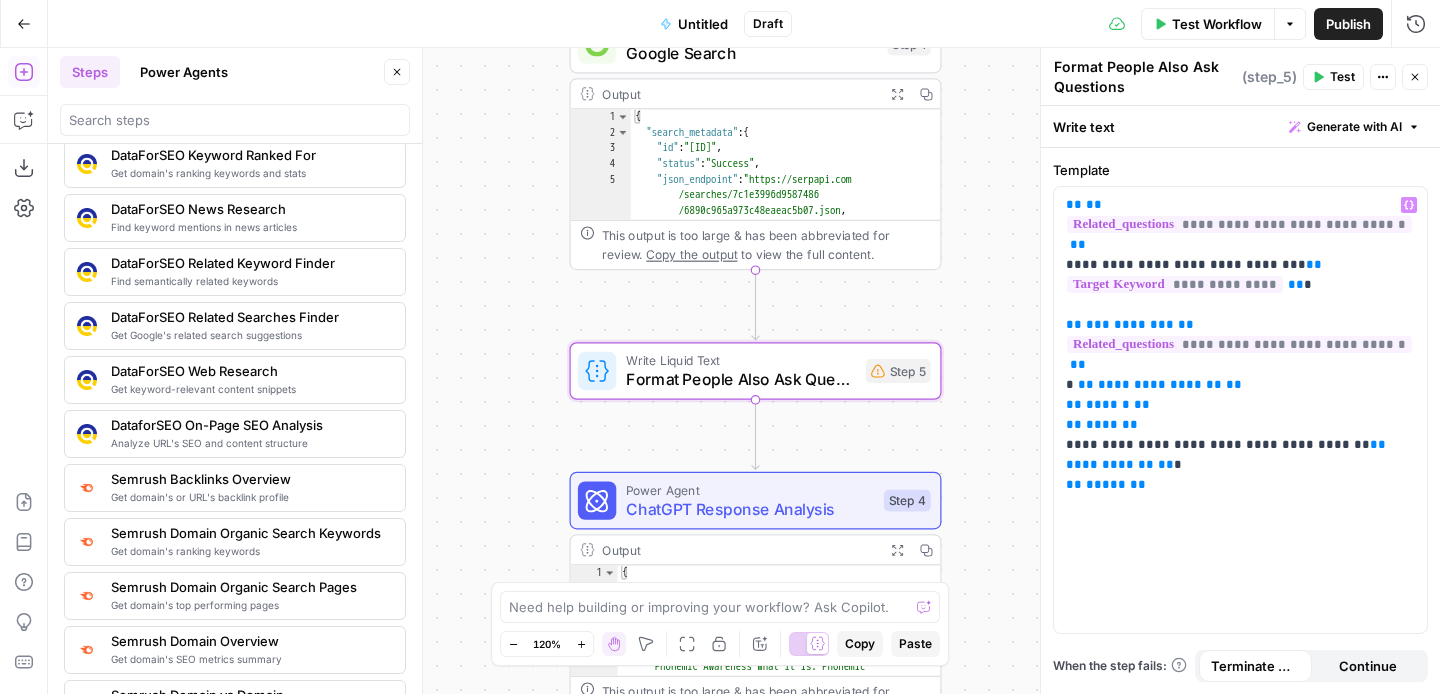 click on "Test" at bounding box center (1342, 77) 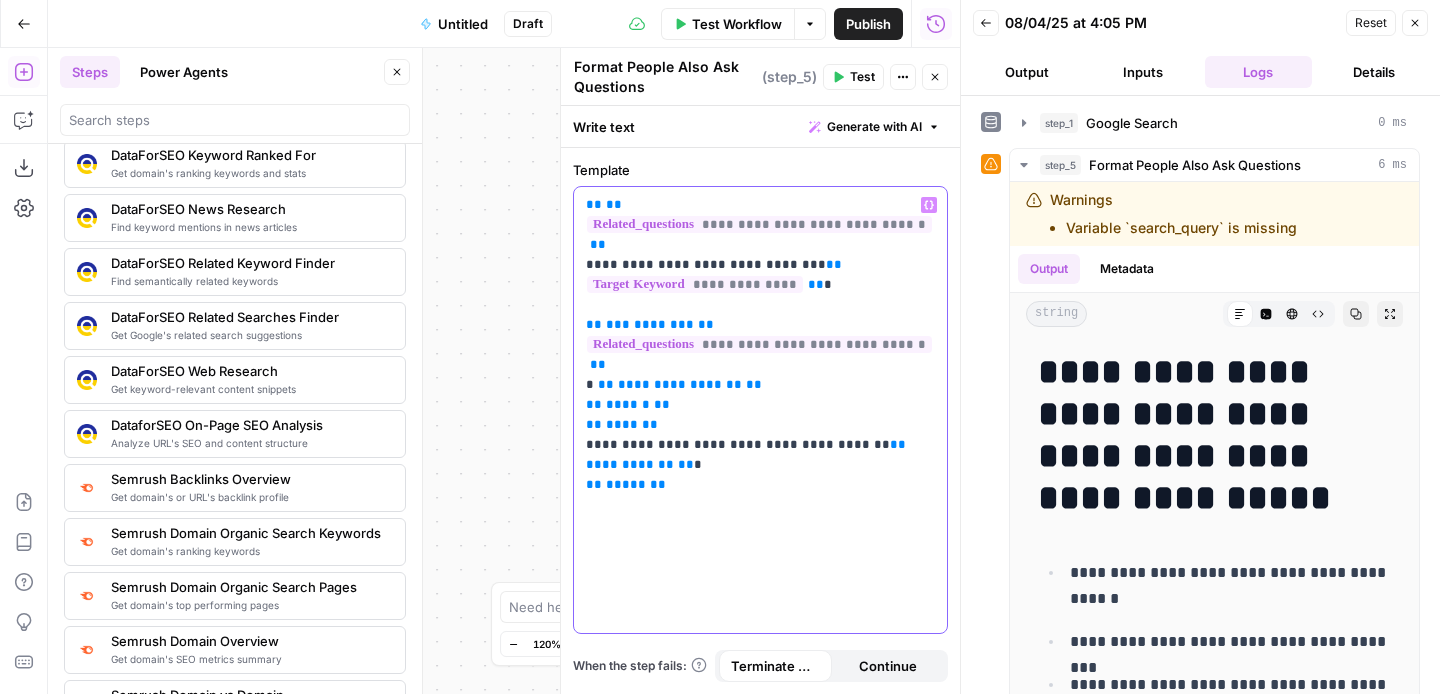 drag, startPoint x: 683, startPoint y: 468, endPoint x: 850, endPoint y: 449, distance: 168.07736 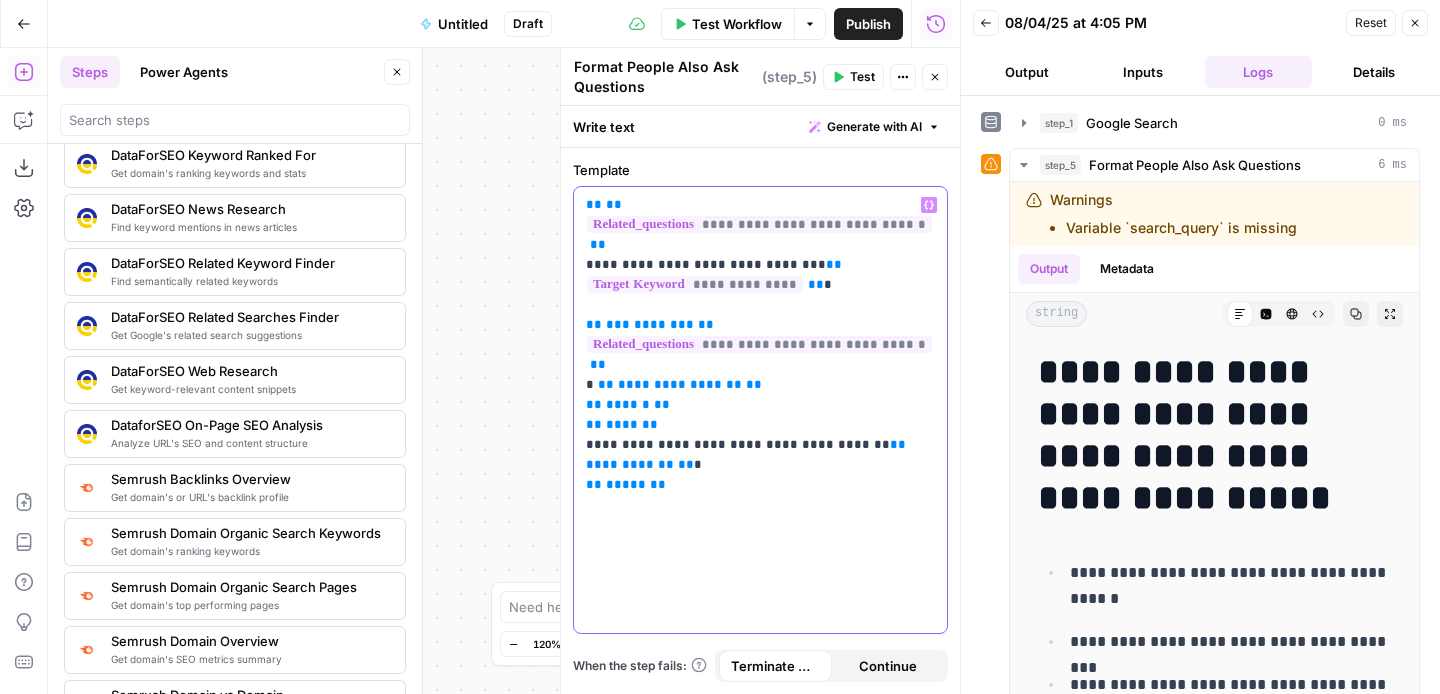 click on "**********" at bounding box center (760, 345) 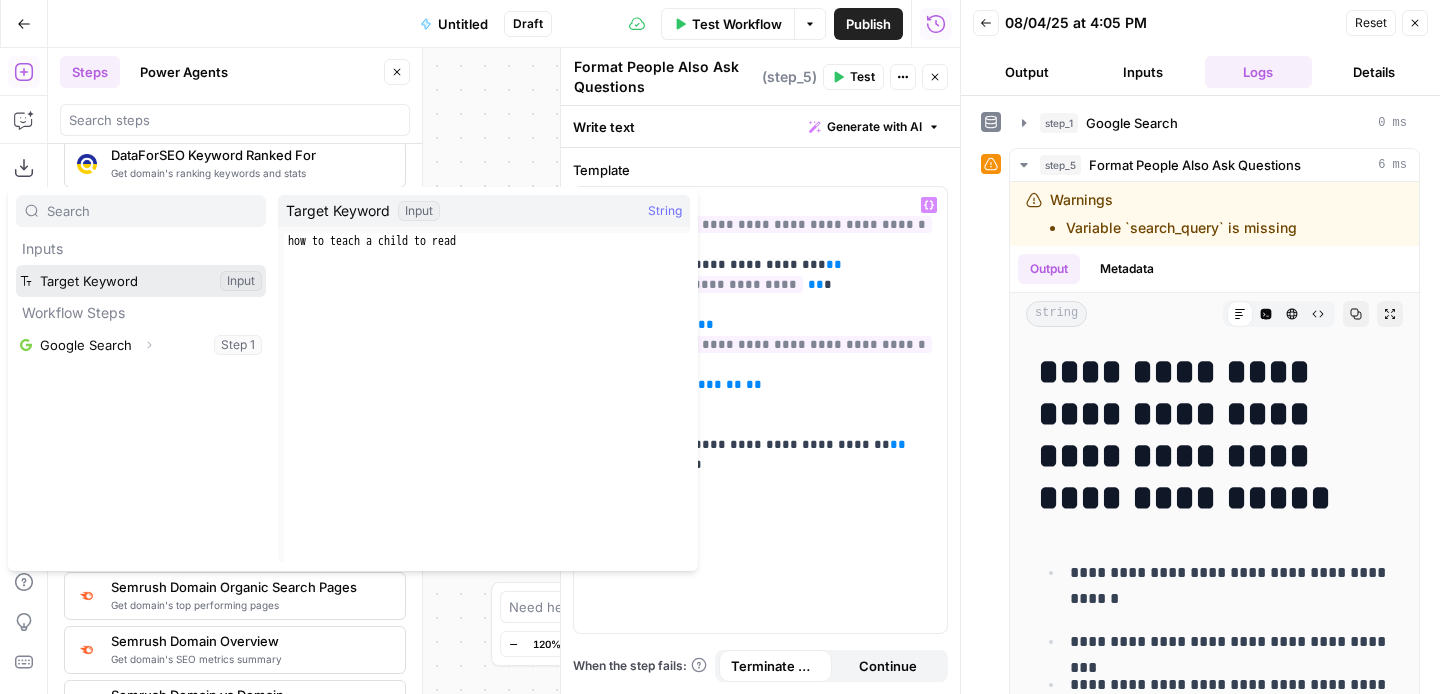 click at bounding box center [141, 281] 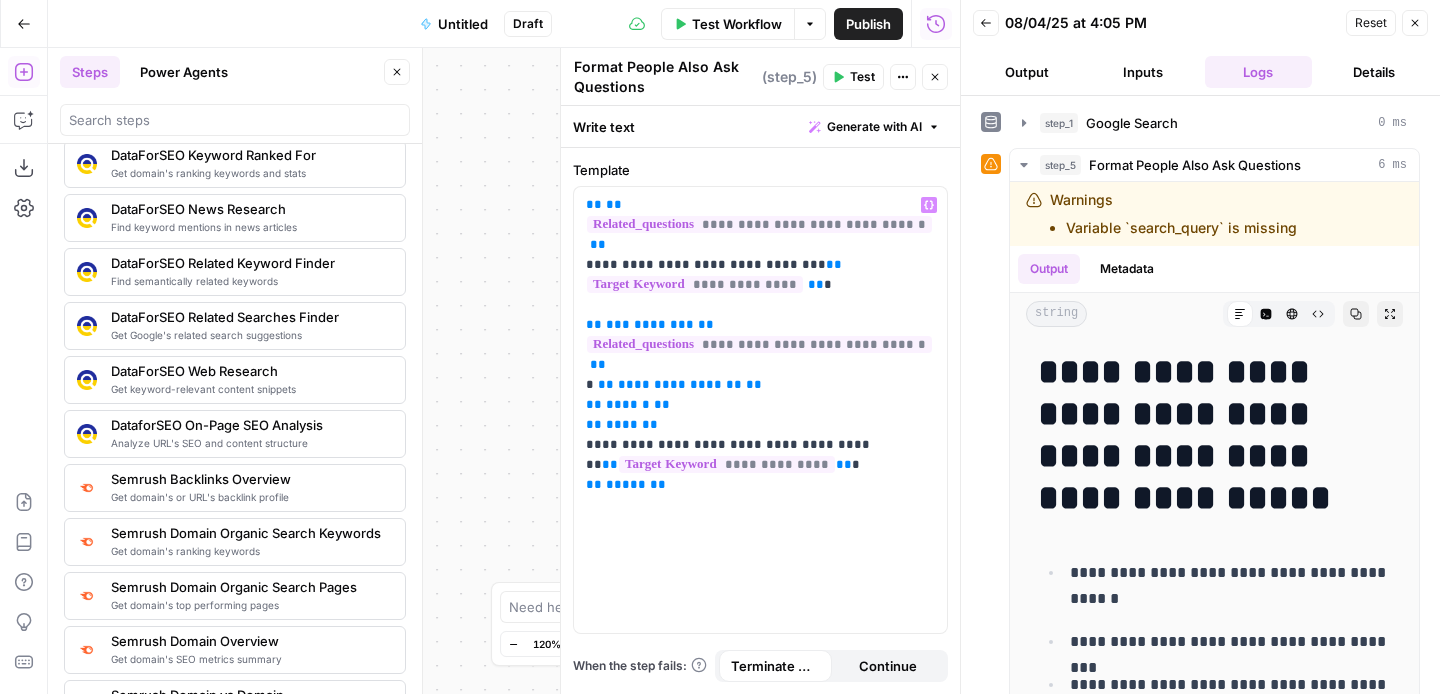 click on "Test" at bounding box center (862, 77) 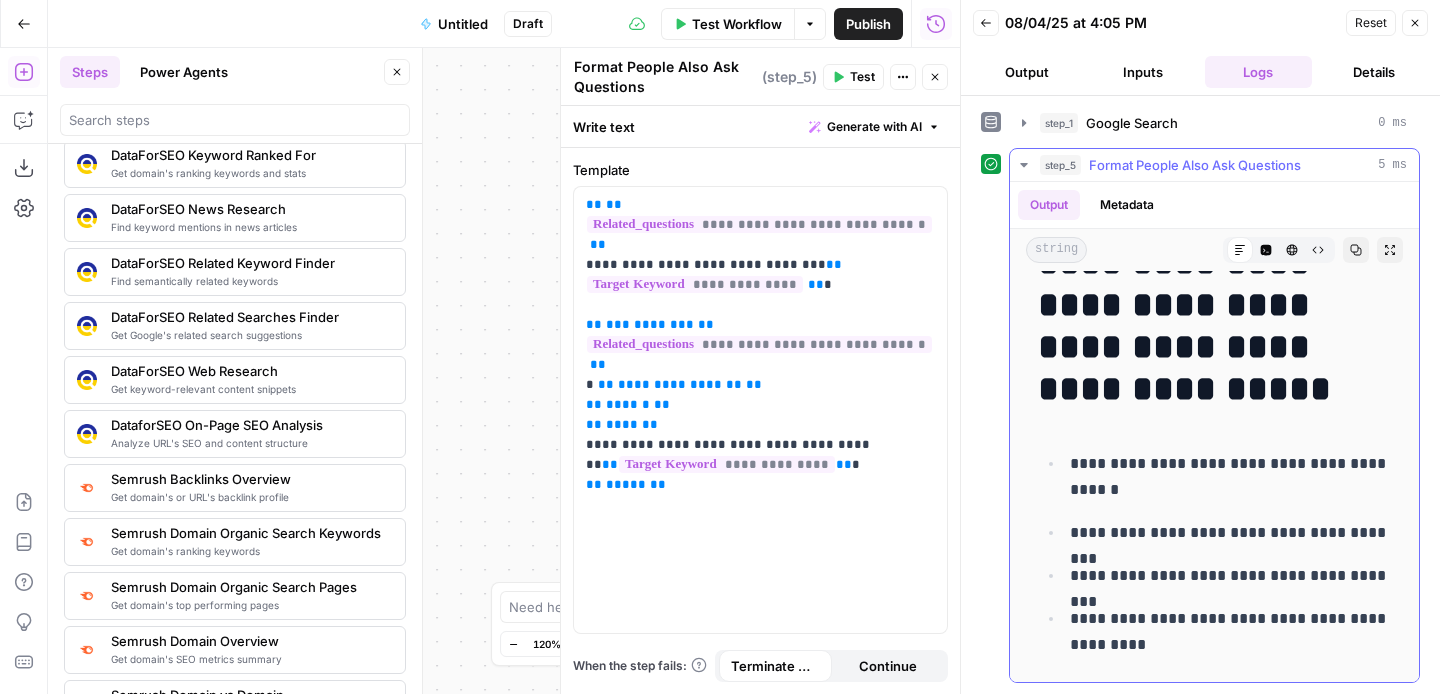 scroll, scrollTop: 0, scrollLeft: 0, axis: both 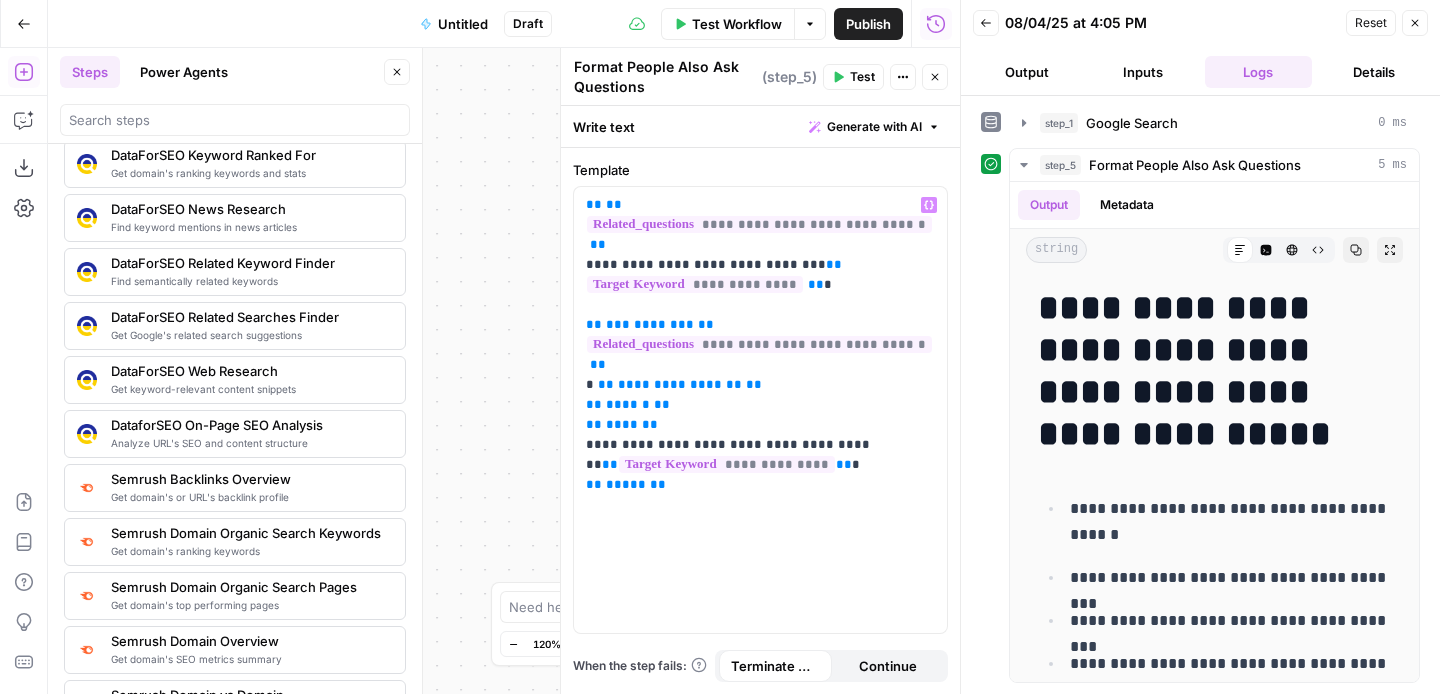 click on "**********" at bounding box center (504, 371) 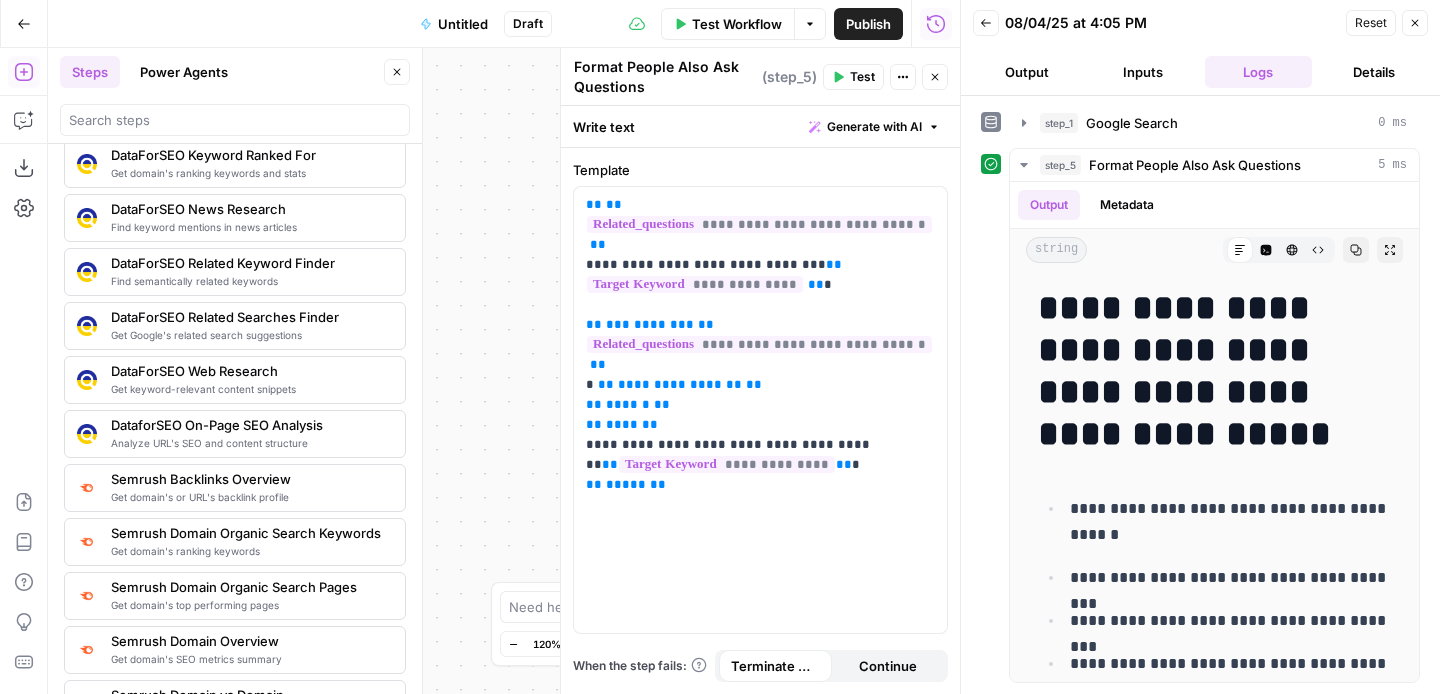 click 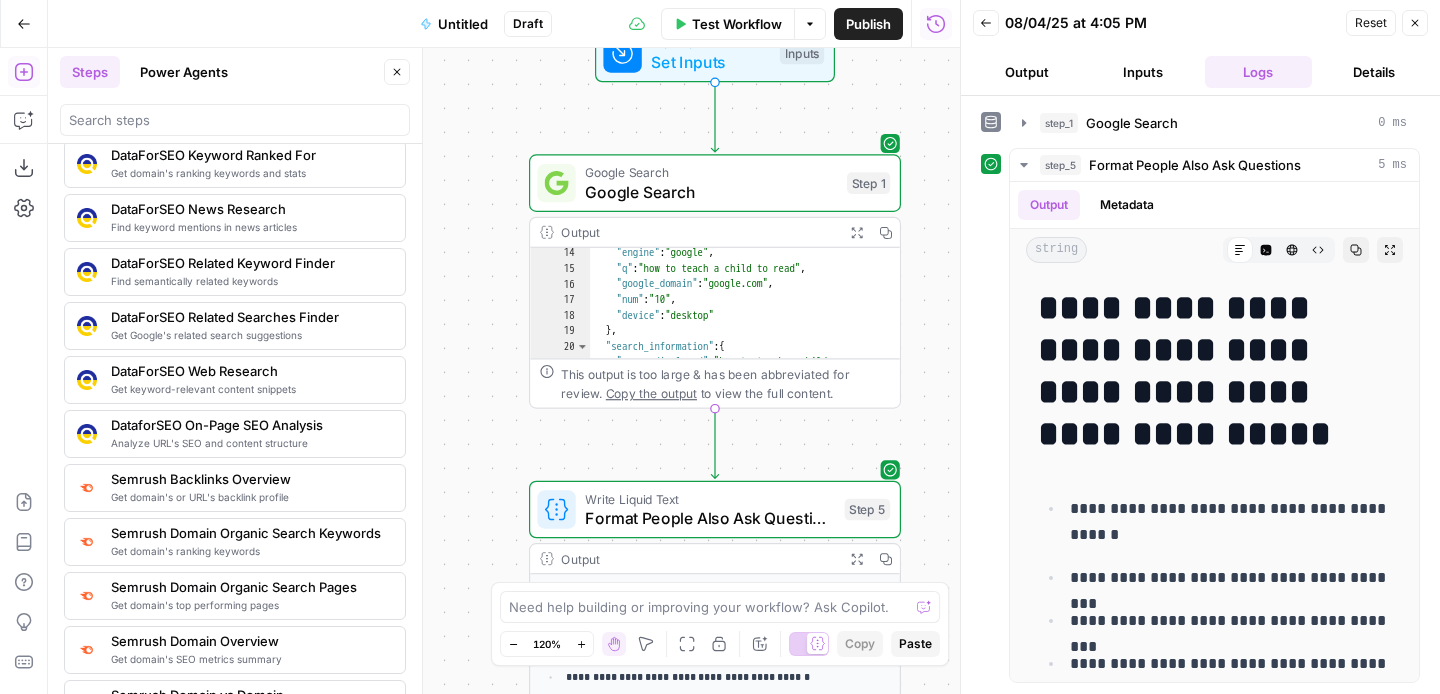 scroll, scrollTop: 327, scrollLeft: 0, axis: vertical 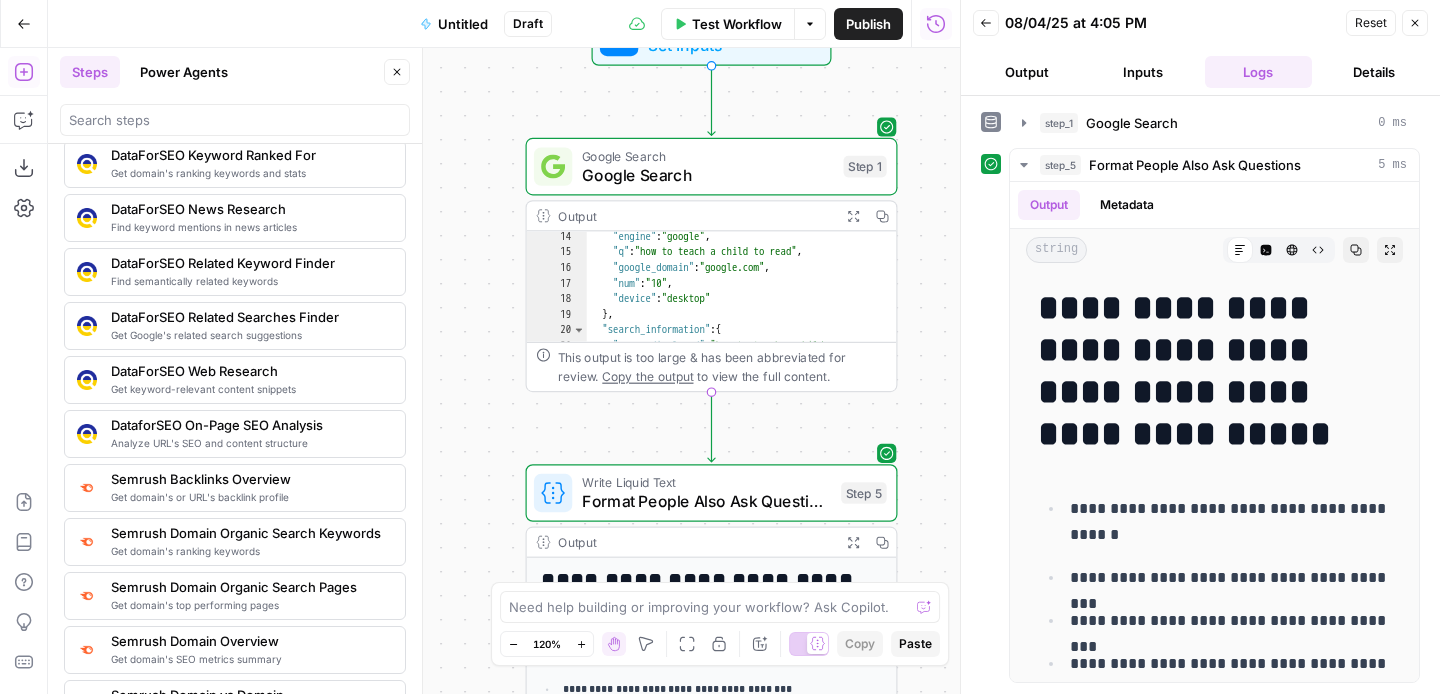 click on "This output is too large & has been abbreviated for review.   Copy the output   to view the full content." at bounding box center (712, 366) 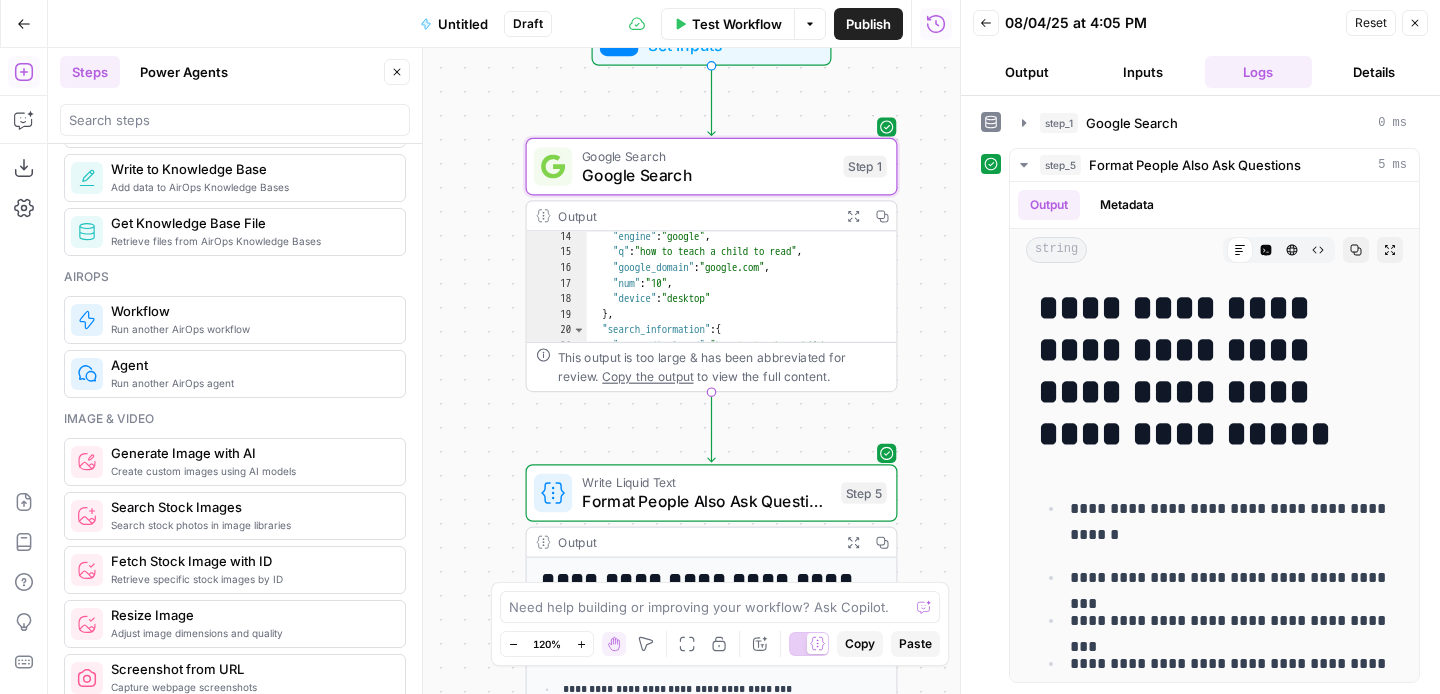 scroll, scrollTop: 1100, scrollLeft: 0, axis: vertical 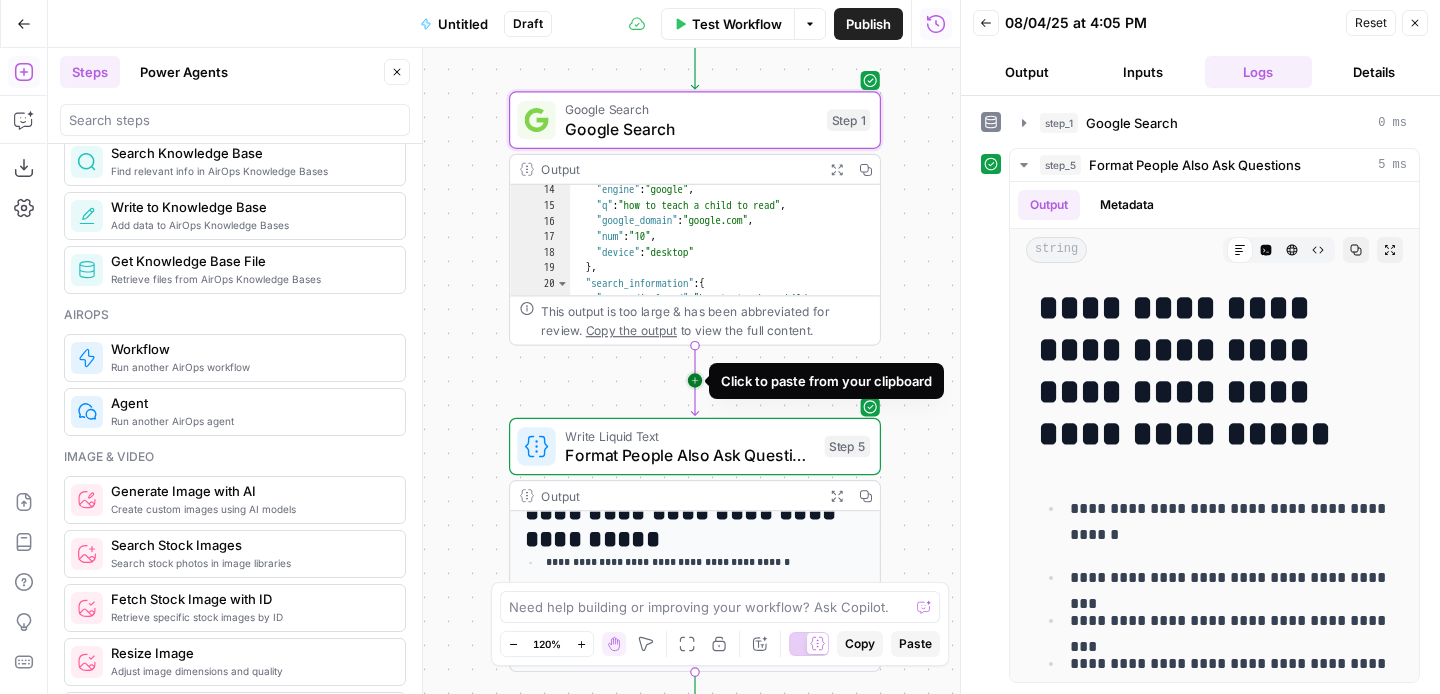 click 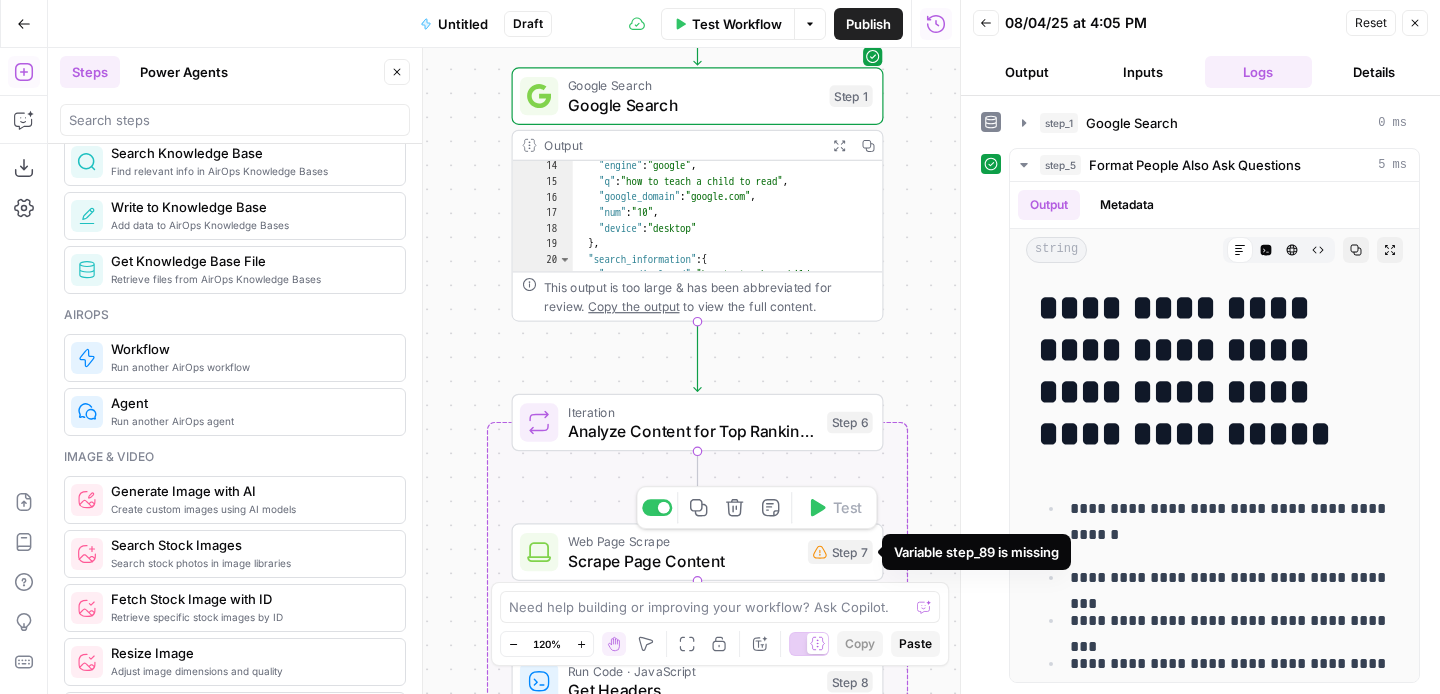 click on "Step 7" at bounding box center (840, 552) 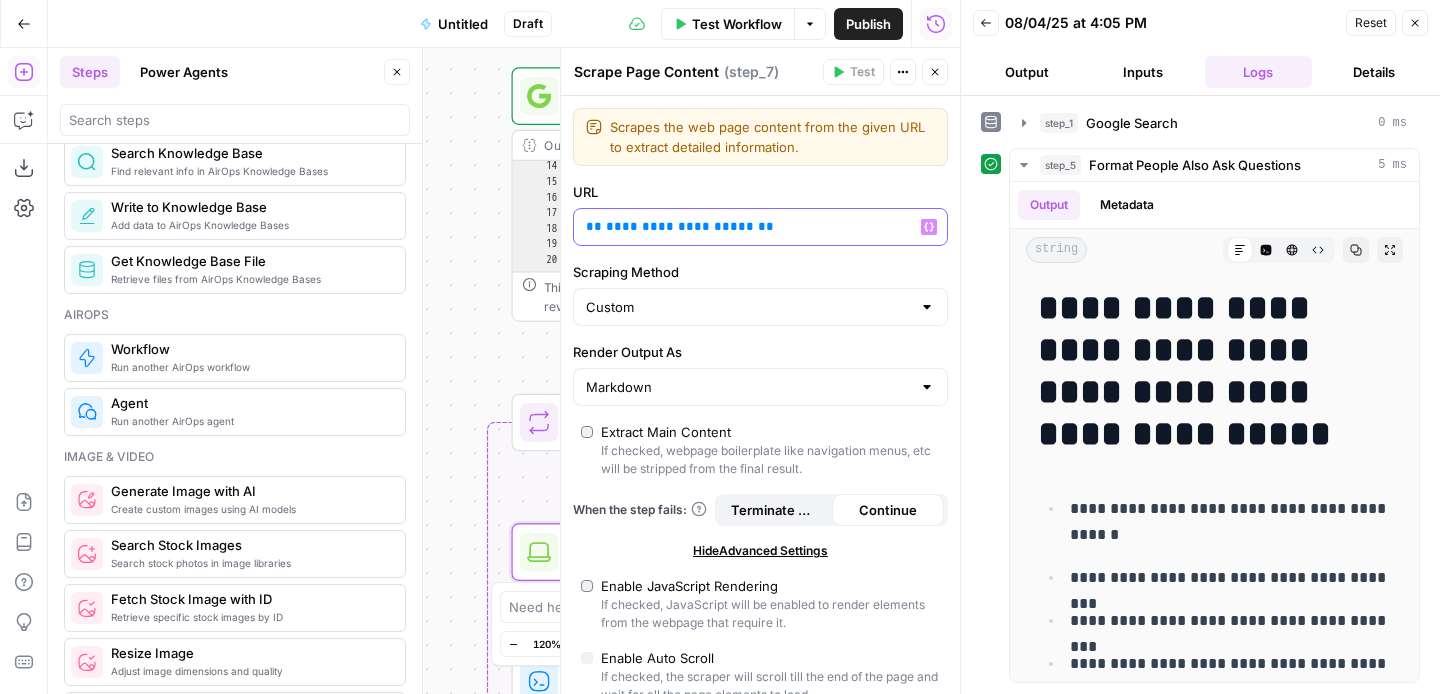 click on "**********" at bounding box center [760, 227] 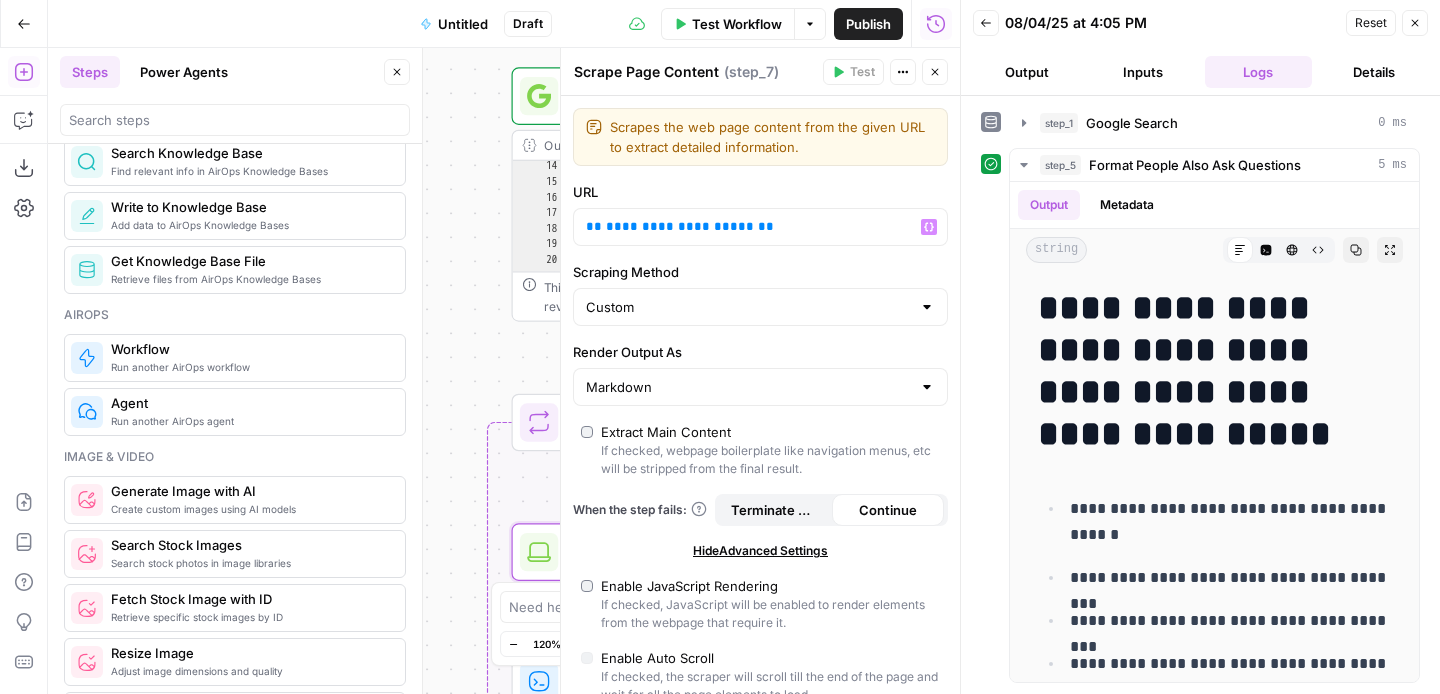 click on "Workflow Set Inputs Inputs Google Search Google Search Step 1 Output Expand Output Copy 14 15 16 17 18 19 20 21 22      "engine" :  "google" ,      "q" :  "how to teach a child to read" ,      "google_domain" :  "google.com" ,      "num" :  "10" ,      "device" :  "desktop"    } ,    "search_information" :  {      "query_displayed" :  "how to teach a child           to read" ,     XXXXXXXXXXXXXXXXXXXXXXXXXXXXXXXXXXXXXXXXXXXXXXXXXXXXXXXXXXXXXXXXXXXXXXXXXXXXXXXXXXXXXXXXXXXXXXXXXXXXXXXXXXXXXXXXXXXXXXXXXXXXXXXXXXXXXXXXXXXXXXXXXXXXXXXXXXXXXXXXXXXXXXXXXXXXXXXXXXXXXXXXXXXXXXXXXXXXXXXXXXXXXXXXXXXXXXXXXXXXXXXXXXXXXXXXXXXXXXXXXXXXXXXXXXXXXXXXXXXXXXXXXXXXXXXXXXXXXXXXXXXXXXXXXXXXXXXXXXXXXXXXXXXXXXXXXXXXXXXXXXXXXXXXXXXXXXXXXXXXXXXXXXXXXXXXXXXXXXXXXXXXXXXXXXXXXXXXXXXXXXXXXXXXXXXXXXXXXXXXXXXXXXXXXXXXXXXXXXXXXXXXXXXXXXXXXXXXXXXXXXXXXXXXXXXXXXXXXXXXXXXXXXXXXXXXXXXXXXXXXXXXXXXXXXXXXXXXXXXXXXXXXXXXXXXX This output is too large & has been abbreviated for review.   Copy the output   to view the full content. Loop Step 6" at bounding box center [504, 371] 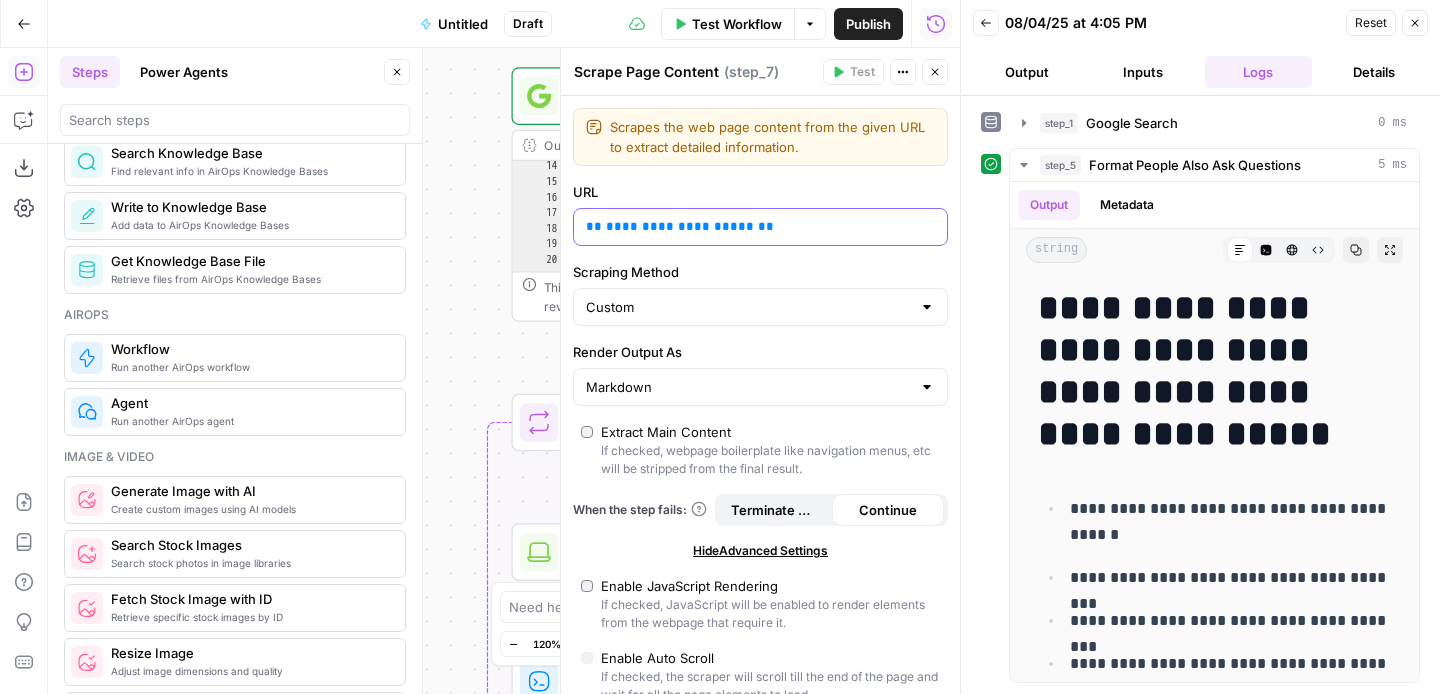 click on "**********" at bounding box center (680, 226) 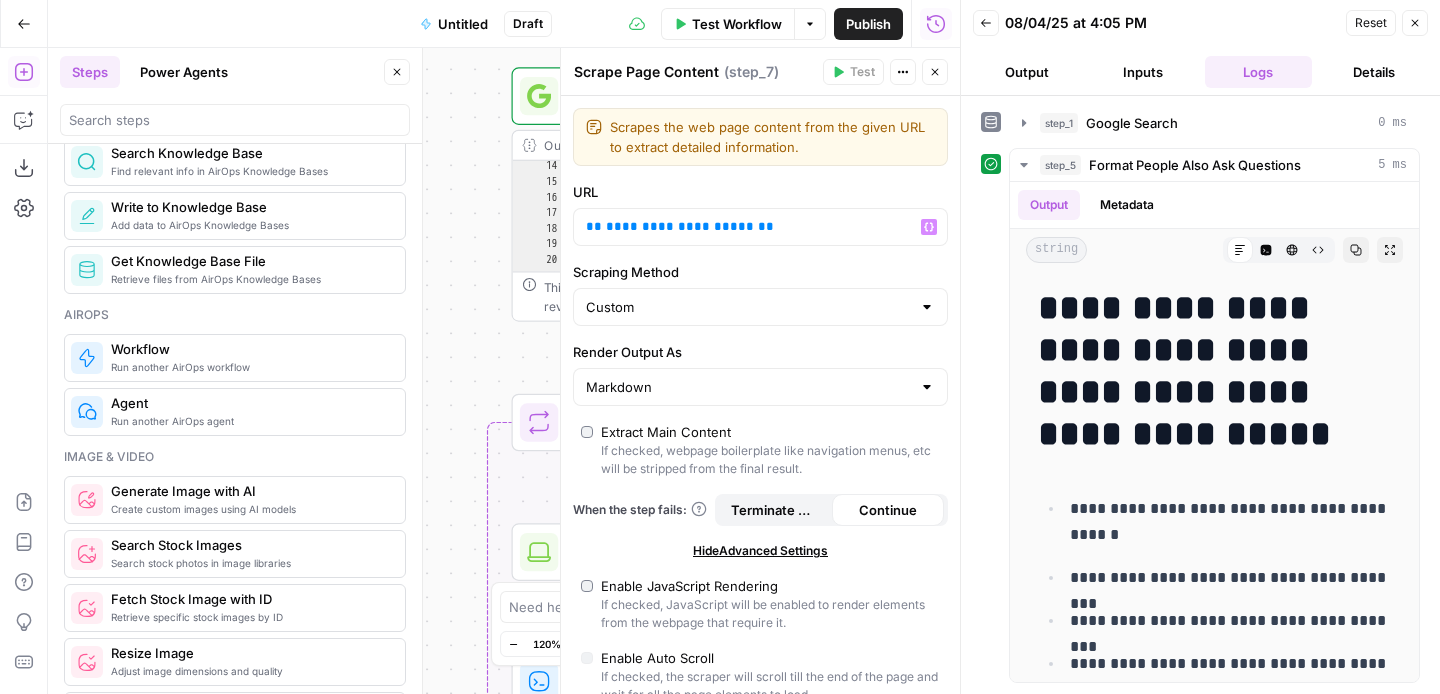 click on "Workflow Set Inputs Inputs Google Search Google Search Step 1 Output Expand Output Copy 14 15 16 17 18 19 20 21 22      "engine" :  "google" ,      "q" :  "how to teach a child to read" ,      "google_domain" :  "google.com" ,      "num" :  "10" ,      "device" :  "desktop"    } ,    "search_information" :  {      "query_displayed" :  "how to teach a child           to read" ,     XXXXXXXXXXXXXXXXXXXXXXXXXXXXXXXXXXXXXXXXXXXXXXXXXXXXXXXXXXXXXXXXXXXXXXXXXXXXXXXXXXXXXXXXXXXXXXXXXXXXXXXXXXXXXXXXXXXXXXXXXXXXXXXXXXXXXXXXXXXXXXXXXXXXXXXXXXXXXXXXXXXXXXXXXXXXXXXXXXXXXXXXXXXXXXXXXXXXXXXXXXXXXXXXXXXXXXXXXXXXXXXXXXXXXXXXXXXXXXXXXXXXXXXXXXXXXXXXXXXXXXXXXXXXXXXXXXXXXXXXXXXXXXXXXXXXXXXXXXXXXXXXXXXXXXXXXXXXXXXXXXXXXXXXXXXXXXXXXXXXXXXXXXXXXXXXXXXXXXXXXXXXXXXXXXXXXXXXXXXXXXXXXXXXXXXXXXXXXXXXXXXXXXXXXXXXXXXXXXXXXXXXXXXXXXXXXXXXXXXXXXXXXXXXXXXXXXXXXXXXXXXXXXXXXXXXXXXXXXXXXXXXXXXXXXXXXXXXXXXXXXXXXXXXXXXX This output is too large & has been abbreviated for review.   Copy the output   to view the full content. Loop Step 6" at bounding box center [504, 371] 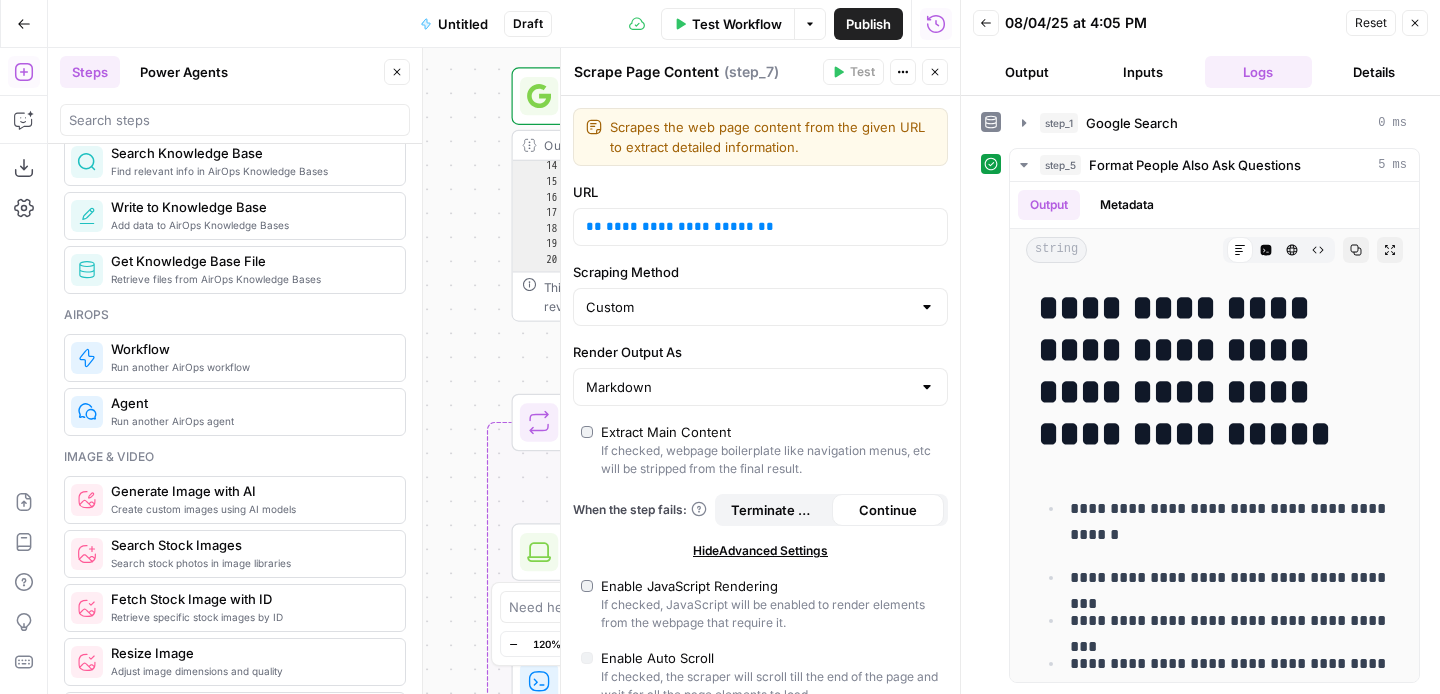 click on "Test Actions Close" at bounding box center [885, 72] 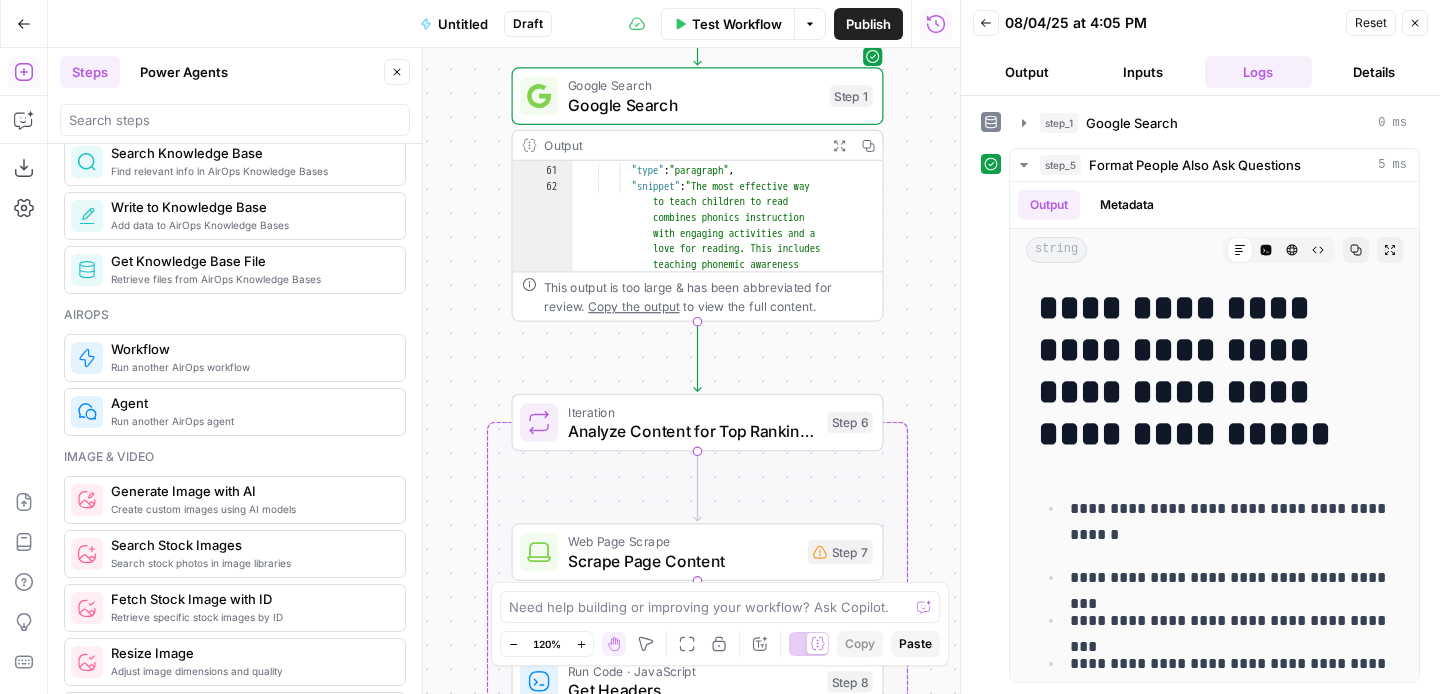 scroll, scrollTop: 1207, scrollLeft: 0, axis: vertical 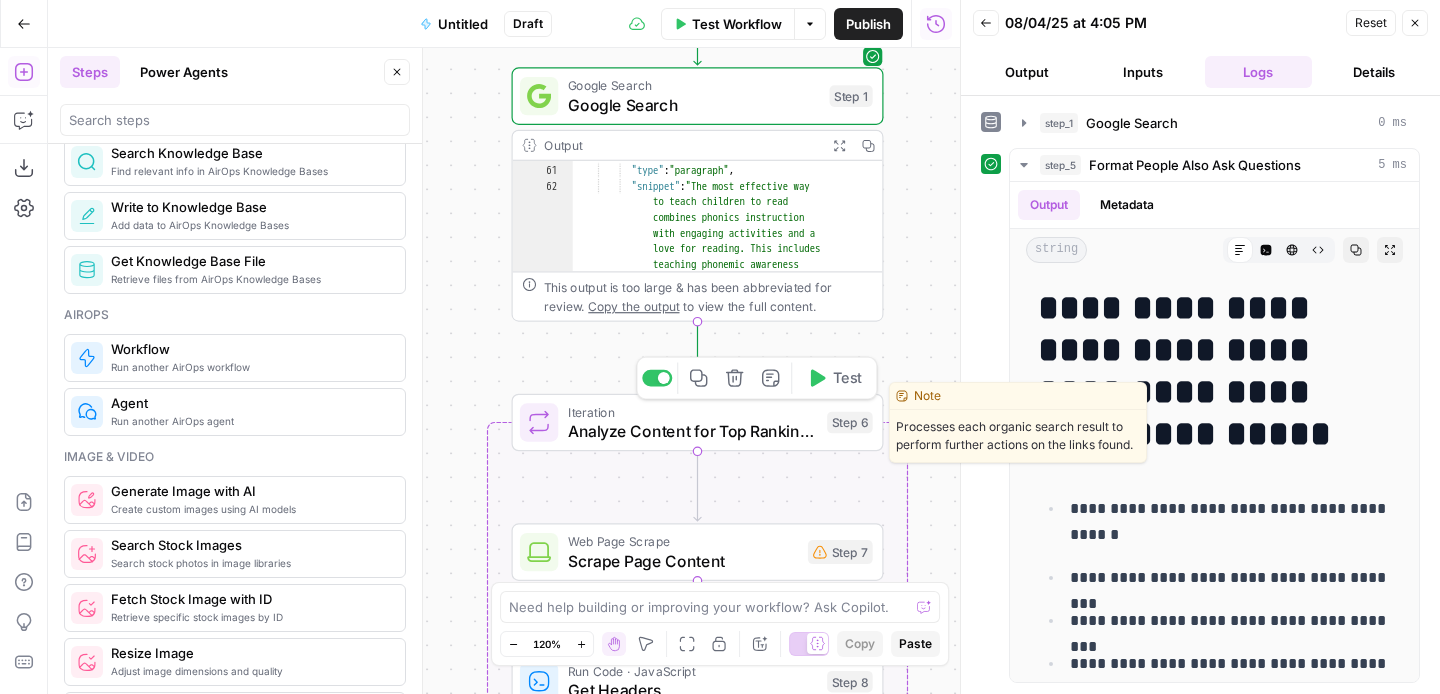 click on "Analyze Content for Top Ranking Pages" at bounding box center [693, 431] 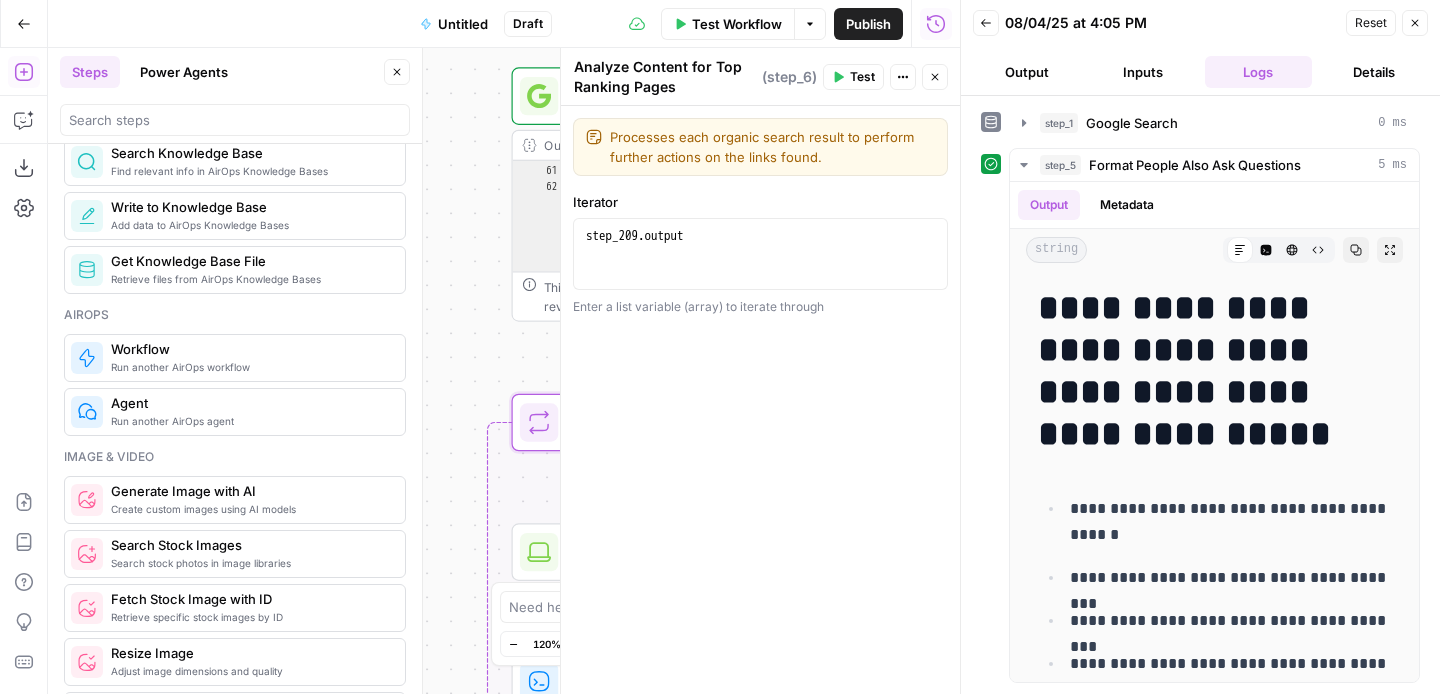 type on "**********" 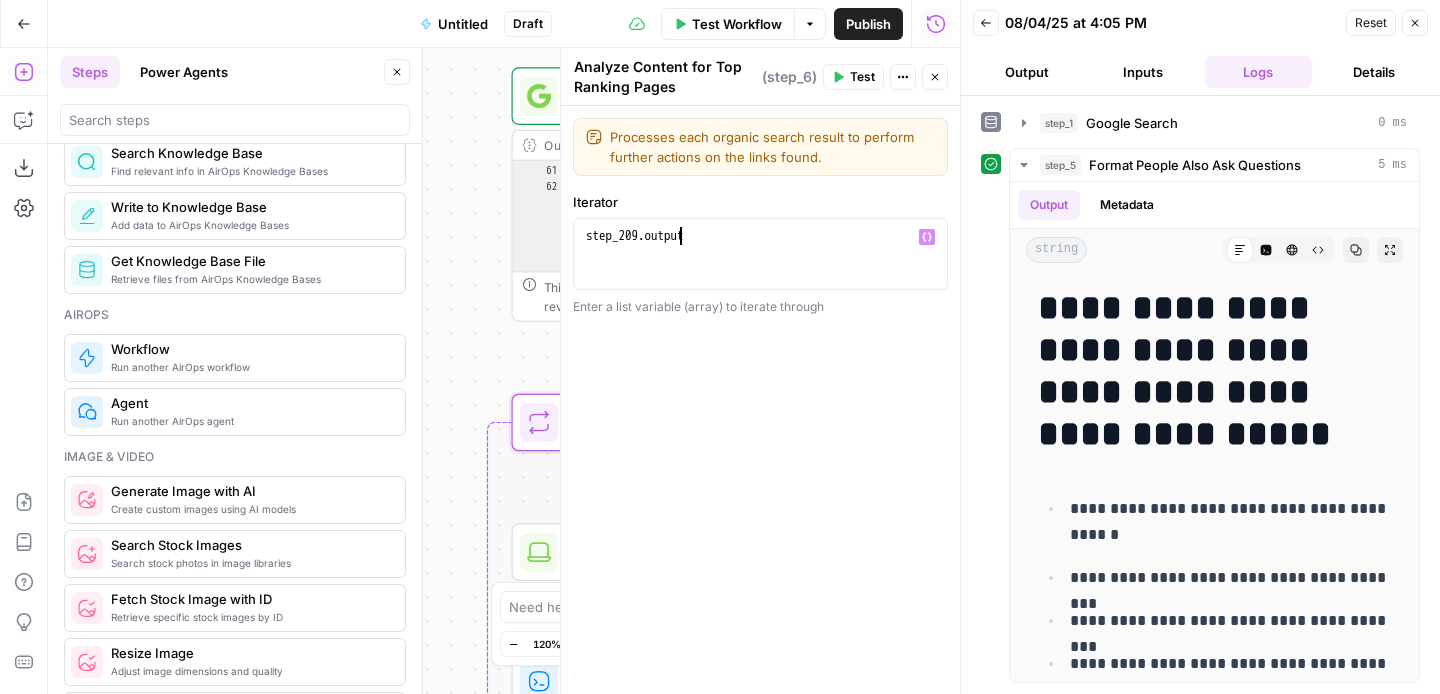 click on "step_209 . output" at bounding box center [760, 272] 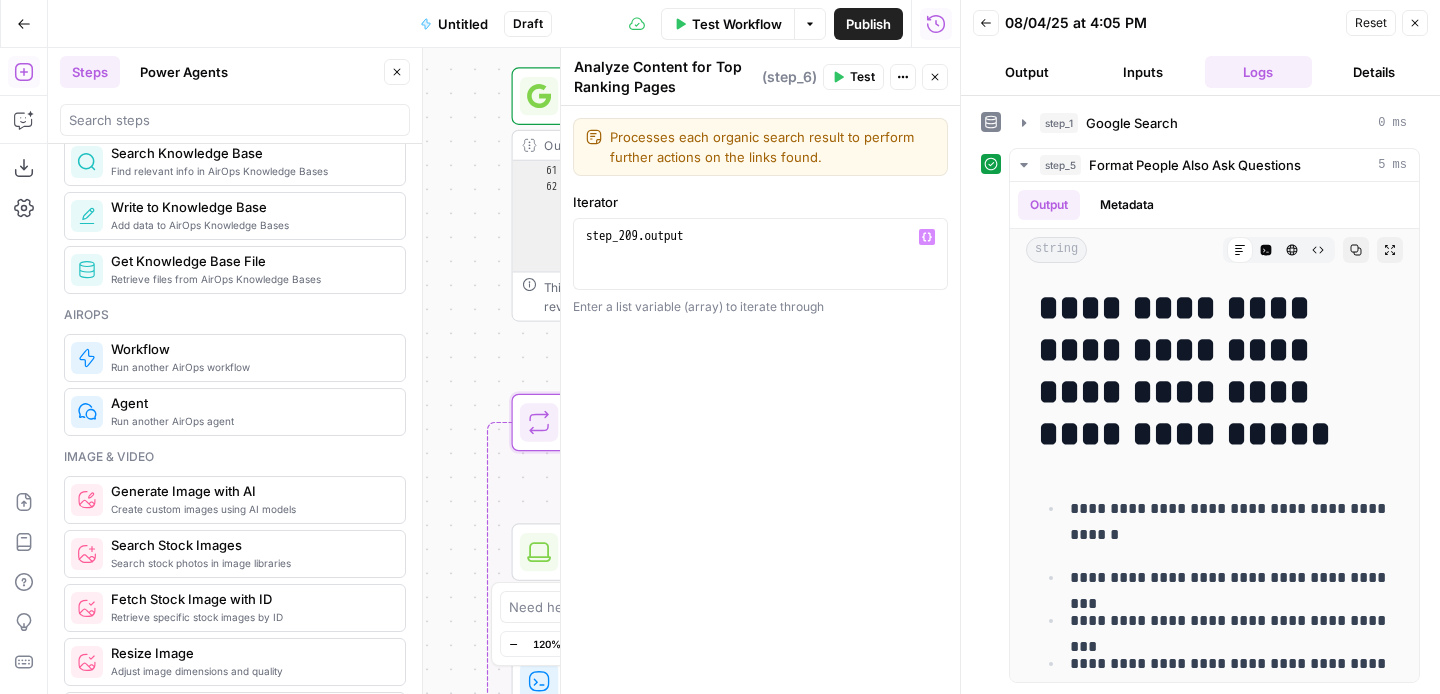 click on "Workflow Set Inputs Inputs Google Search Google Search Step 1 Output Expand Output Copy 60 61 62 63           {              "type" :  "paragraph" ,              "snippet" :  "The most effective way                 to teach children to read                 combines phonics instruction                 with engaging activities and a                 love for reading. This includes                 teaching phonemic awareness                 (sounds in words), letter-sound                 correspondence, and blending                 sounds to decode words. Reading                 aloud to children, providing a                 variety of reading materials,                 and making it a fun experience                 are also crucial." ,     This output is too large & has been abbreviated for review.   Copy the output   to view the full content. 1" at bounding box center [504, 371] 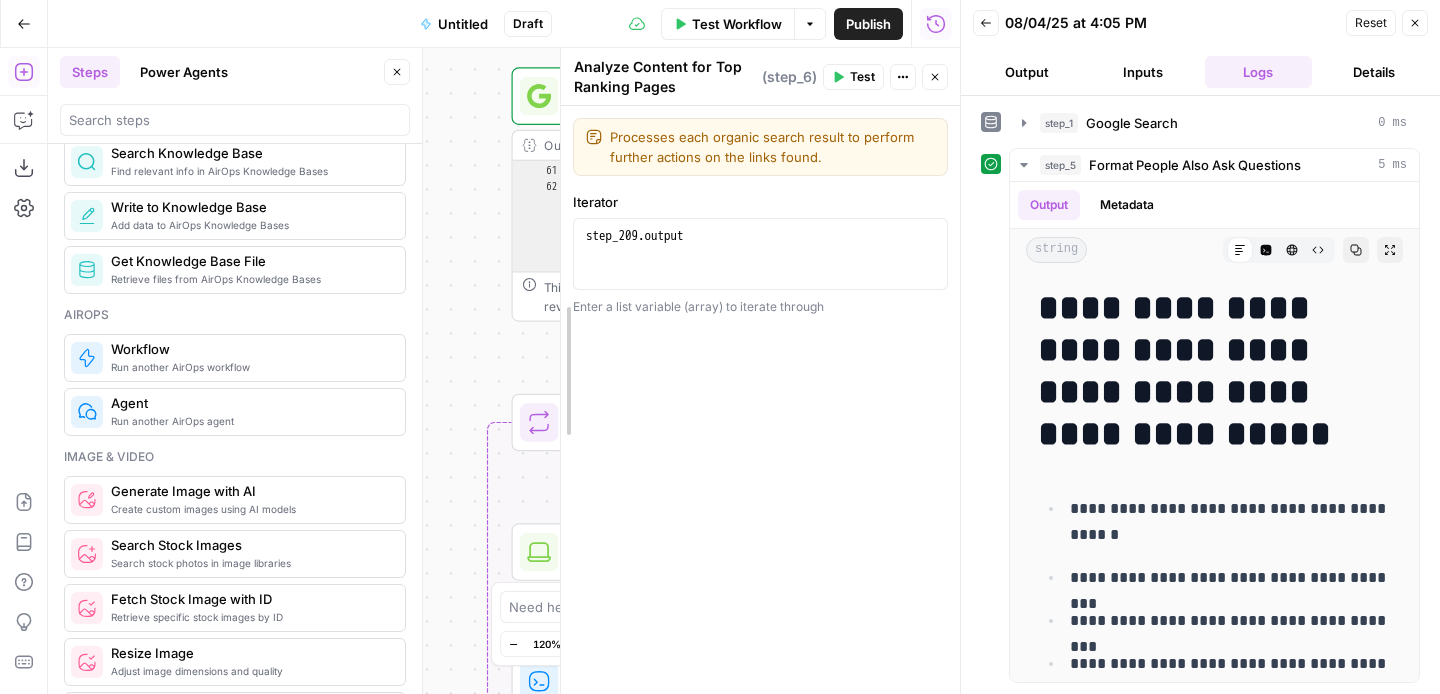 click at bounding box center [561, 371] 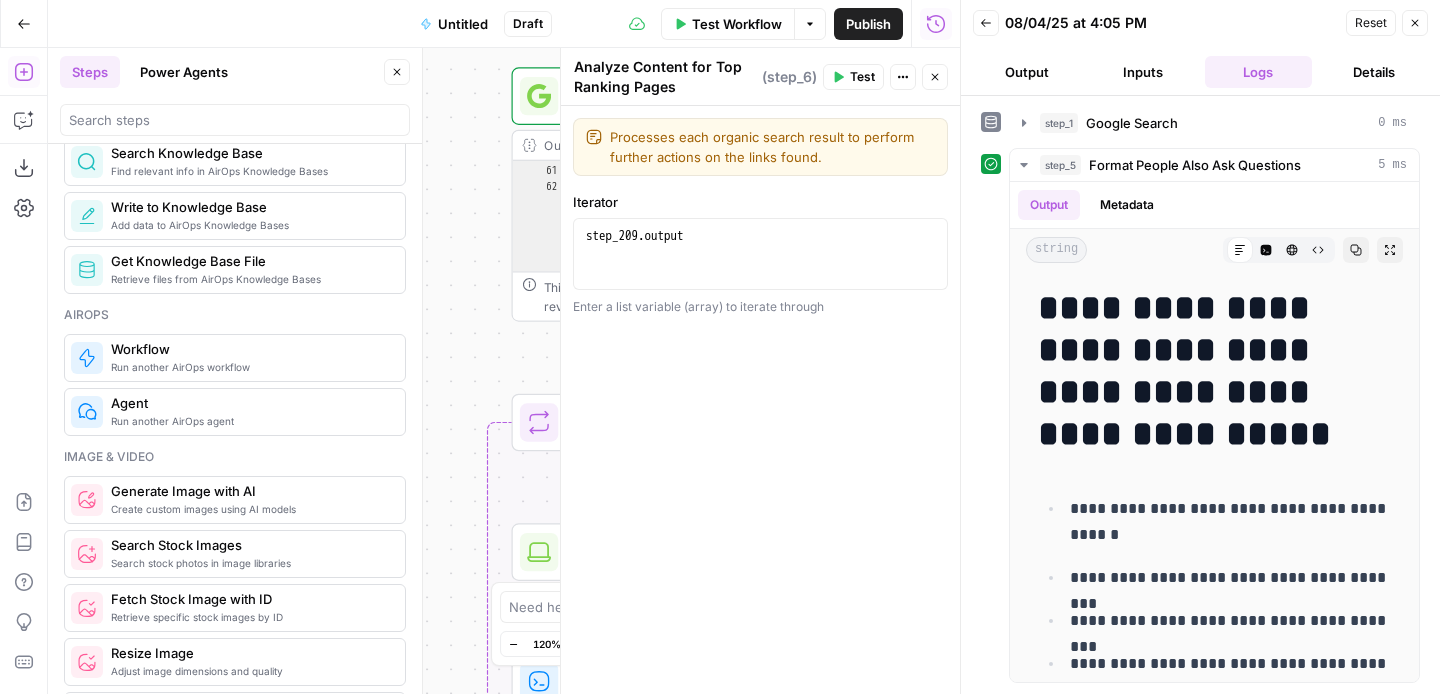 click 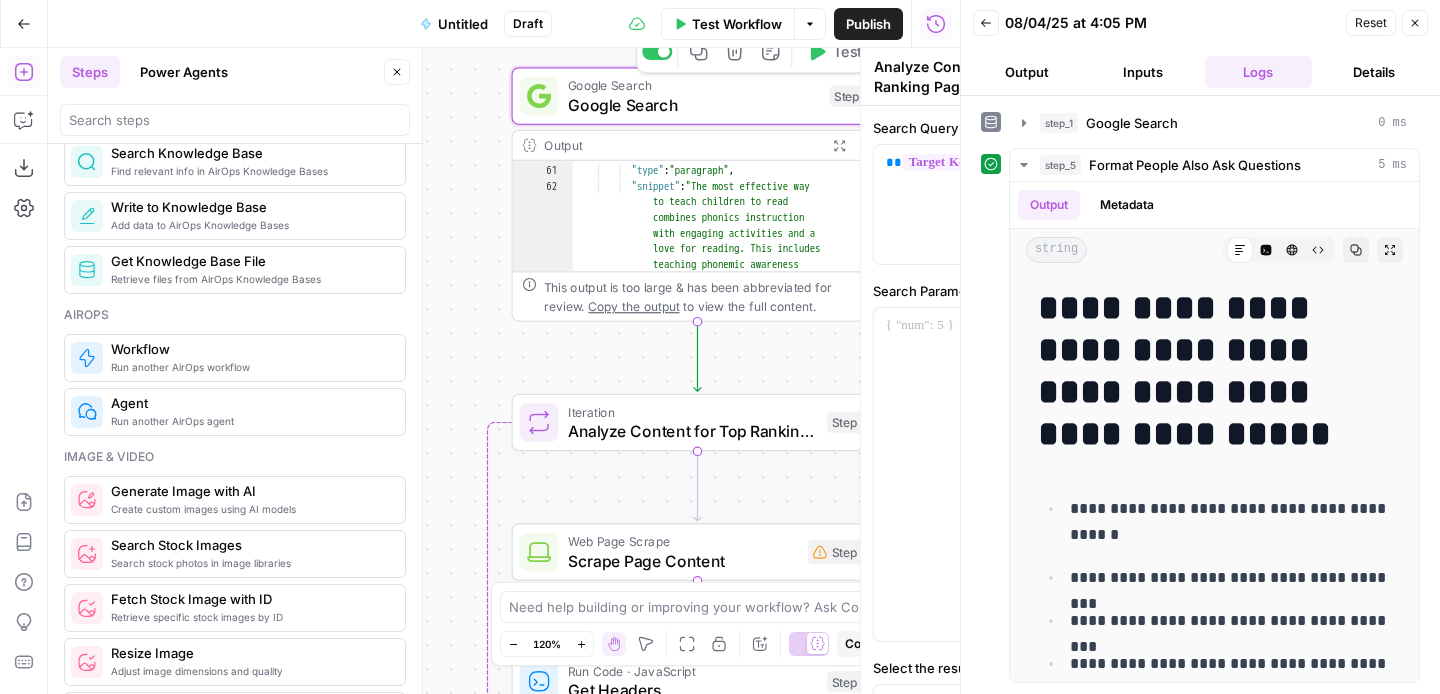 type on "Google Search" 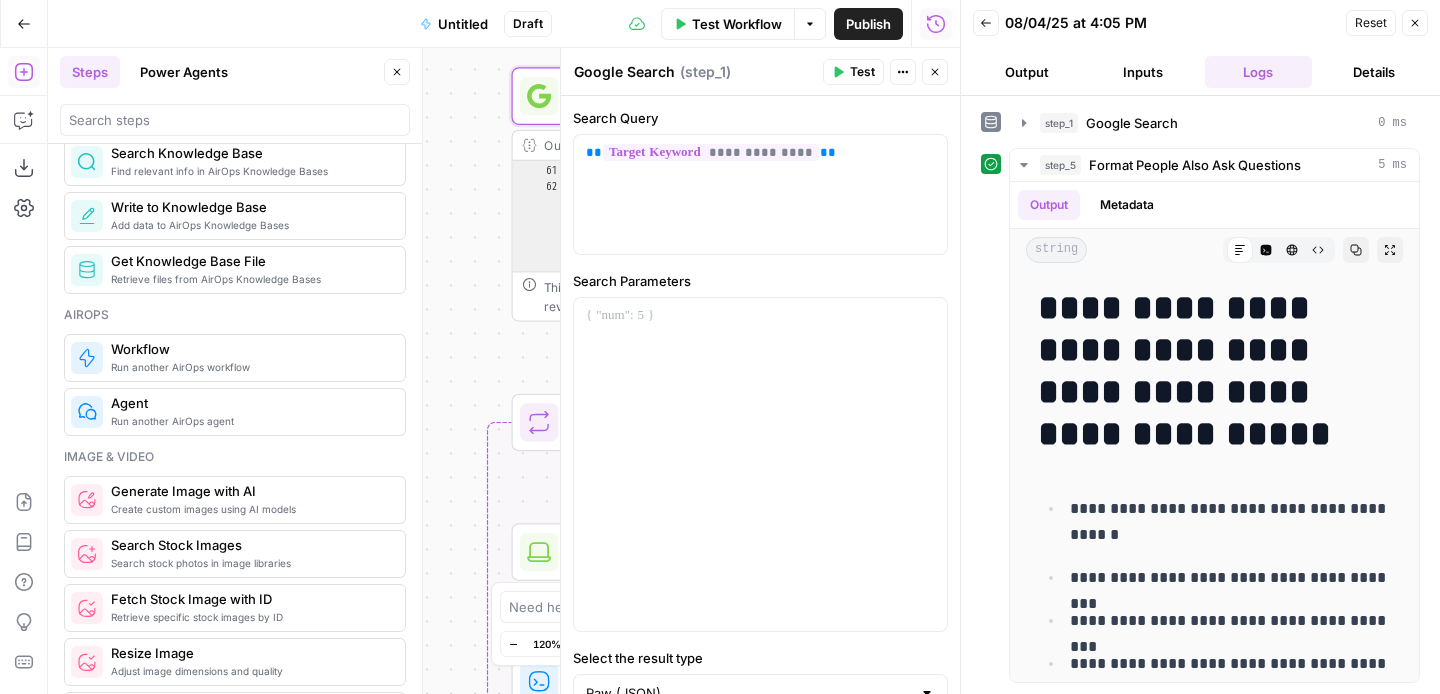click on "Workflow Set Inputs Inputs Google Search Google Search Step 1 Copy step Delete step Add Note Test Output Expand Output Copy 60 61 62 63           {              "type" :  "paragraph" ,              "snippet" :  "The most effective way                 to teach children to read                 combines phonics instruction                 with engaging activities and a                 love for reading. This includes                 teaching phonemic awareness                 (sounds in words), letter-sound                 correspondence, and blending                 sounds to decode words. Reading                 aloud to children, providing a                 variety of reading materials,                 and making it a fun experience                 are also crucial." ,     This output is too large & has been abbreviated for review.     Loop 1" at bounding box center [504, 371] 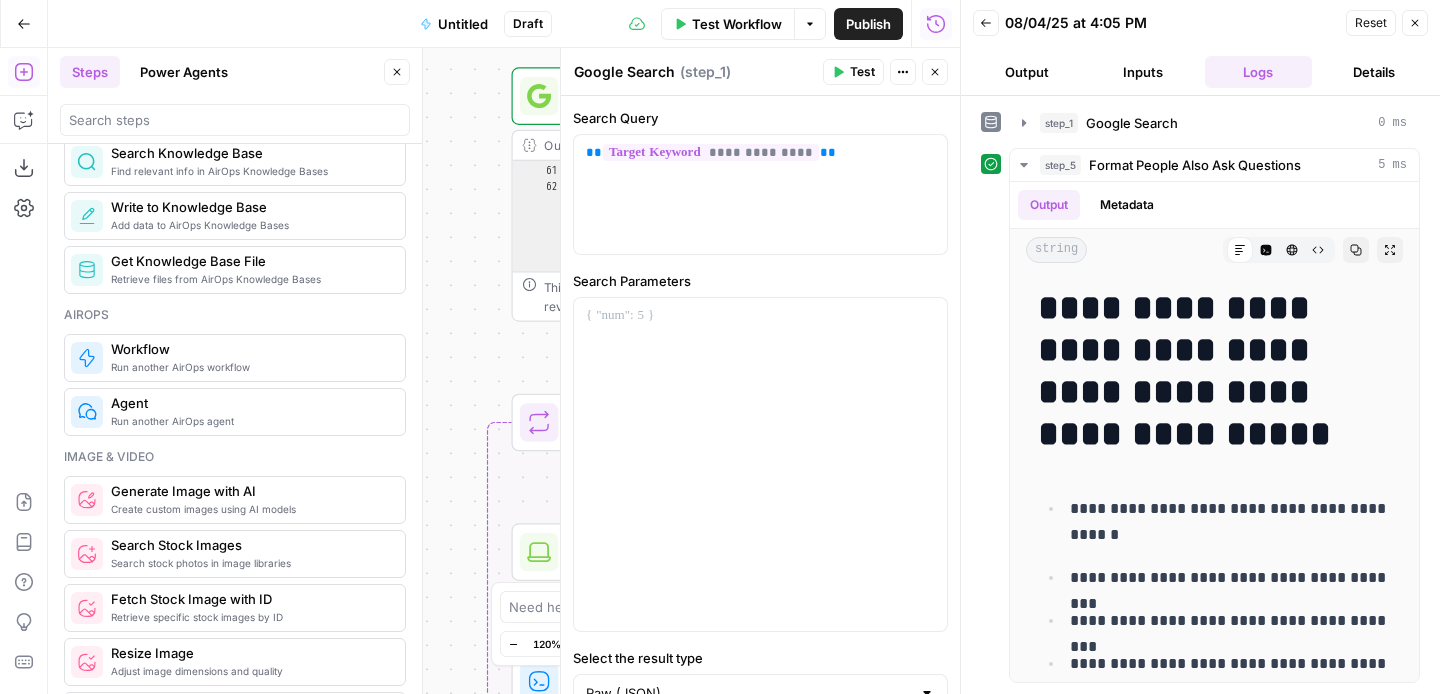 click 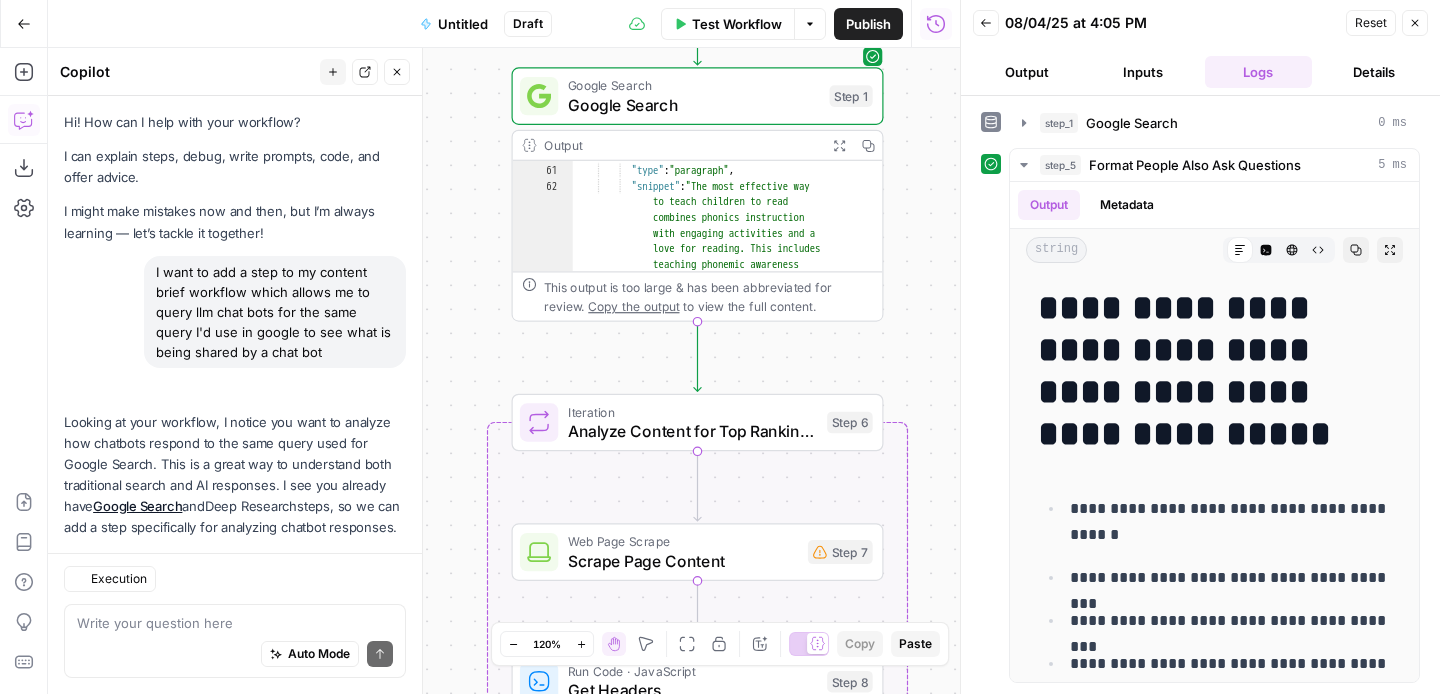 scroll, scrollTop: 732, scrollLeft: 0, axis: vertical 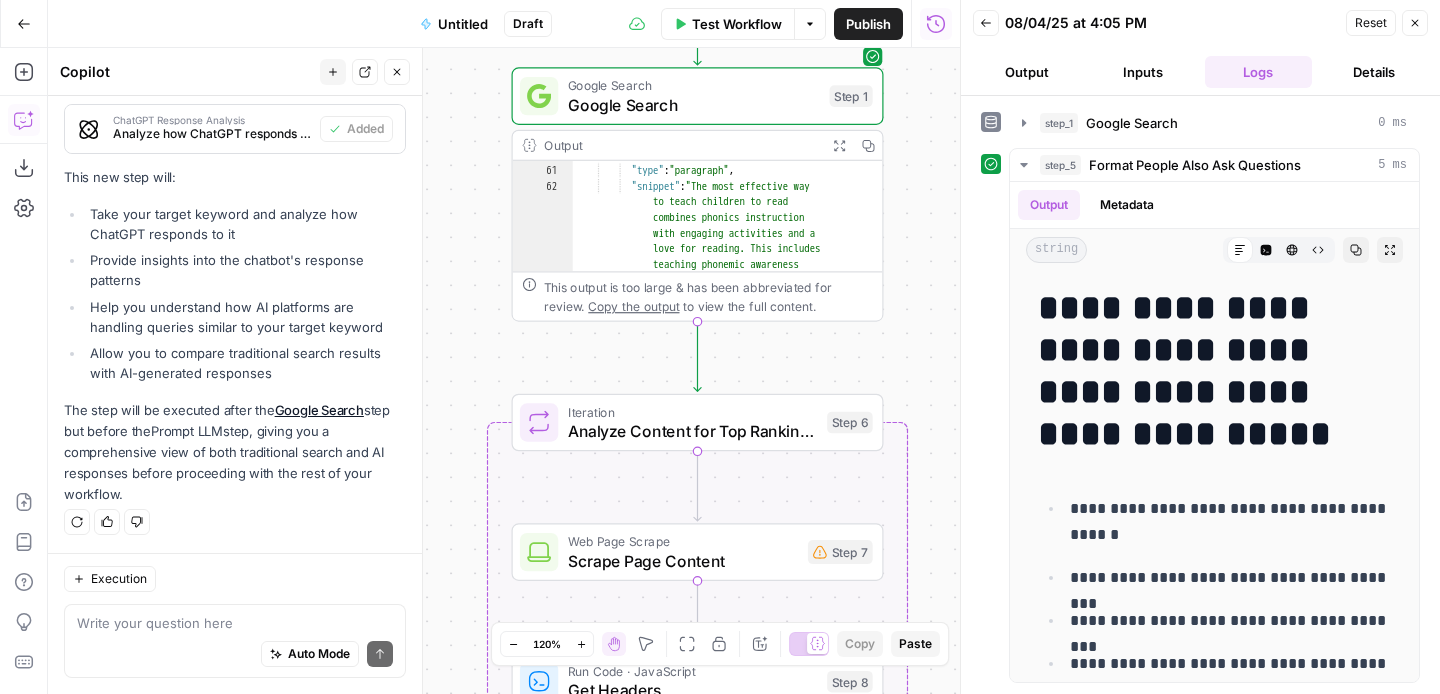 click on "Auto Mode Send" at bounding box center [235, 655] 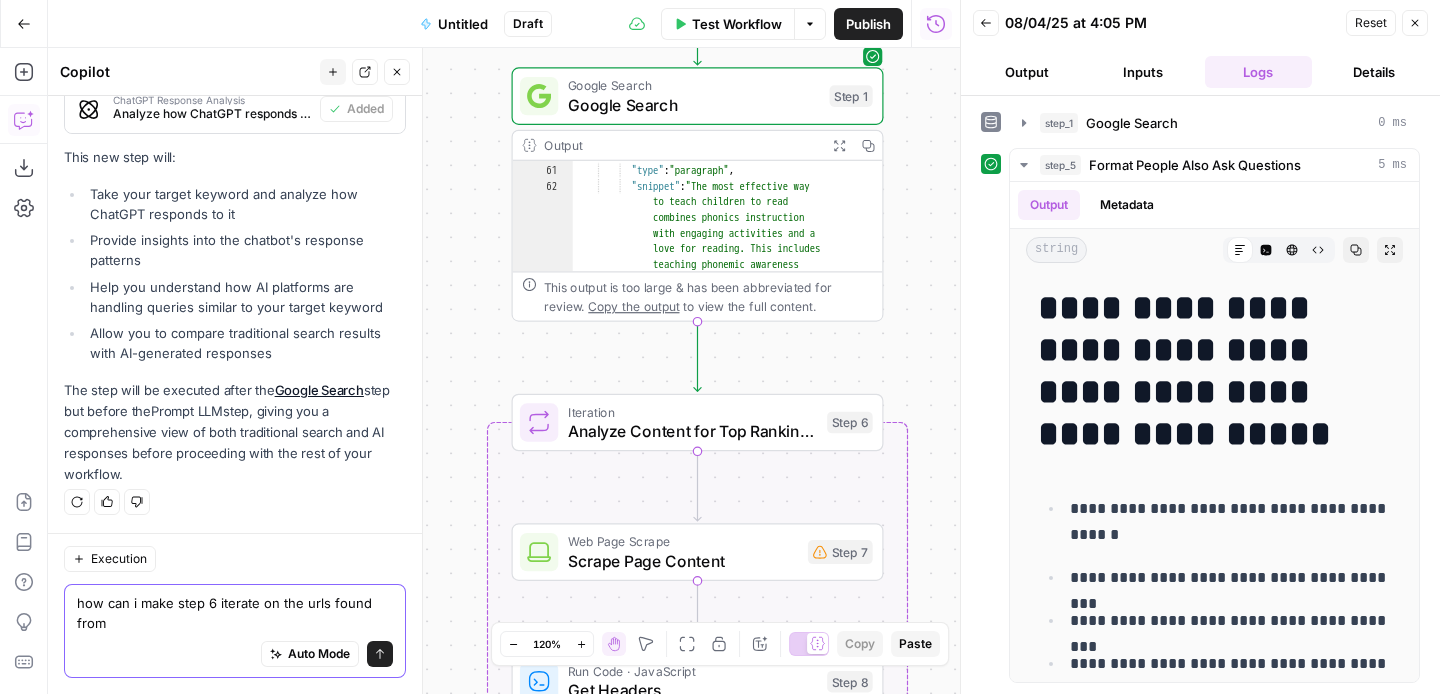 scroll, scrollTop: 752, scrollLeft: 0, axis: vertical 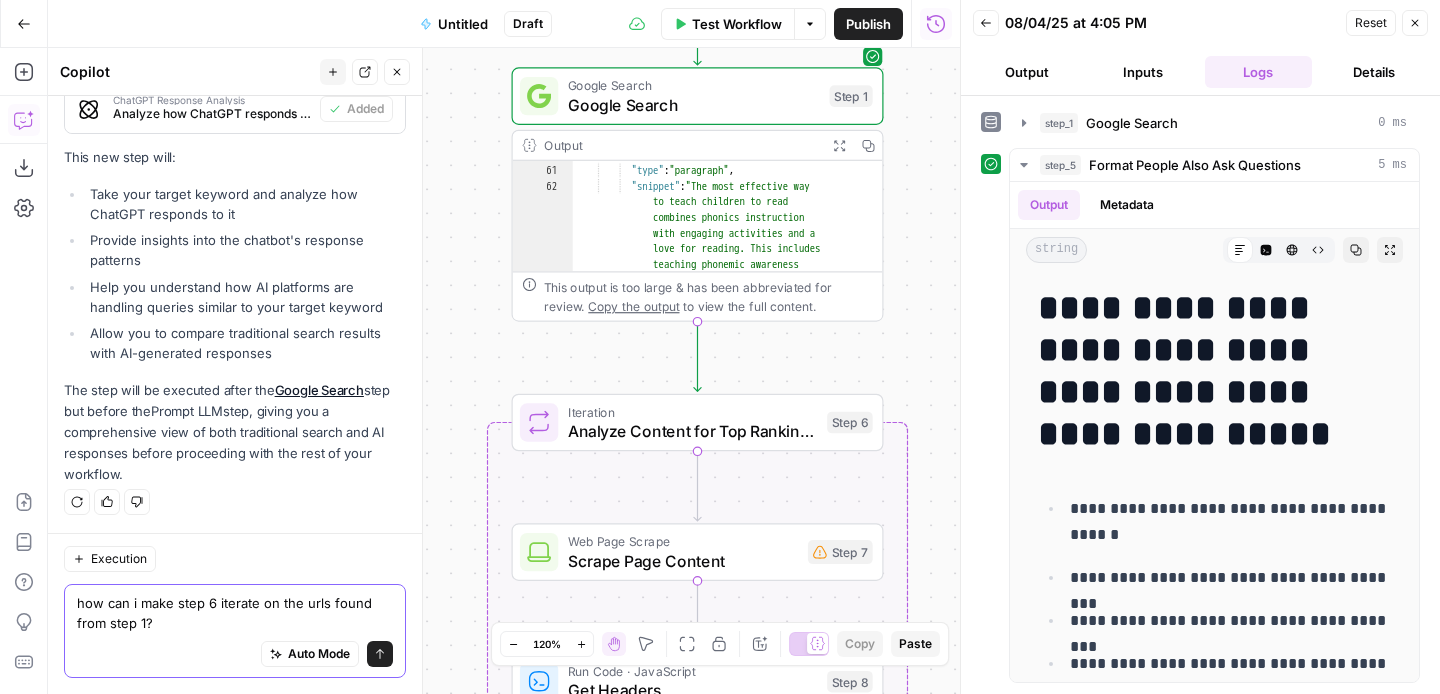 type on "how can i make step 6 iterate on the urls found from step 1?" 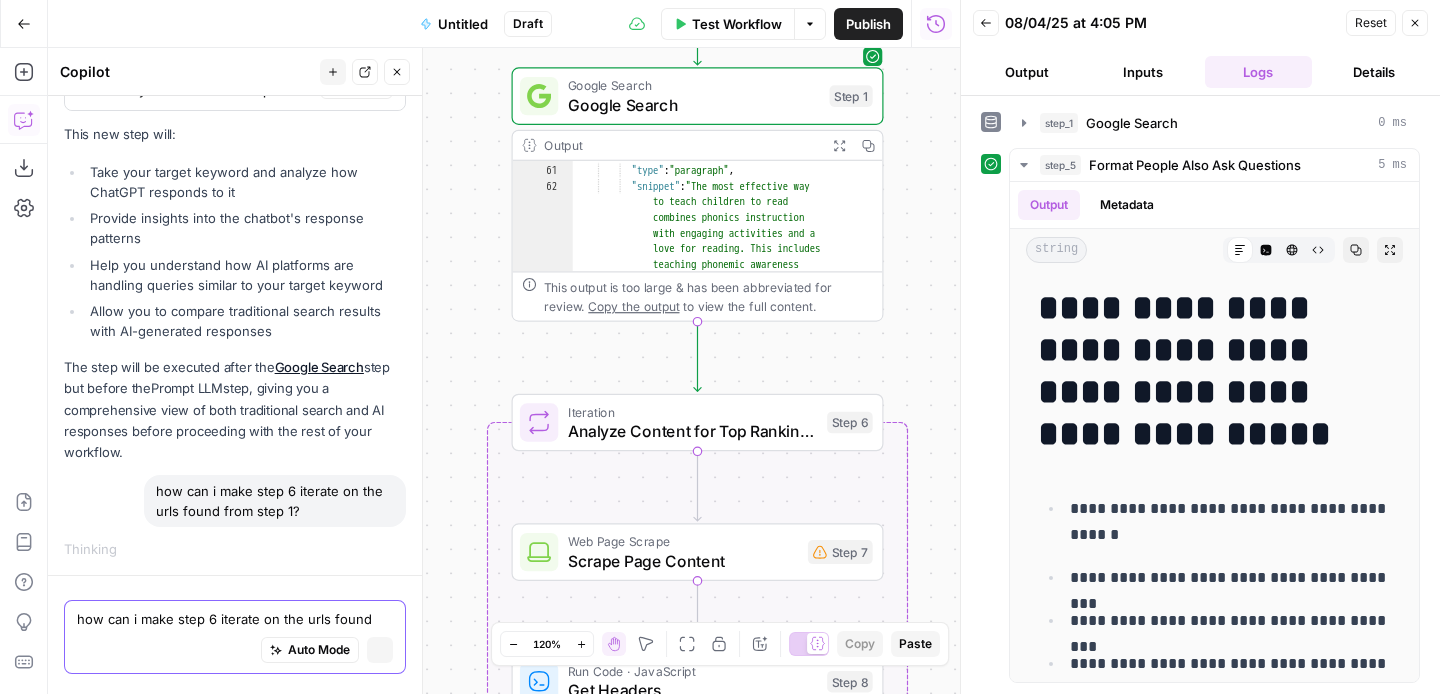 type 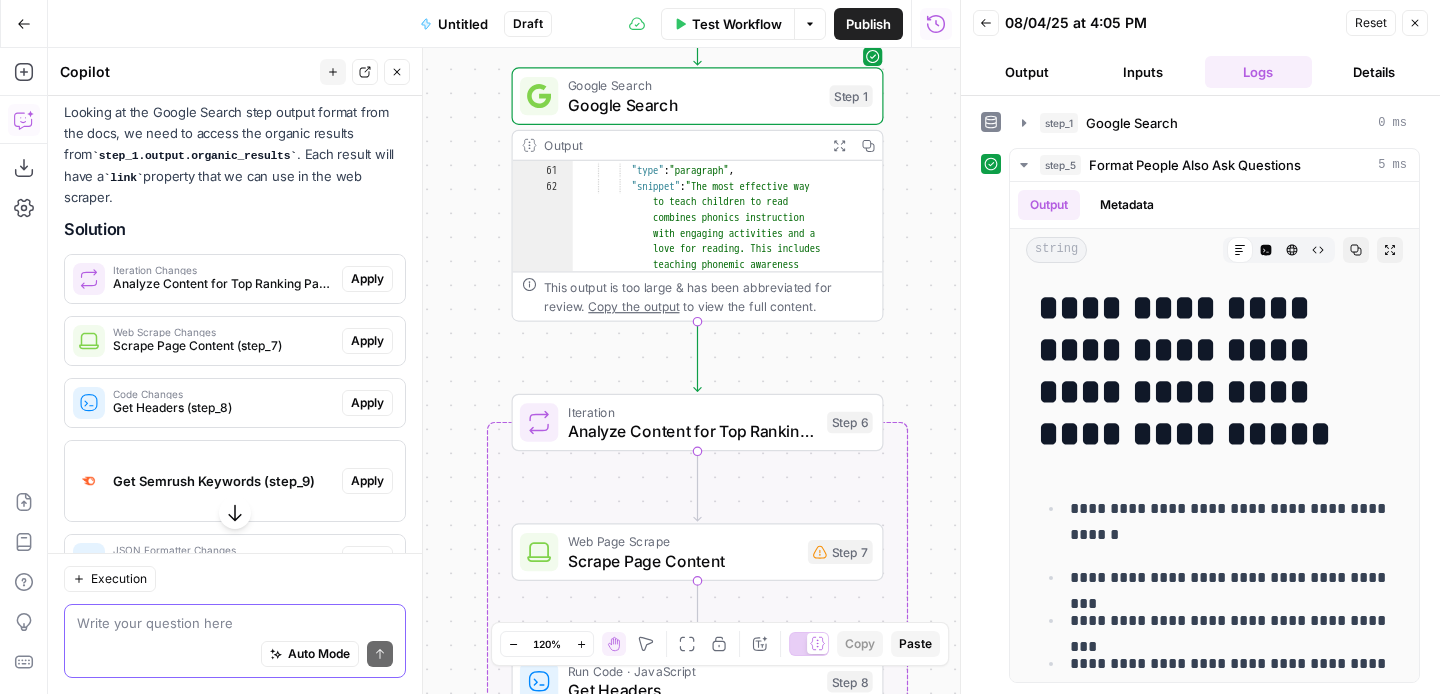 scroll, scrollTop: 1273, scrollLeft: 0, axis: vertical 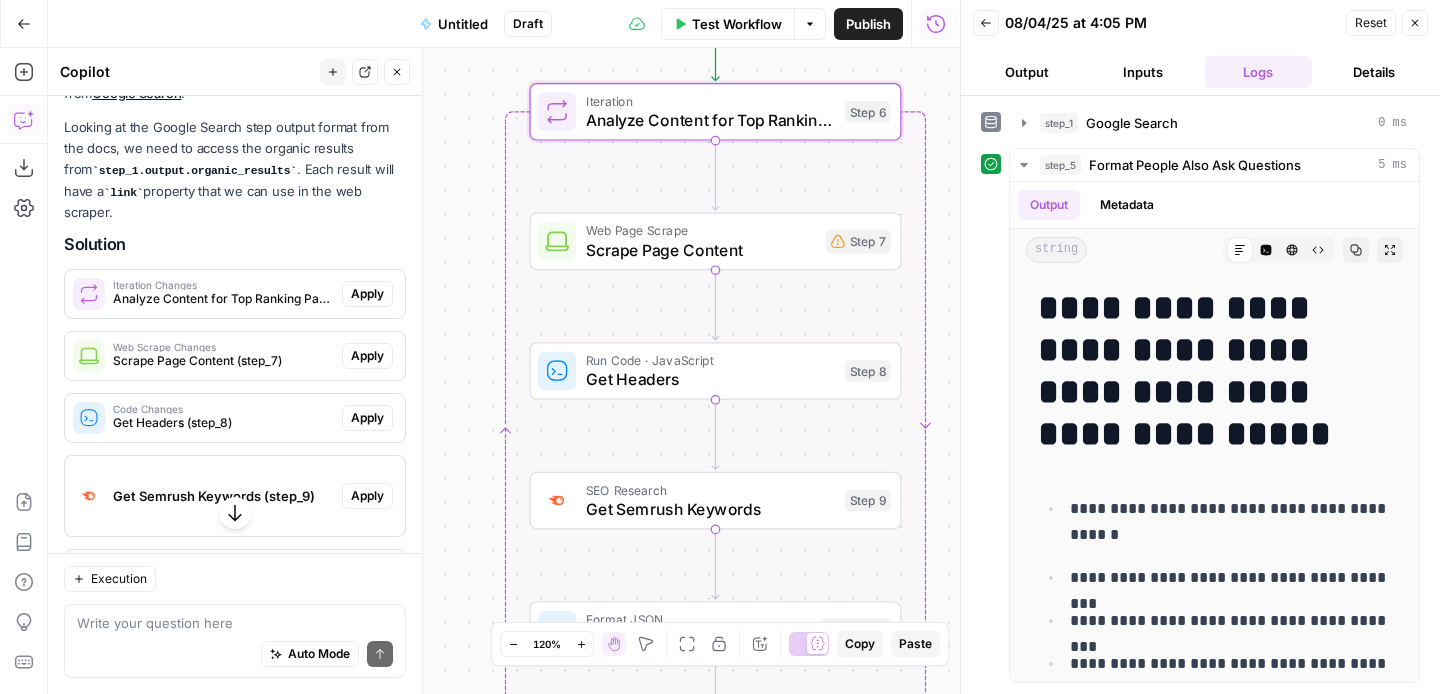 click on "Apply" at bounding box center (367, 294) 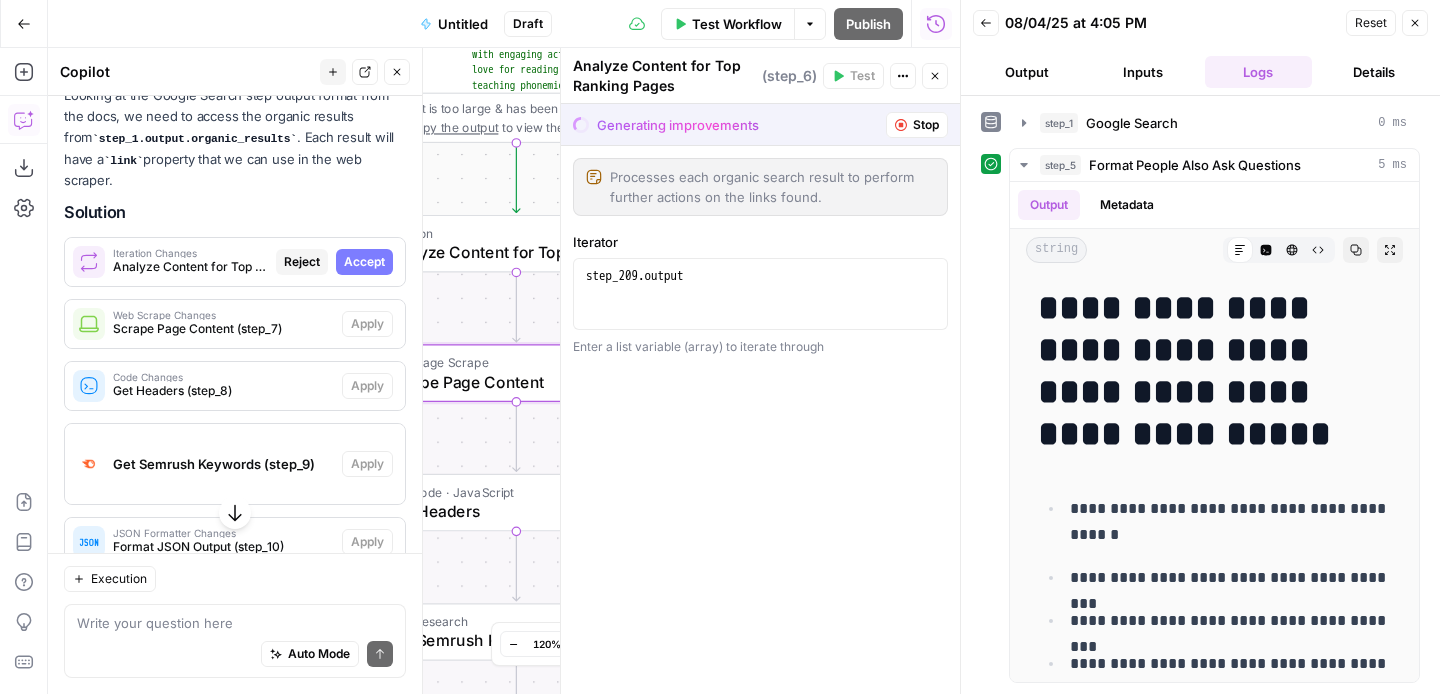scroll, scrollTop: 1241, scrollLeft: 0, axis: vertical 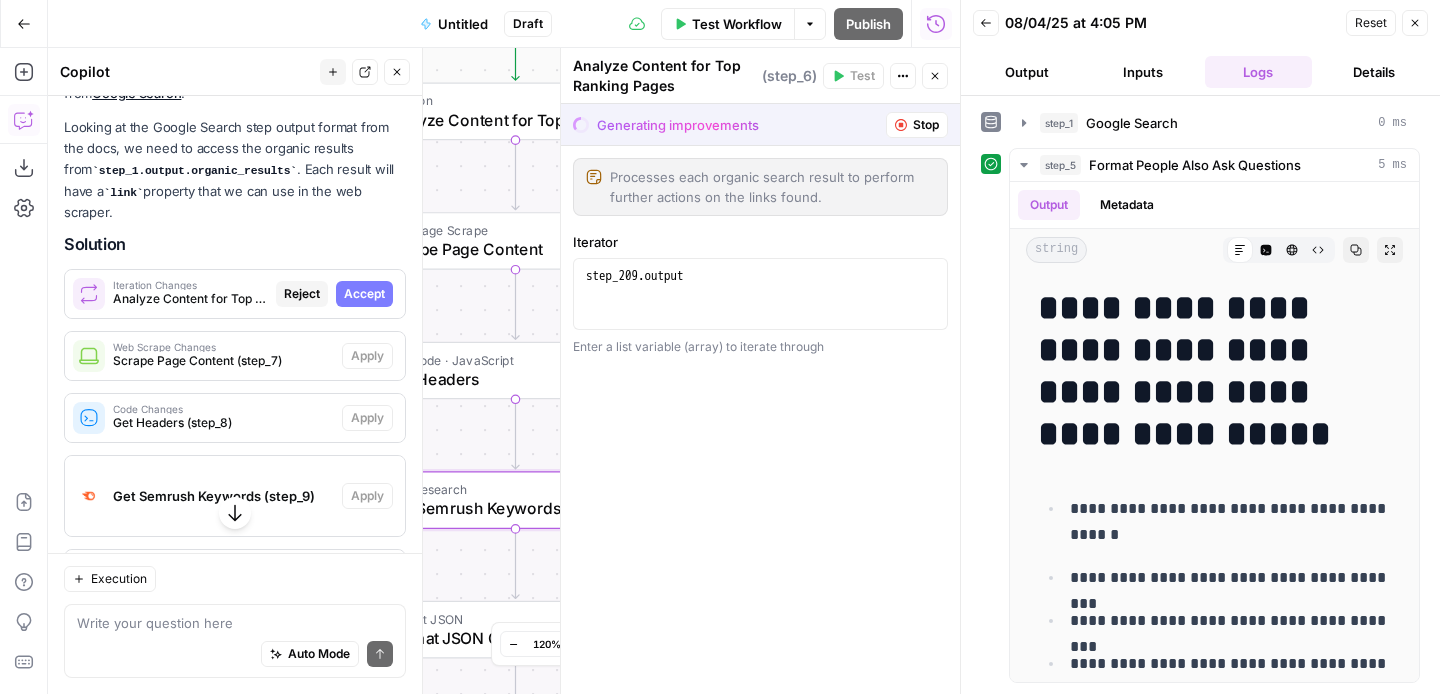 click on "Get Semrush Keywords (step_9) Apply" at bounding box center [235, 496] 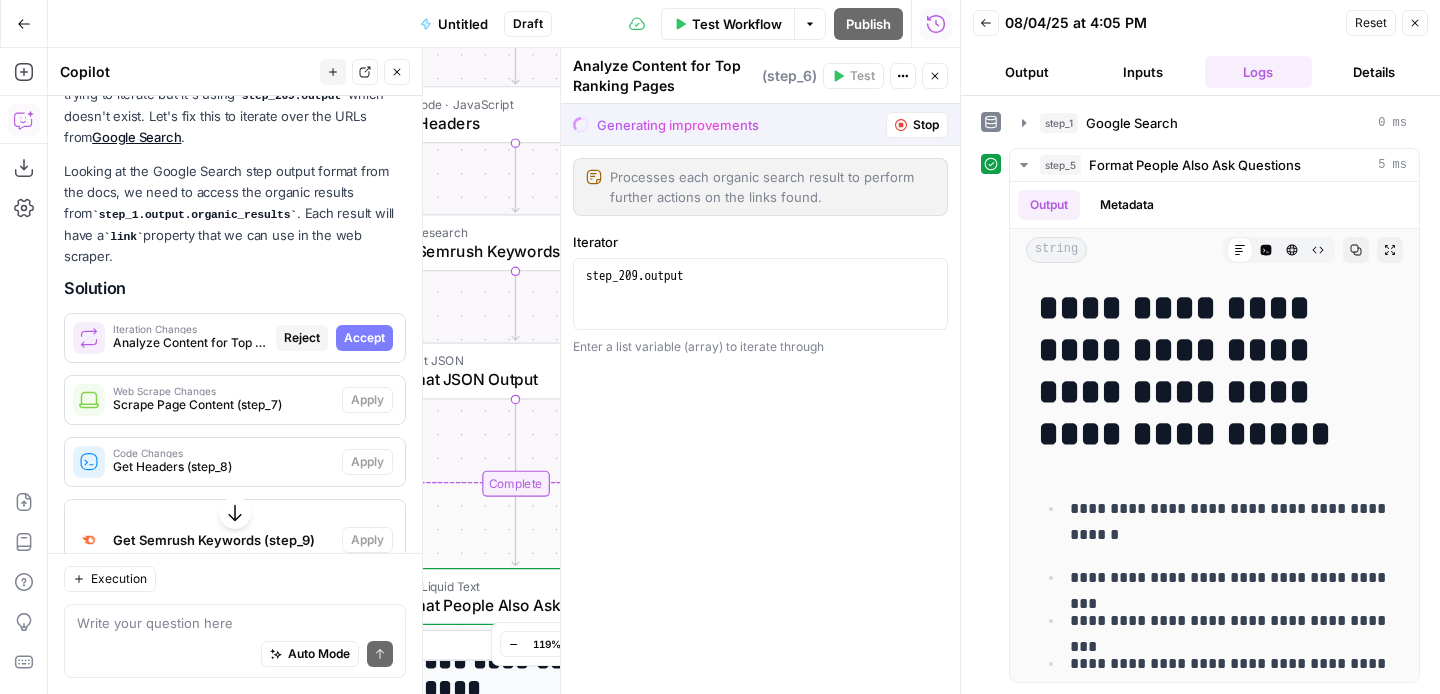 scroll, scrollTop: 1157, scrollLeft: 0, axis: vertical 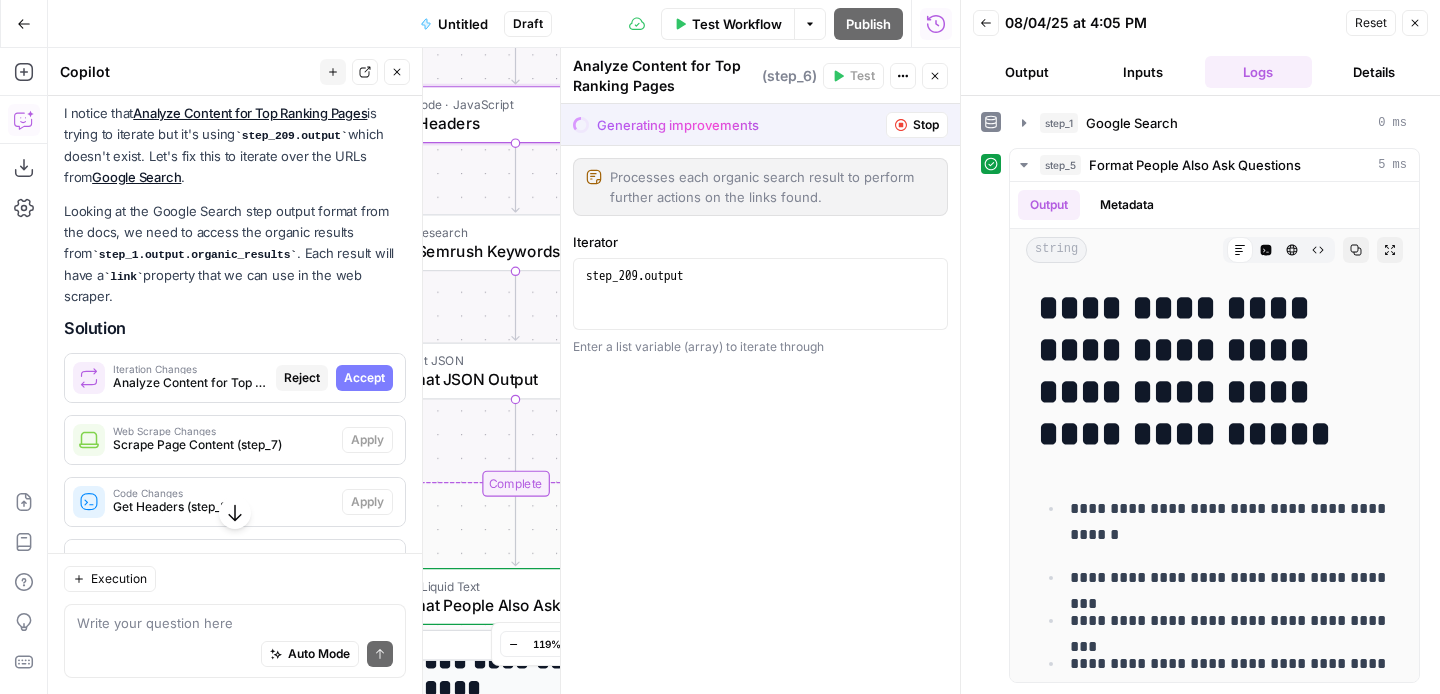 click on "Accept" at bounding box center [364, 378] 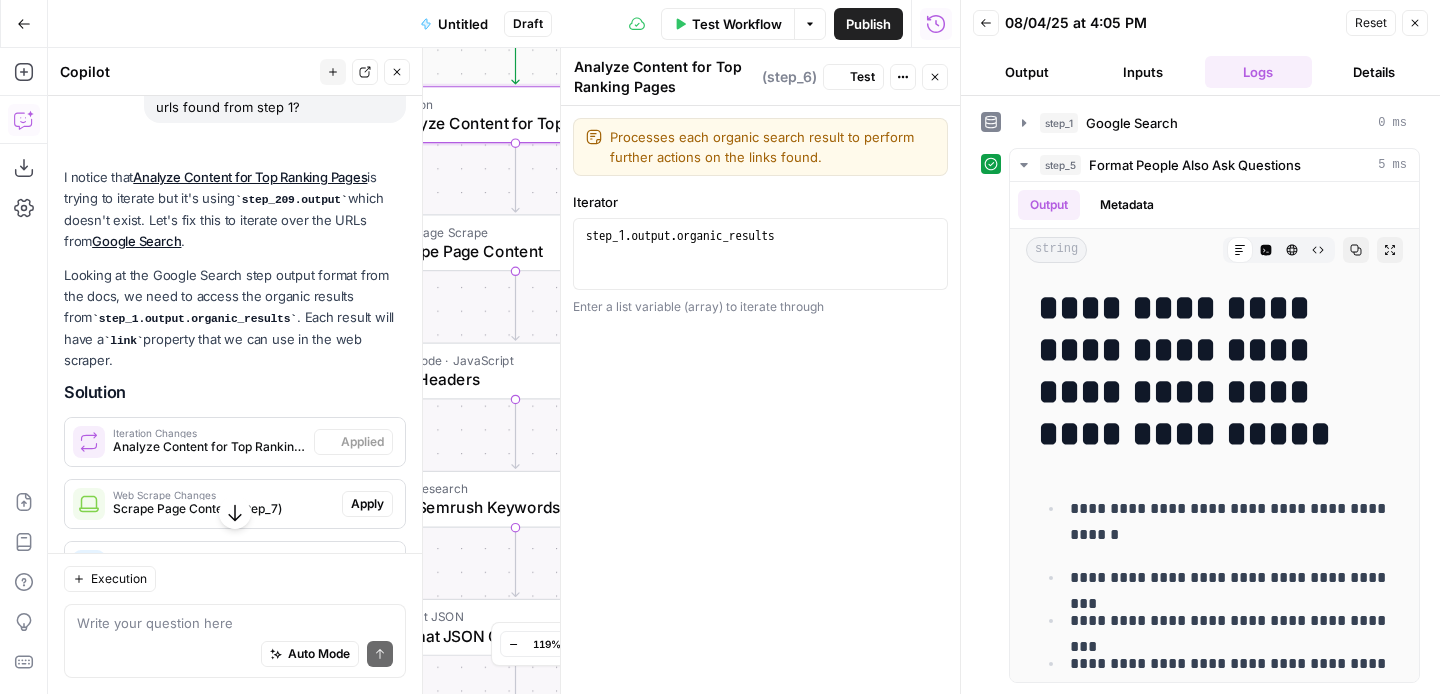 scroll, scrollTop: 1189, scrollLeft: 0, axis: vertical 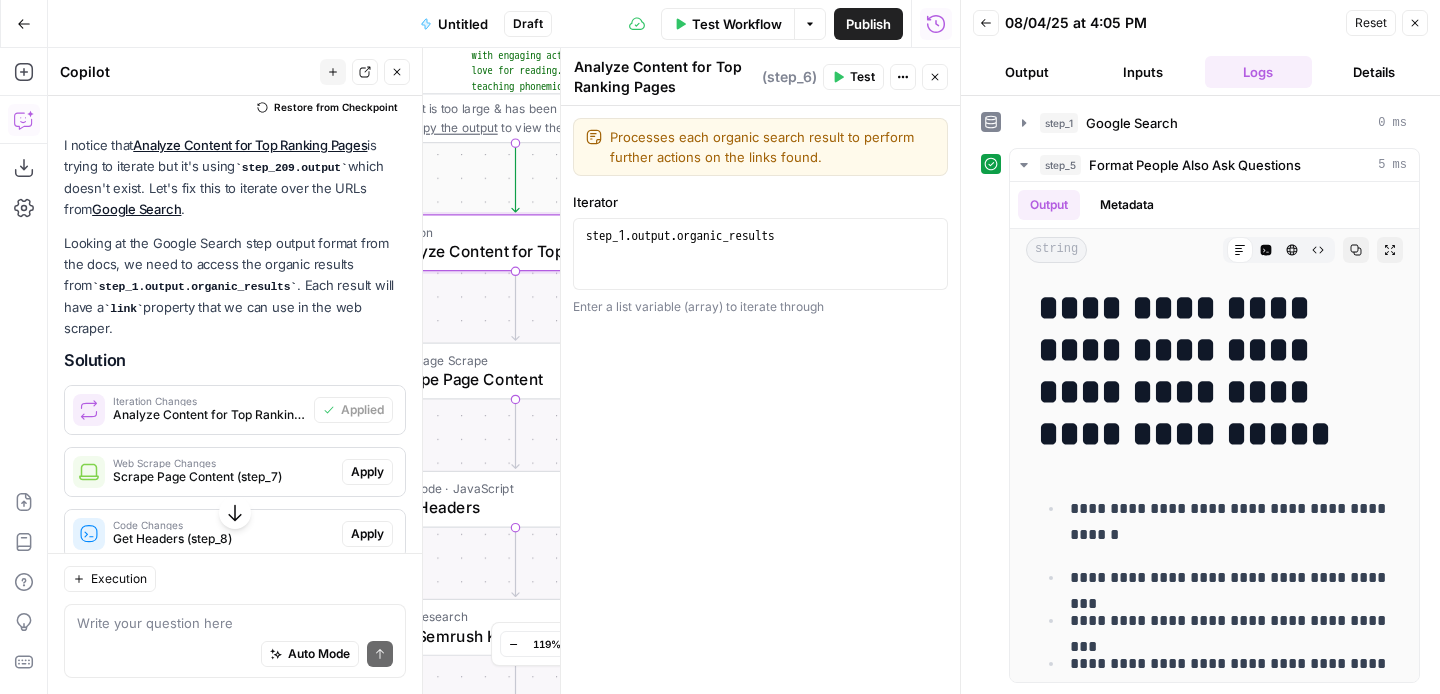 click on "Workflow Set Inputs Inputs Google Search Google Search Step 1 Output Expand Output Copy 60 61 62 63           {              "type" :  "paragraph" ,              "snippet" :  "The most effective way                 to teach children to read                 combines phonics instruction                 with engaging activities and a                 love for reading. This includes                 teaching phonemic awareness                 (sounds in words), letter-sound                 correspondence, and blending                 sounds to decode words. Reading                 aloud to children, providing a                 variety of reading materials,                 and making it a fun experience                 are also crucial." ,     This output is too large & has been abbreviated for review.   Copy the output   to view the full content. 1" at bounding box center (504, 371) 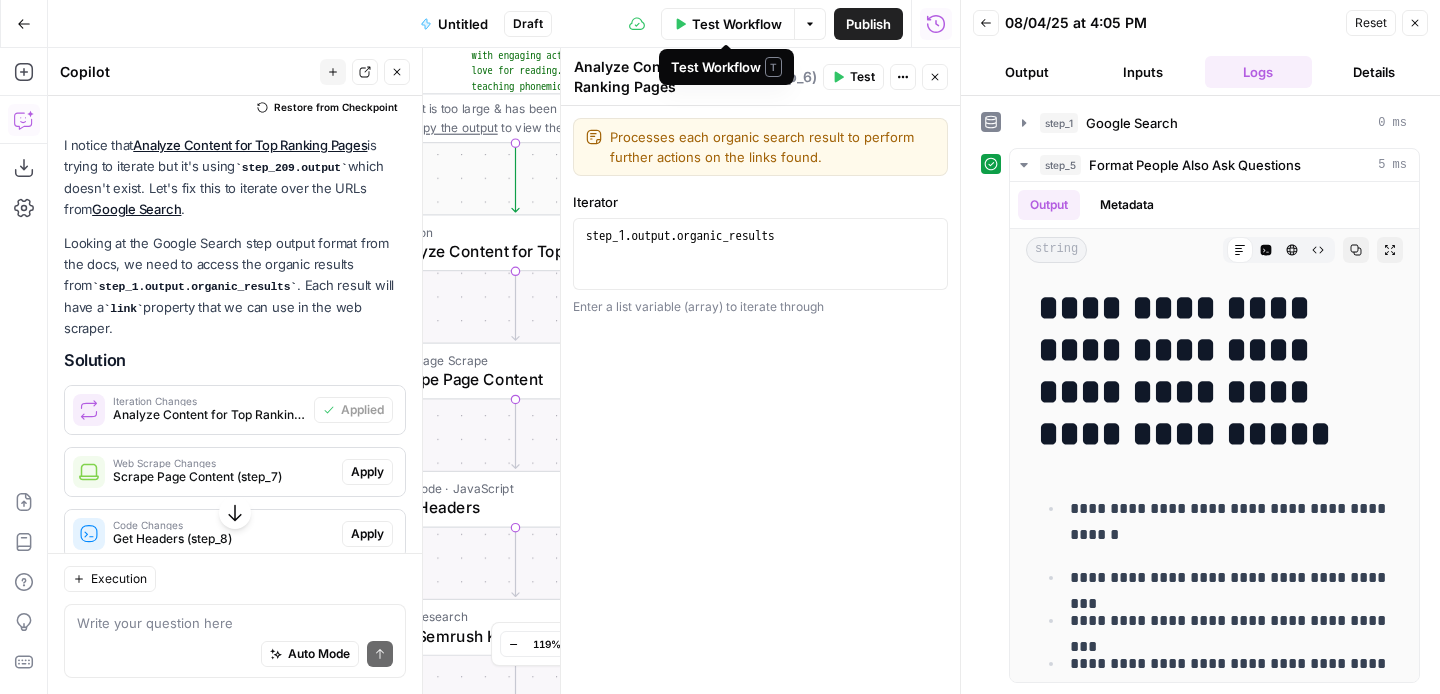 click on "Test Workflow" at bounding box center [737, 24] 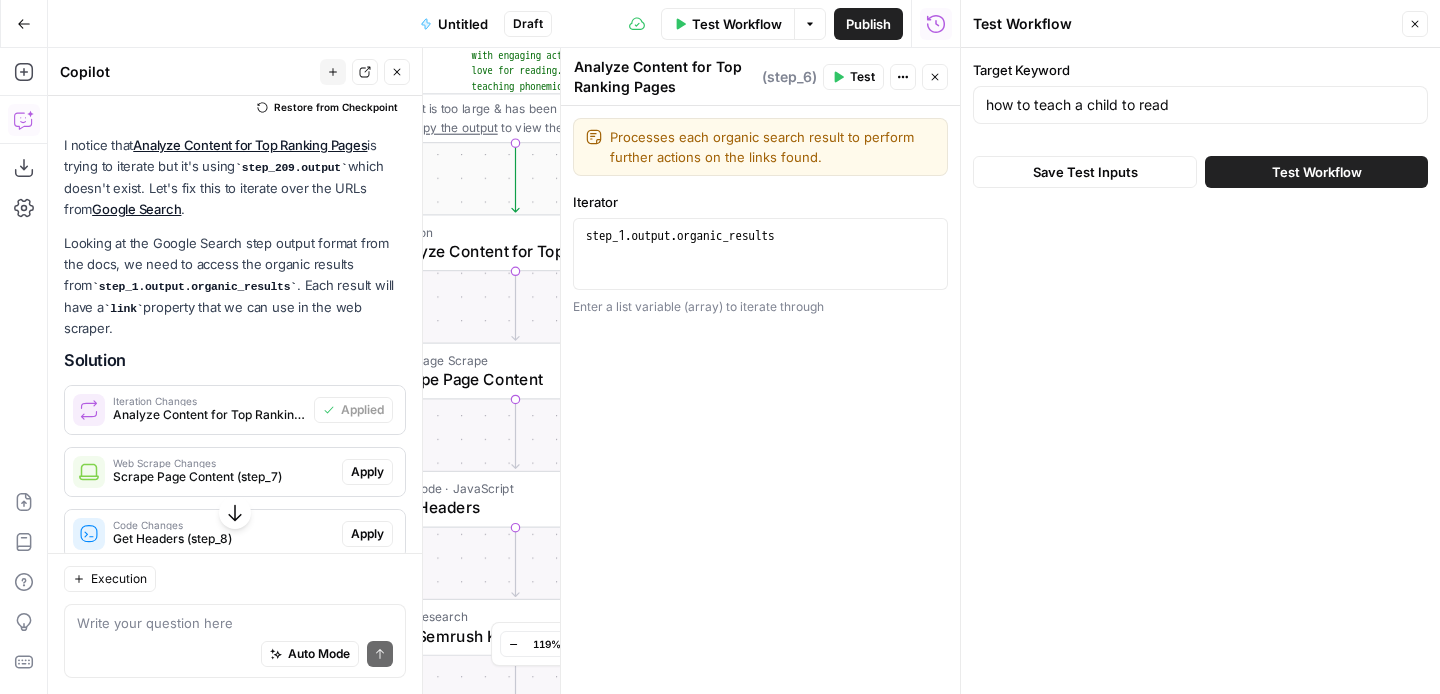 click on "Test Workflow" at bounding box center [1316, 172] 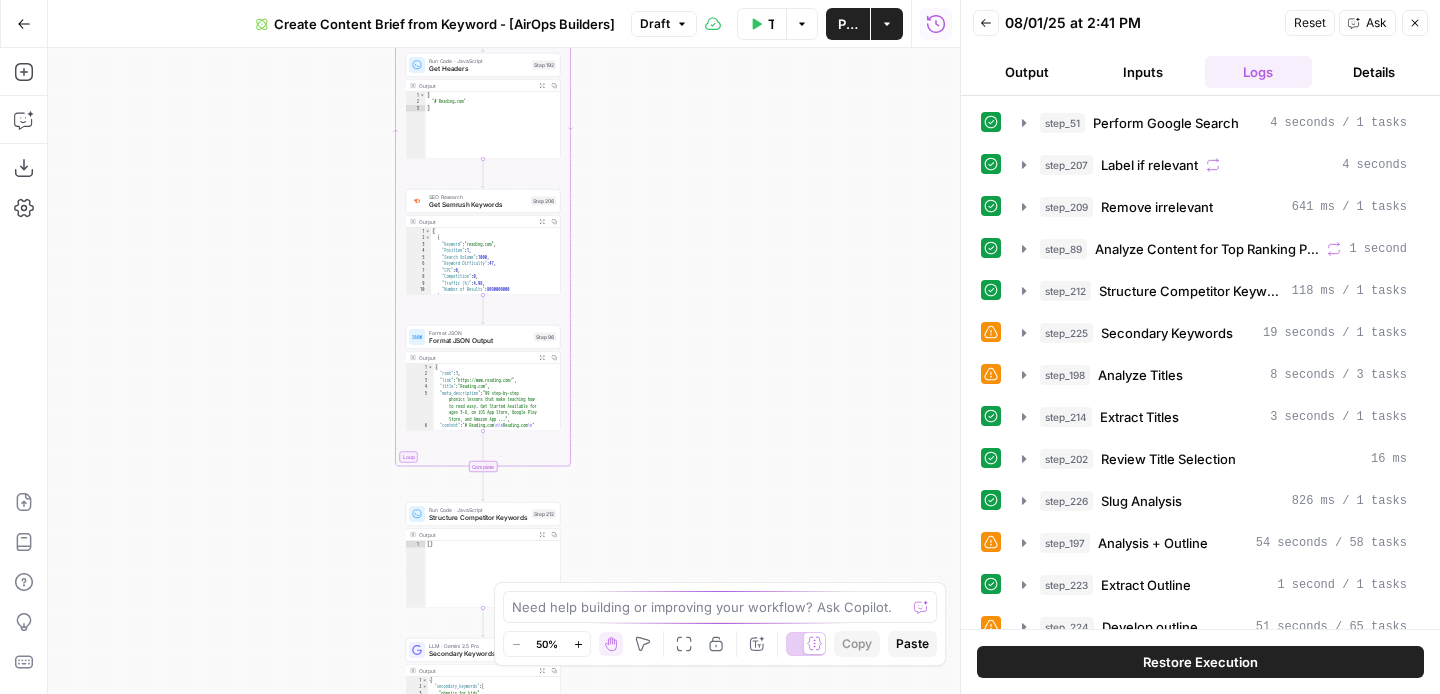 scroll, scrollTop: 0, scrollLeft: 0, axis: both 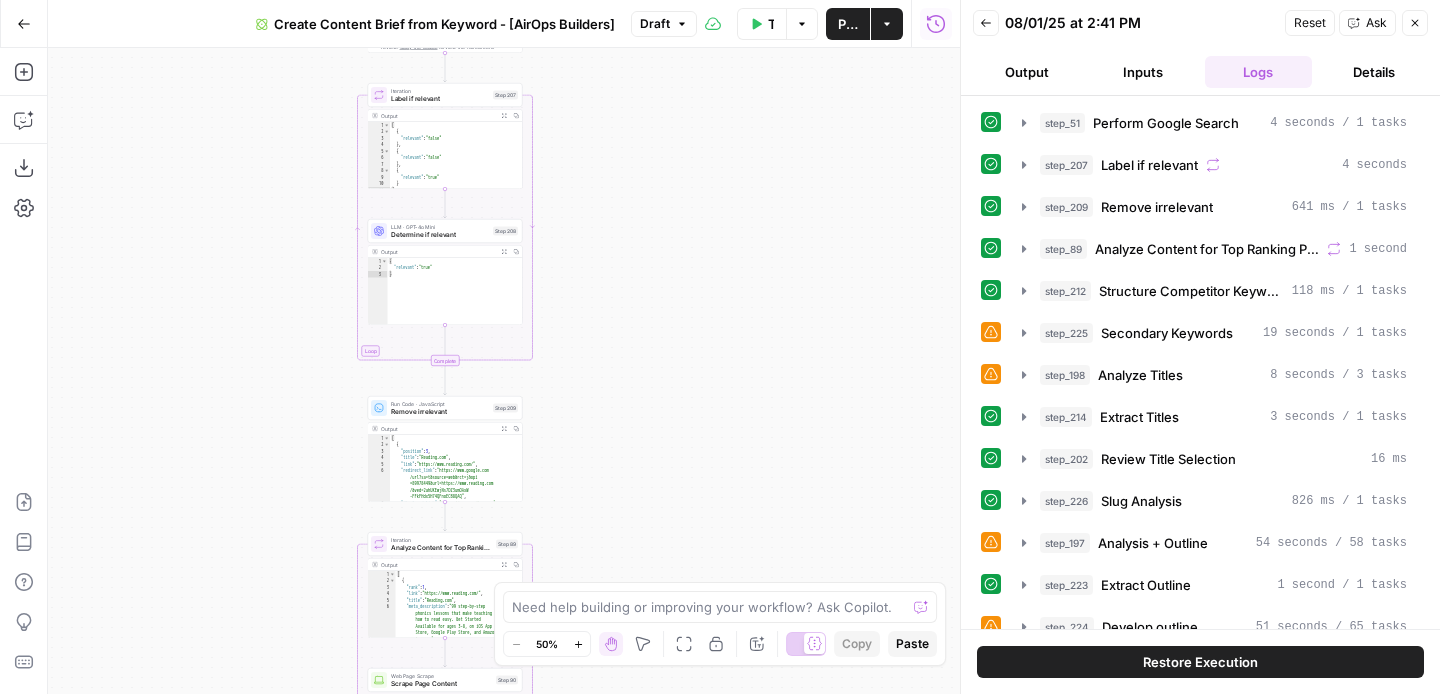 drag, startPoint x: 688, startPoint y: 170, endPoint x: 686, endPoint y: 619, distance: 449.00446 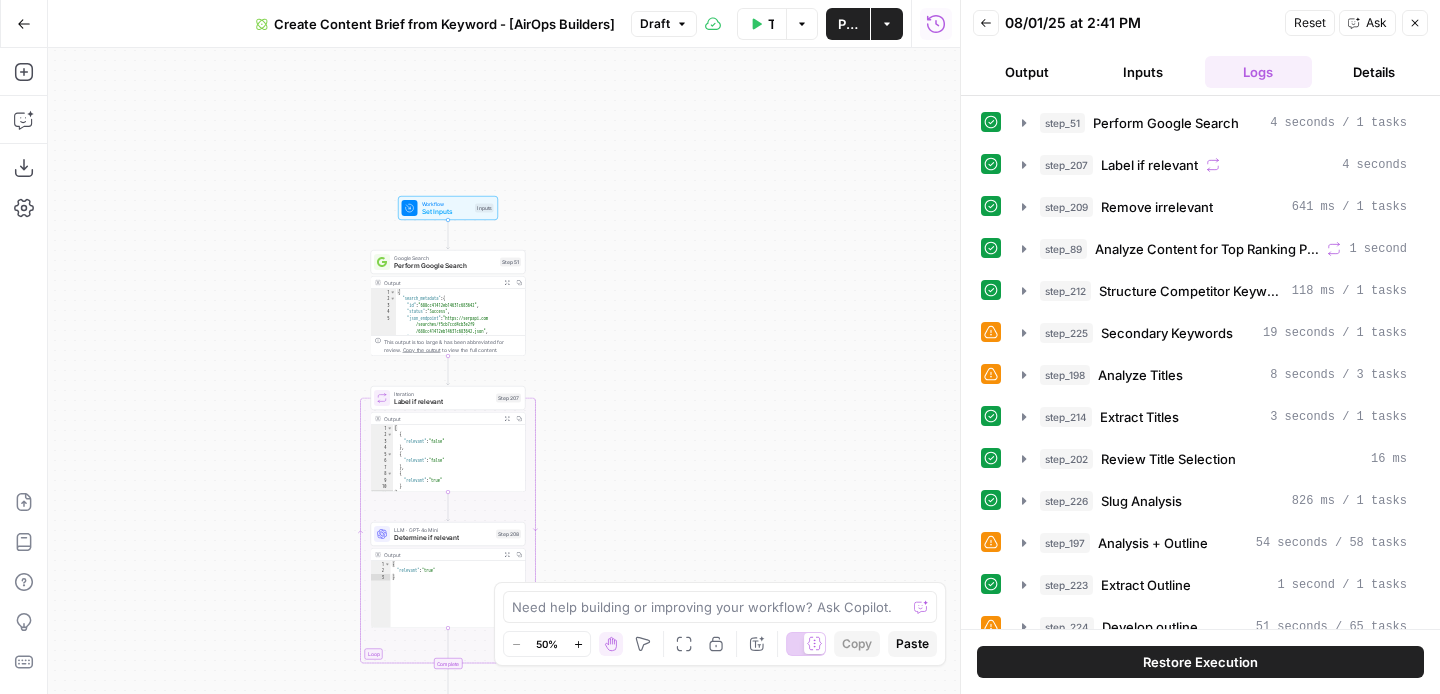 scroll, scrollTop: 0, scrollLeft: 0, axis: both 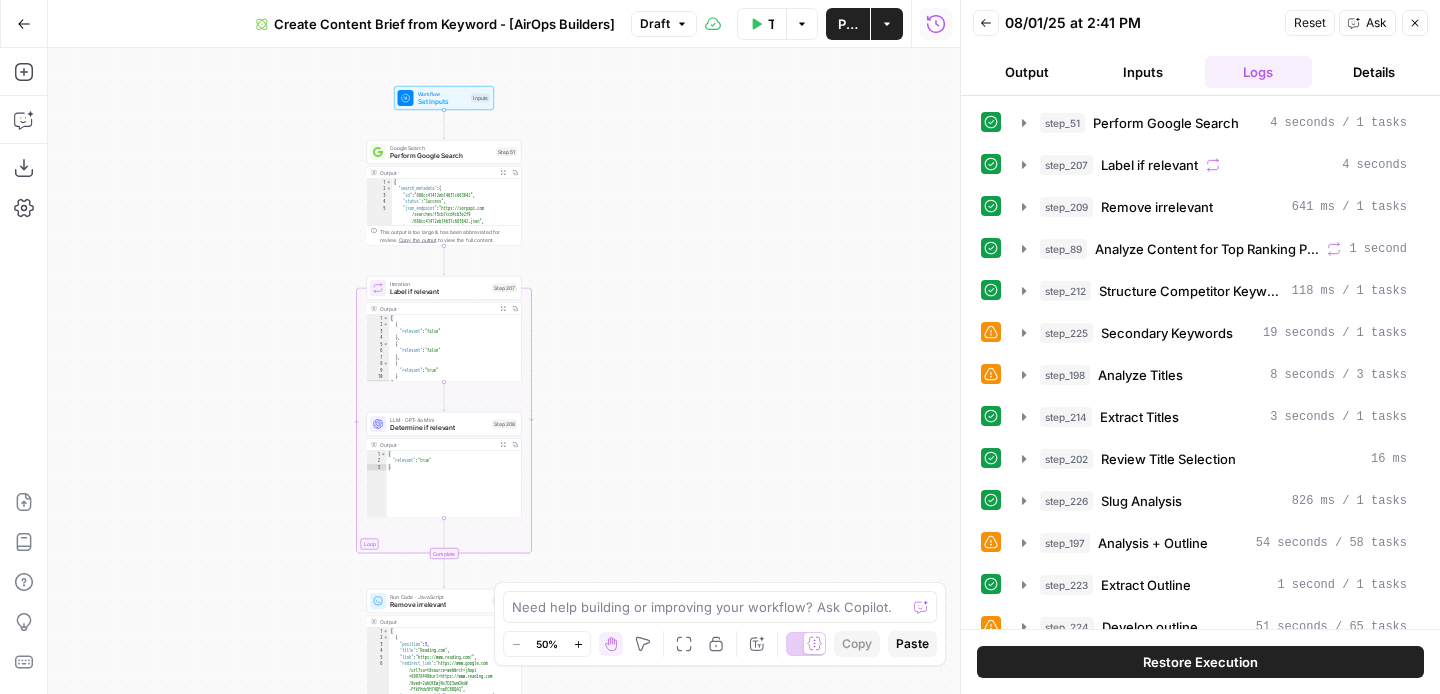 drag, startPoint x: 680, startPoint y: 272, endPoint x: 679, endPoint y: 465, distance: 193.0026 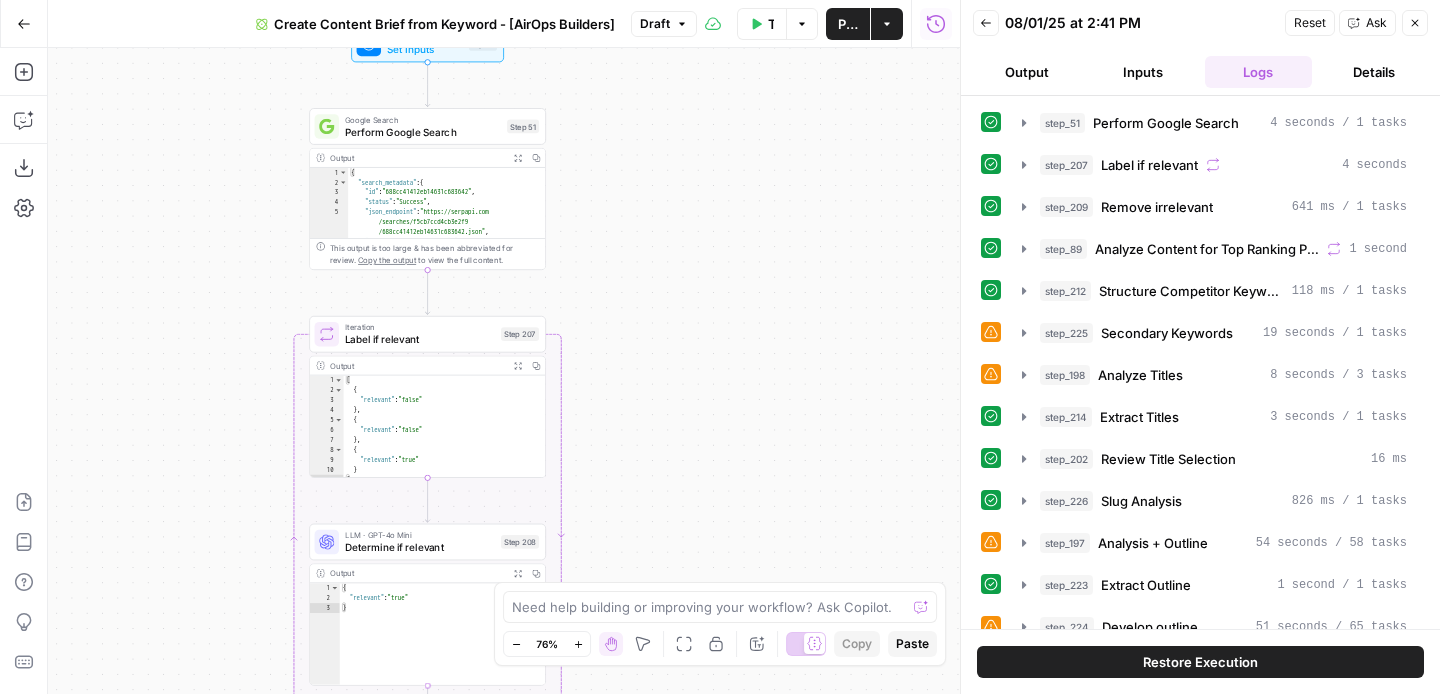 drag, startPoint x: 685, startPoint y: 168, endPoint x: 695, endPoint y: 267, distance: 99.50377 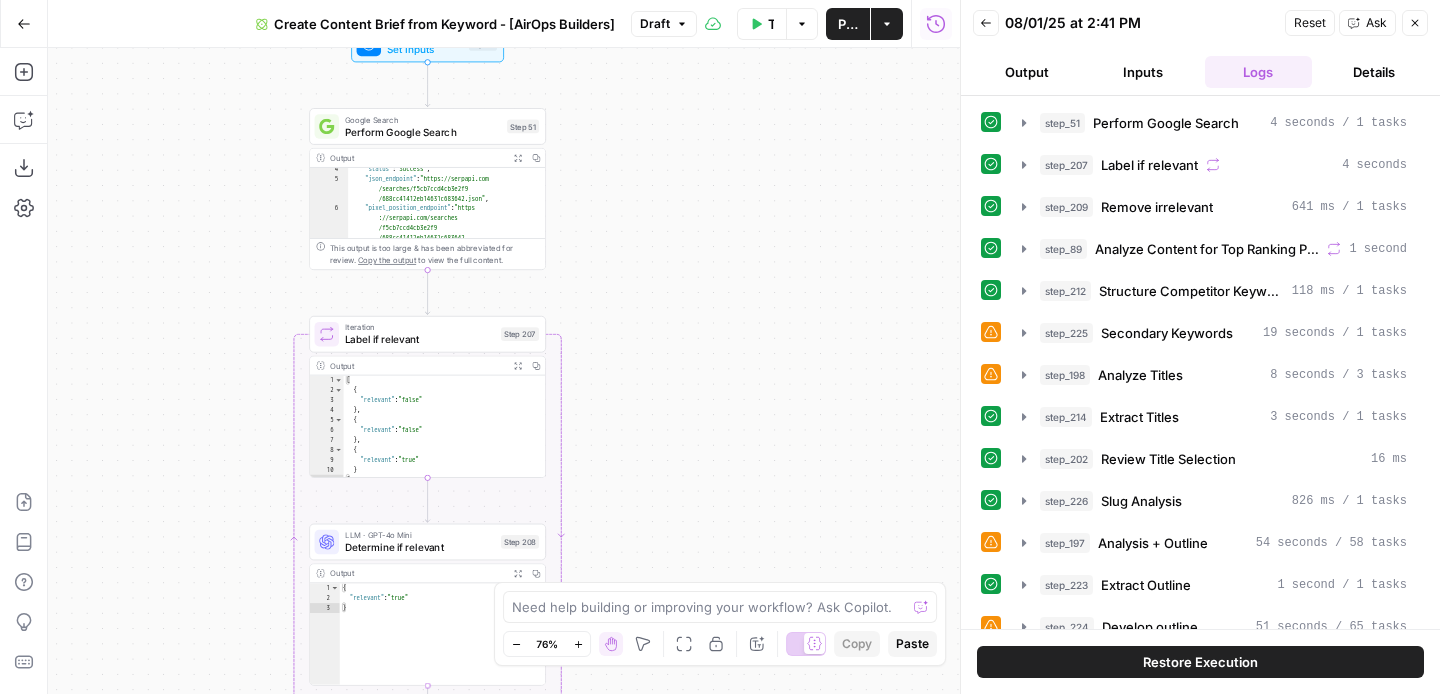 scroll, scrollTop: 44, scrollLeft: 0, axis: vertical 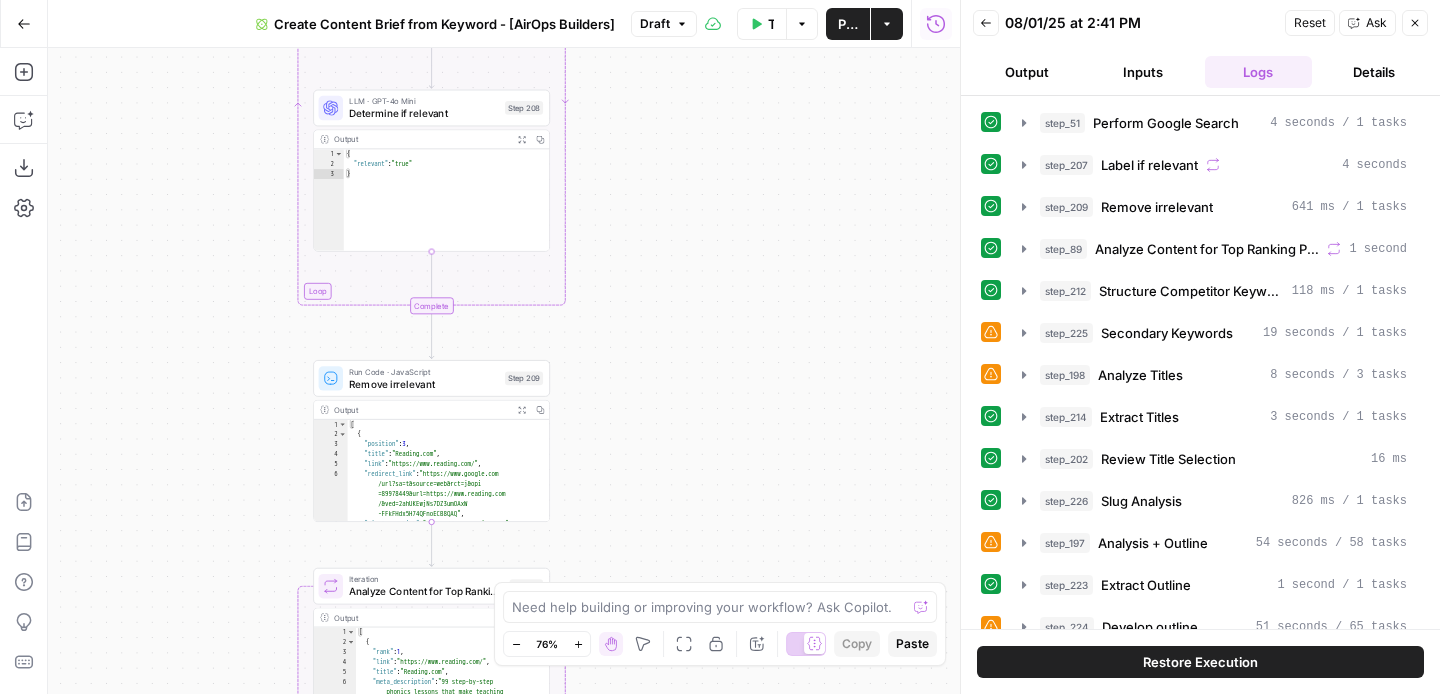 drag, startPoint x: 586, startPoint y: 388, endPoint x: 590, endPoint y: -46, distance: 434.01843 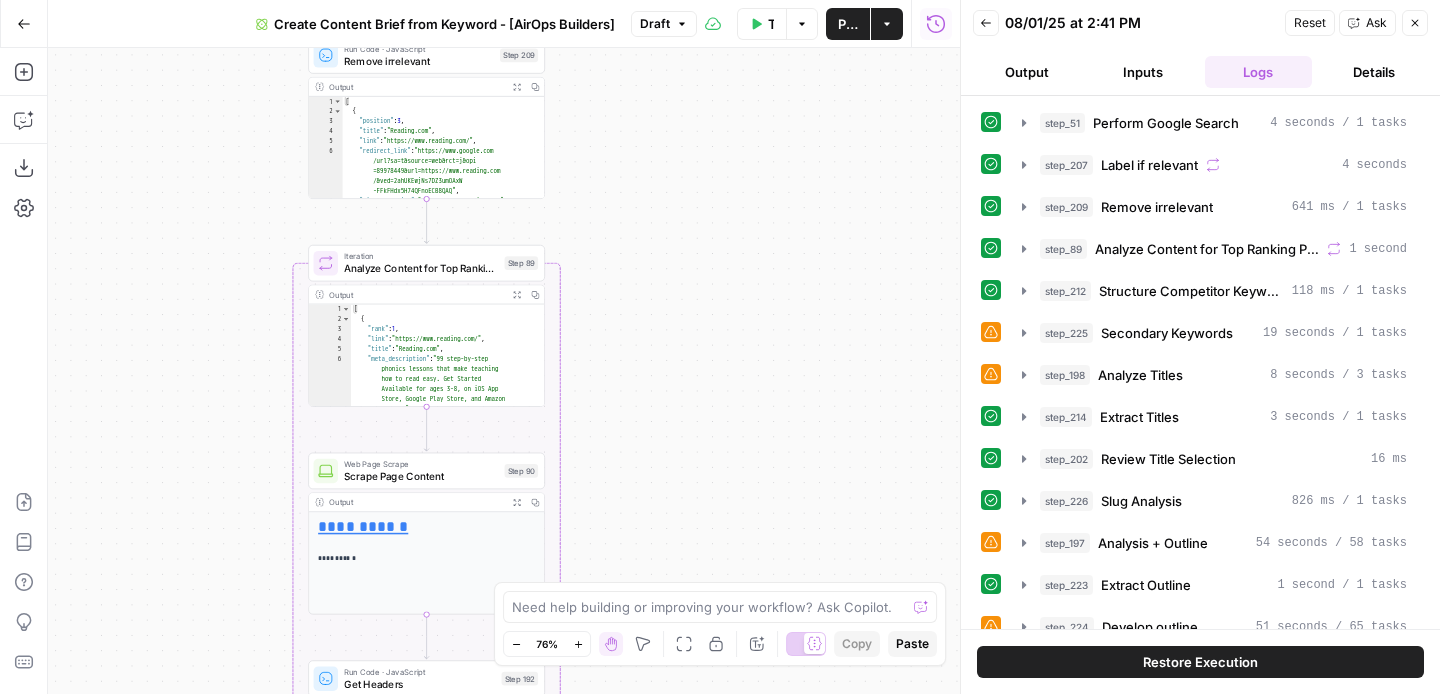 drag, startPoint x: 616, startPoint y: 375, endPoint x: 611, endPoint y: 52, distance: 323.0387 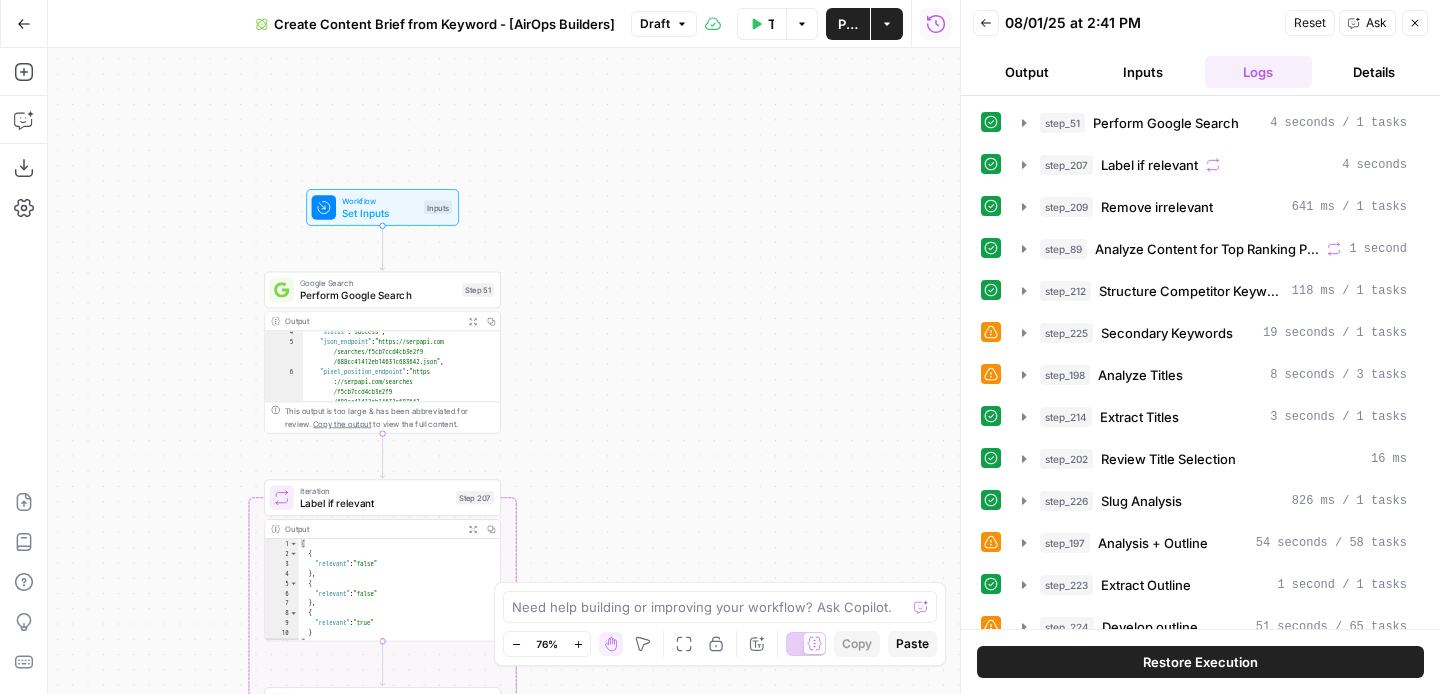 click on "Set Inputs" at bounding box center [380, 212] 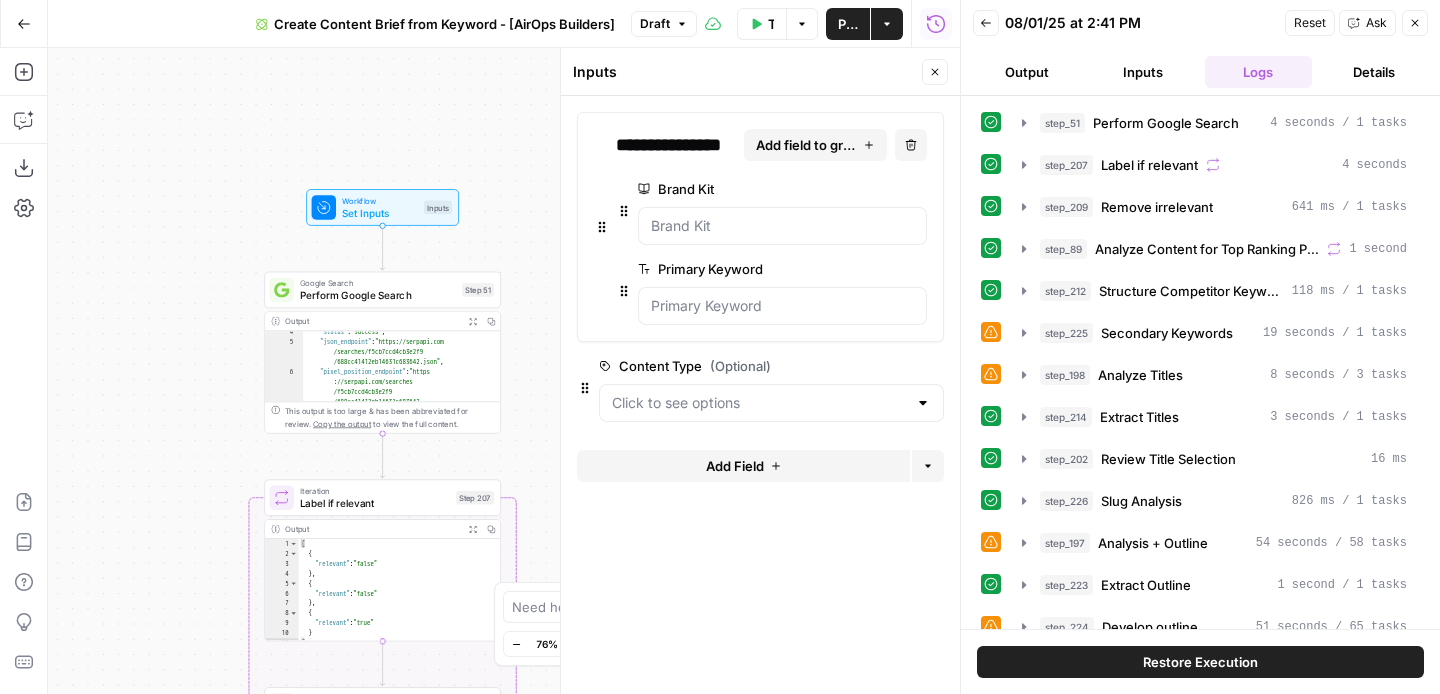 type on "**********" 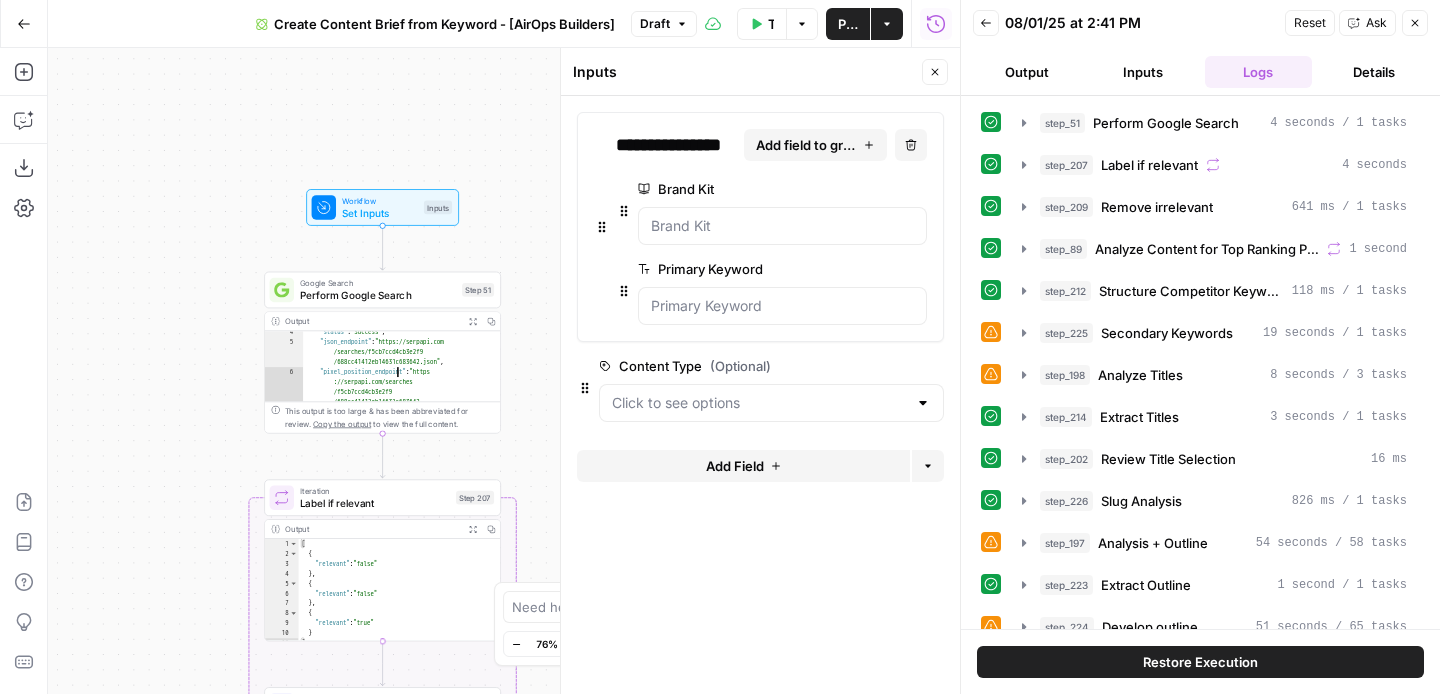 click on ""status" :  "Success" ,      "json_endpoint" :  "https://serpapi.com          /searches/f5cb7ccd4cb3e2f9          /688cc41412eb14631c683642.json" ,      "pixel_position_endpoint" :  "https          ://serpapi.com/searches          /f5cb7ccd4cb3e2f9          /688cc41412eb14631c683642          .json_with_pixel_position" ," at bounding box center [402, 392] 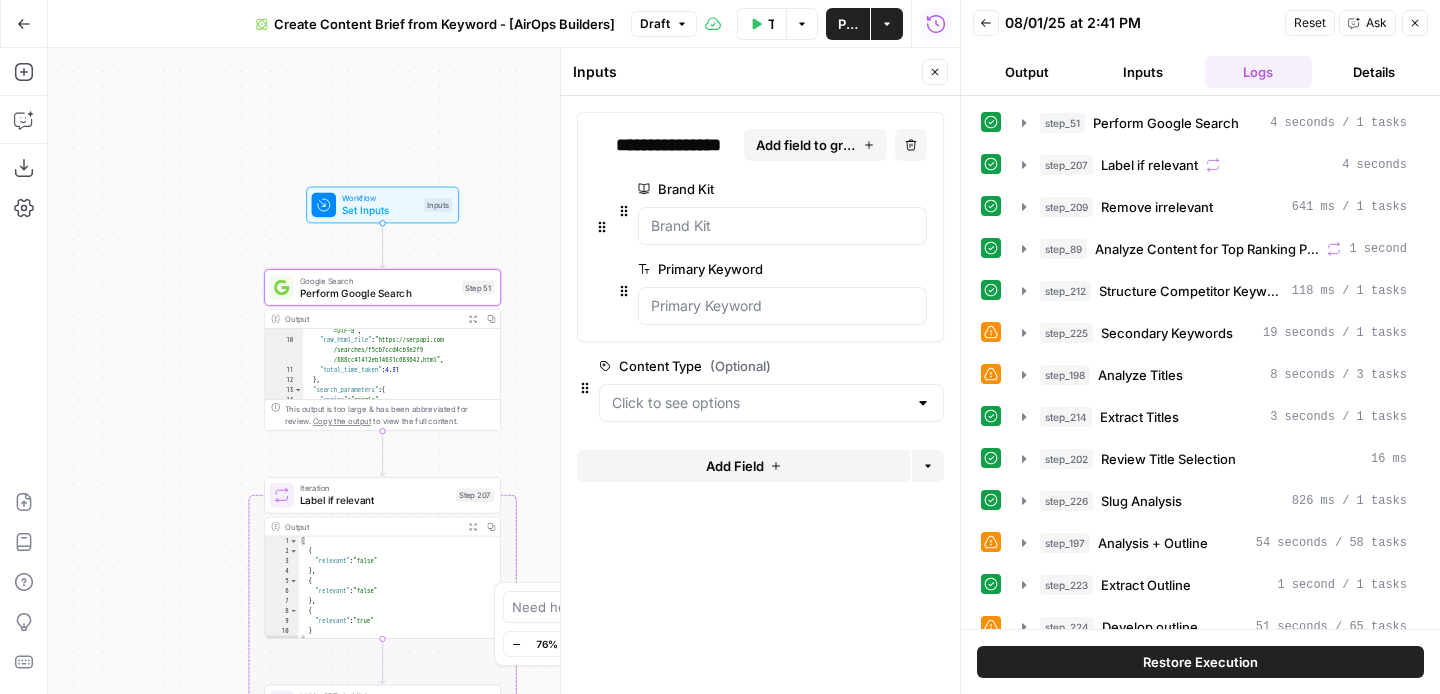 scroll, scrollTop: 238, scrollLeft: 0, axis: vertical 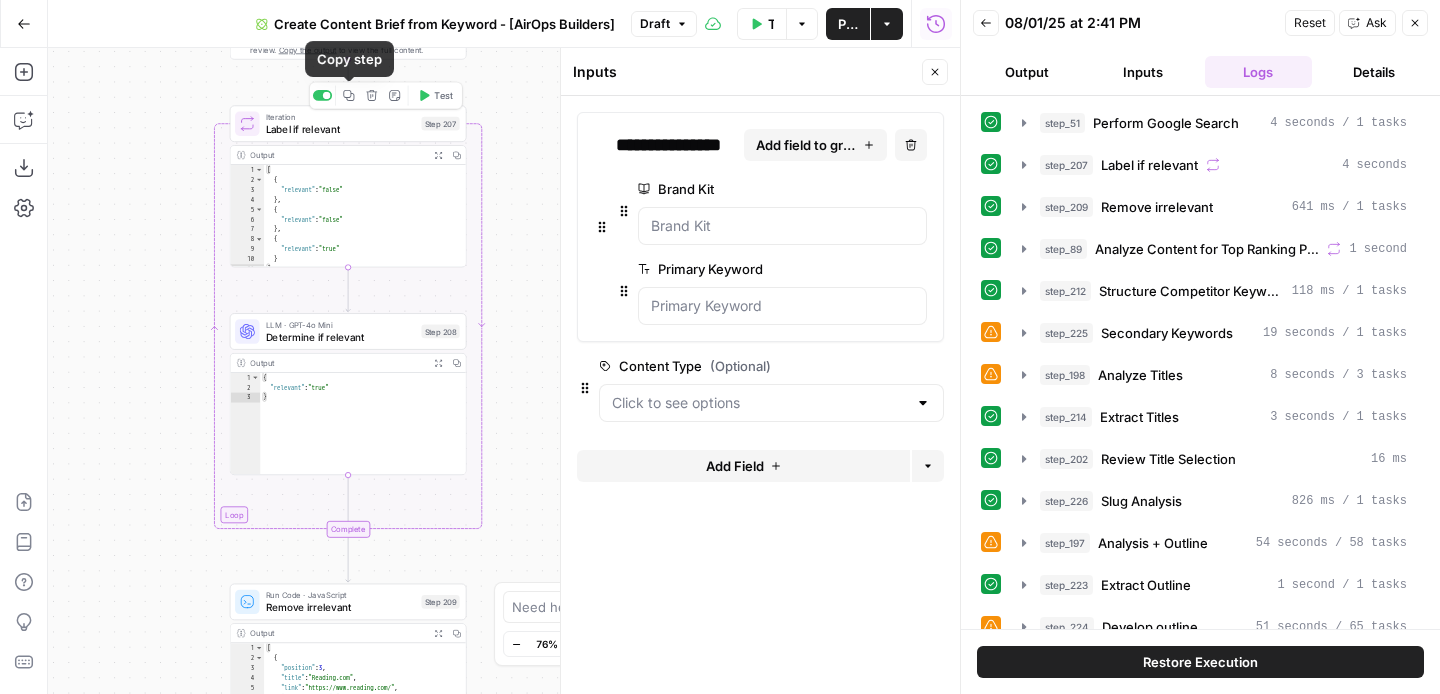 click 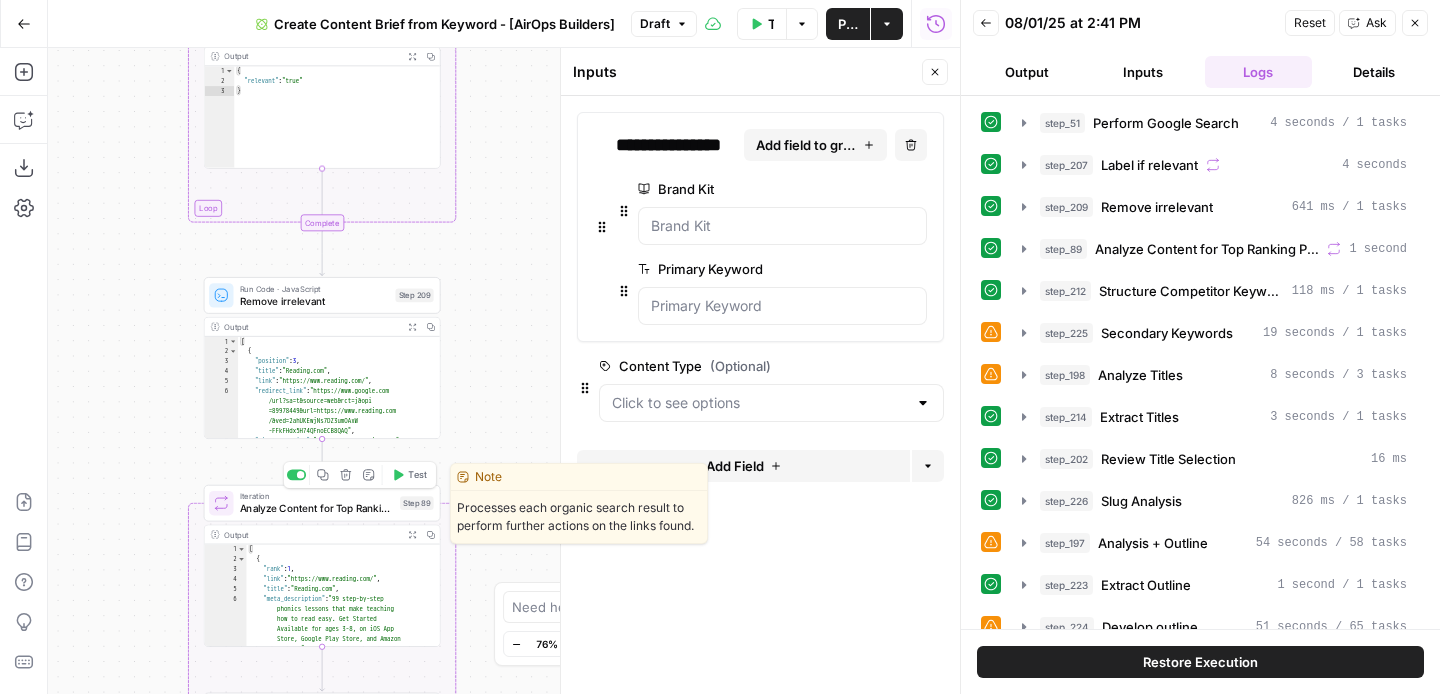click on "Analyze Content for Top Ranking Pages" at bounding box center [317, 508] 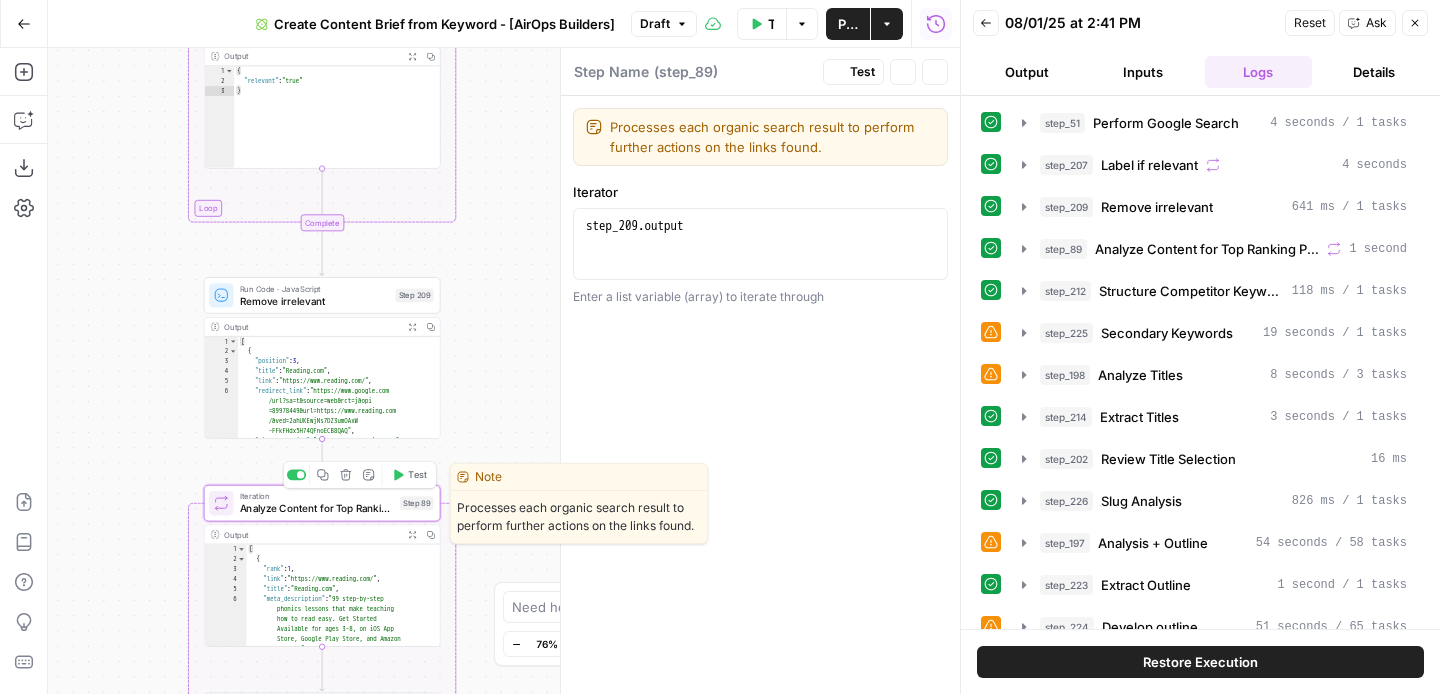 type on "Analyze Content for Top Ranking Pages" 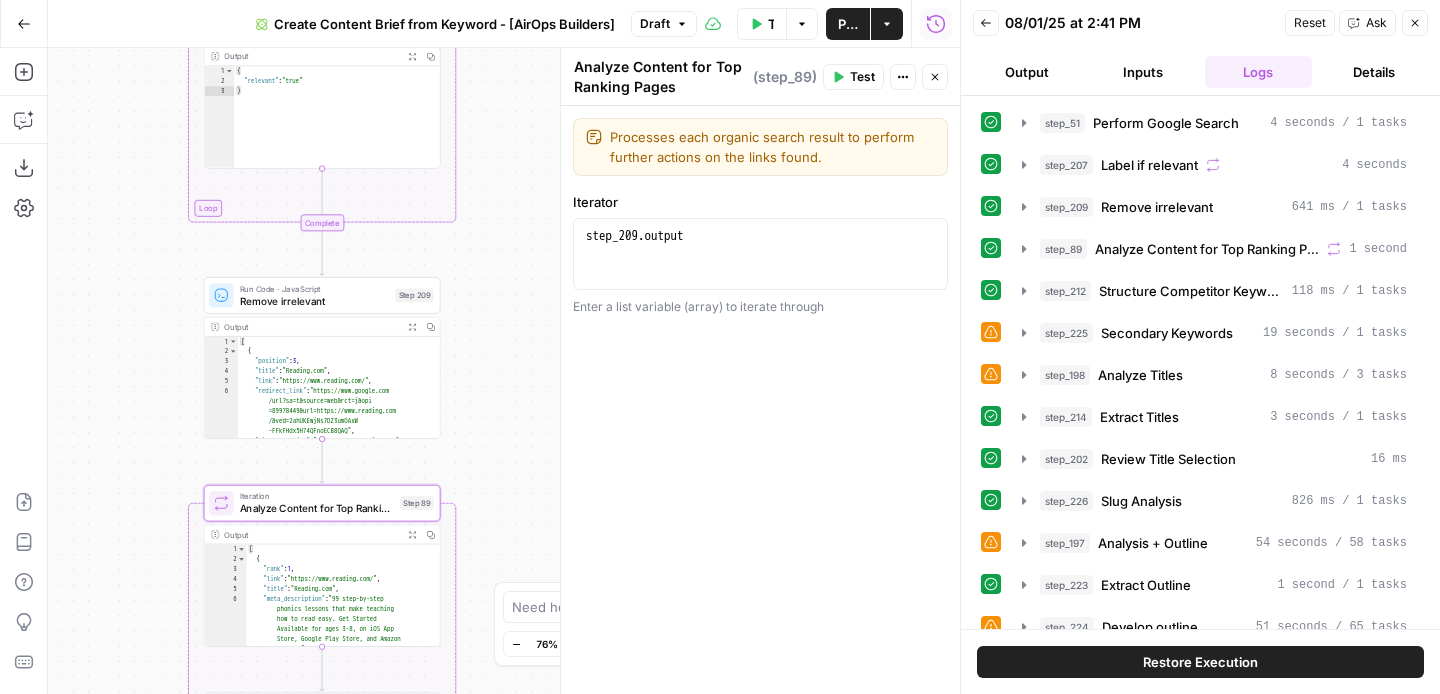 click on "Analyze Content for Top Ranking Pages" at bounding box center [317, 508] 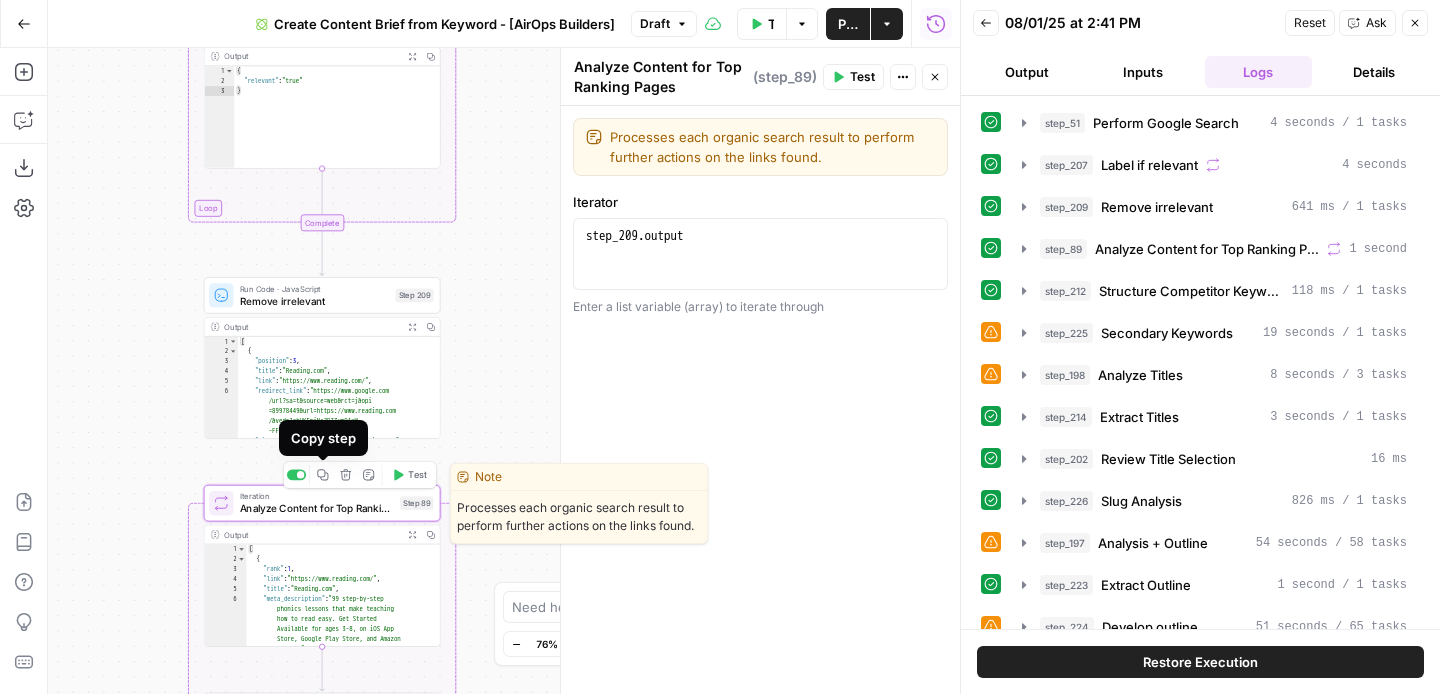 click 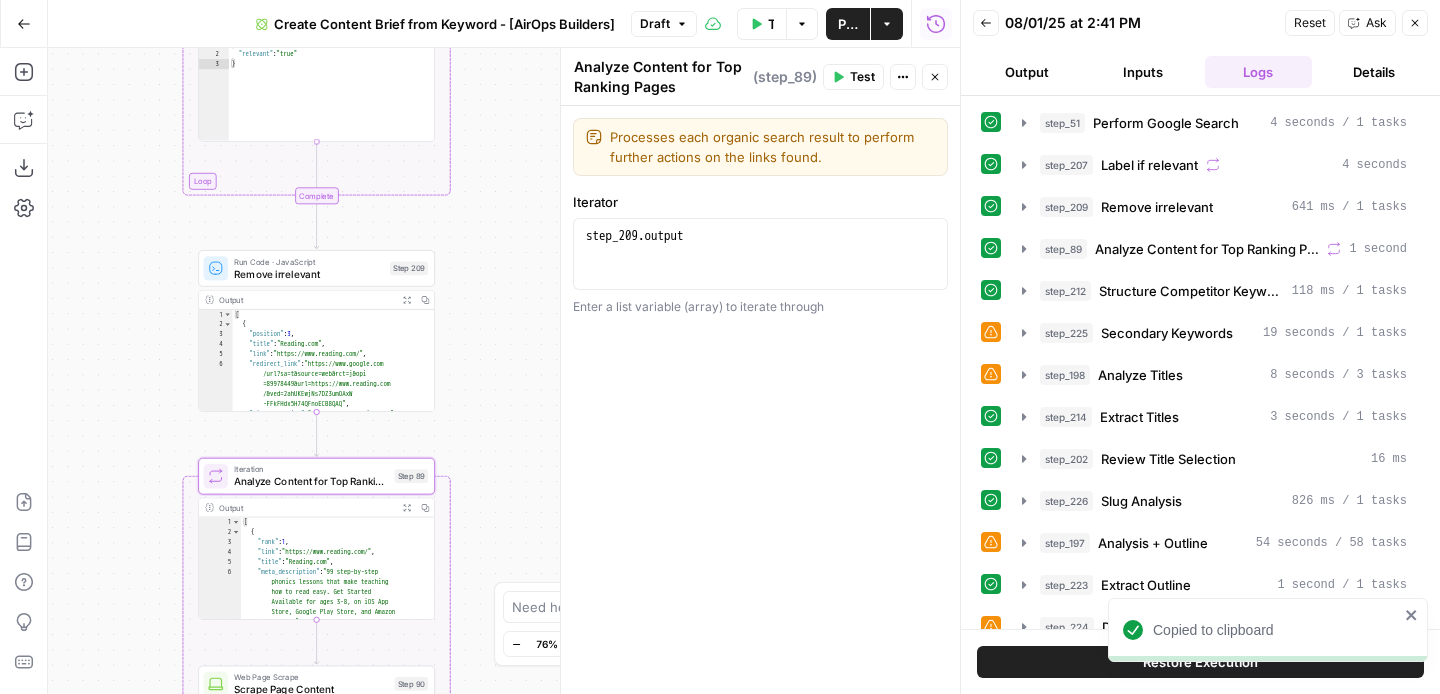 click on "[    {      "position" :  3 ,      "title" :  "Reading.com" ,      "link" :  "https://www.reading.com/" ,      "redirect_link" :  "https://www.google.com          /url?sa=t&source=web&rct=j&opi          =89978449&url=https://www.reading.com          /&ved=2ahUKEwjNs7DZ3umOAxW          -FFkFHdx5H74QFnoECB8QAQ" ,      "displayed_link" :  "https://www.reading.com"          ," at bounding box center (334, 376) 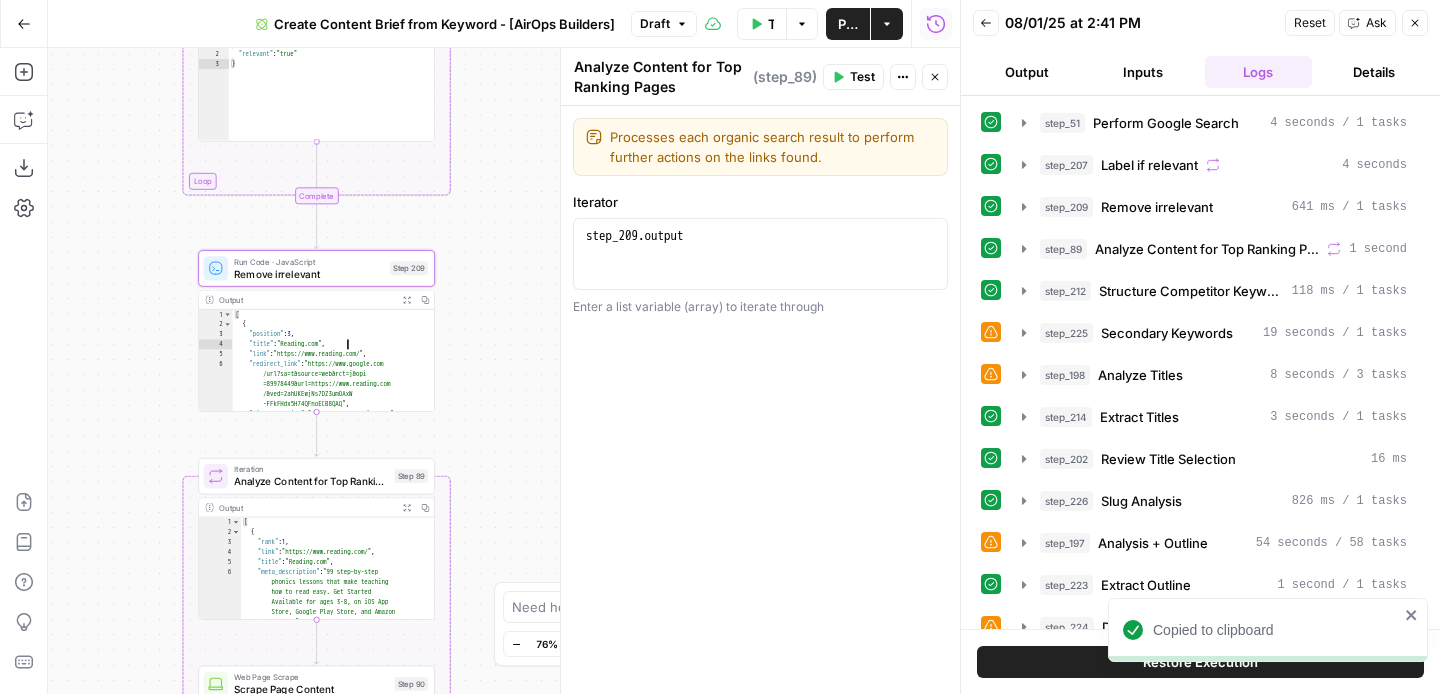 type on "**********" 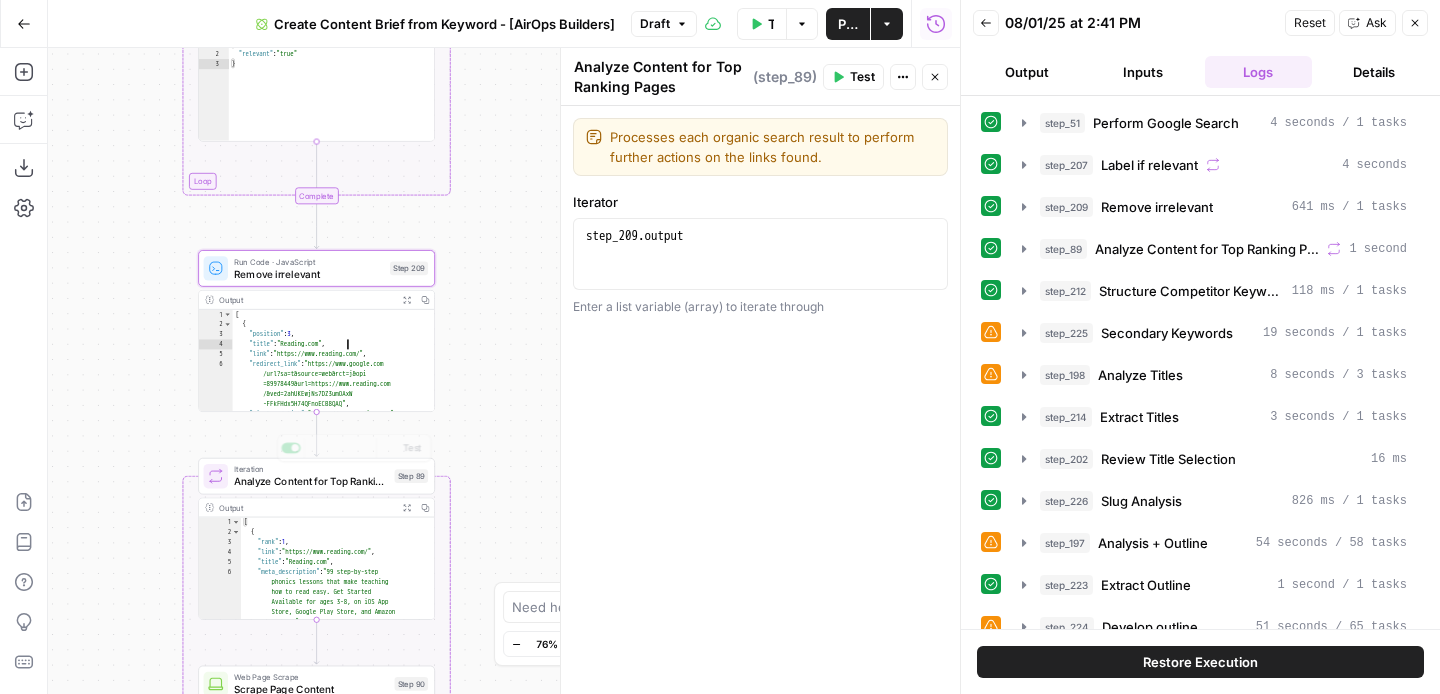 click on "Output Expand Output Copy" at bounding box center [316, 507] 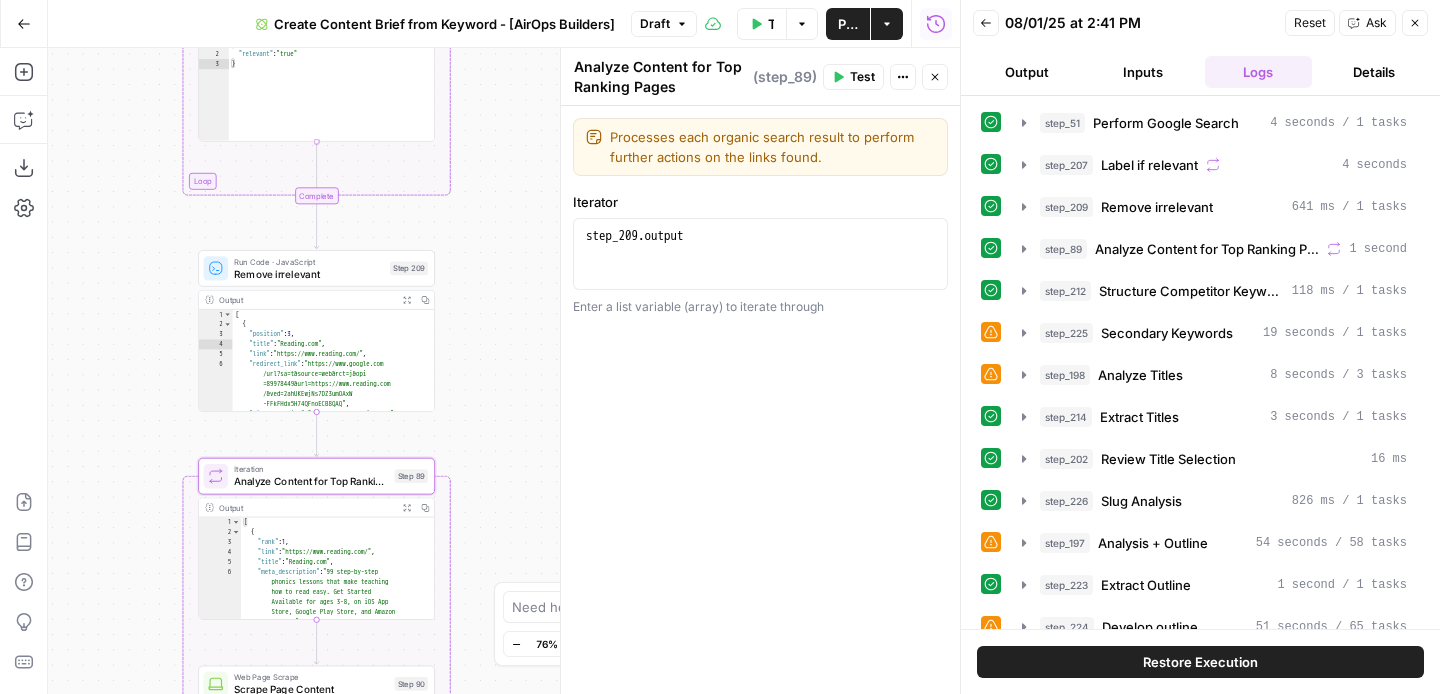 click on "**********" at bounding box center [504, 371] 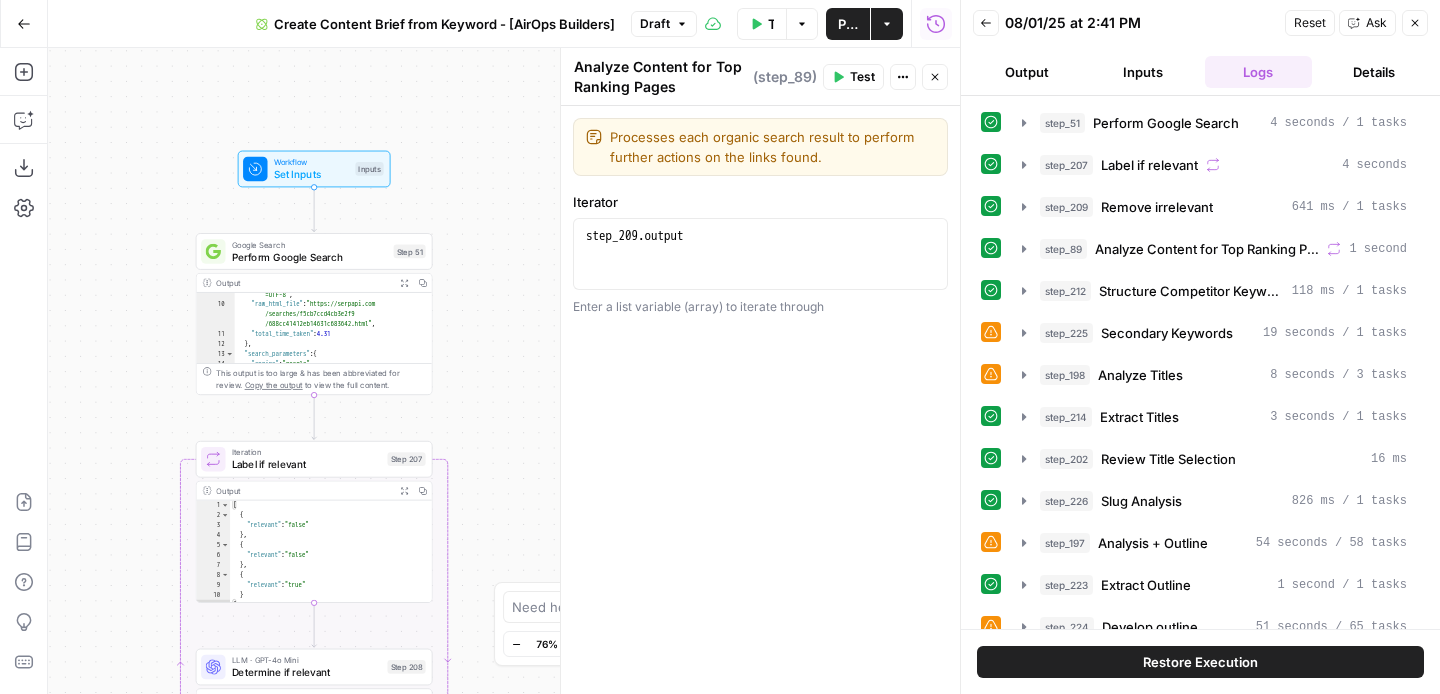 scroll, scrollTop: 8, scrollLeft: 0, axis: vertical 